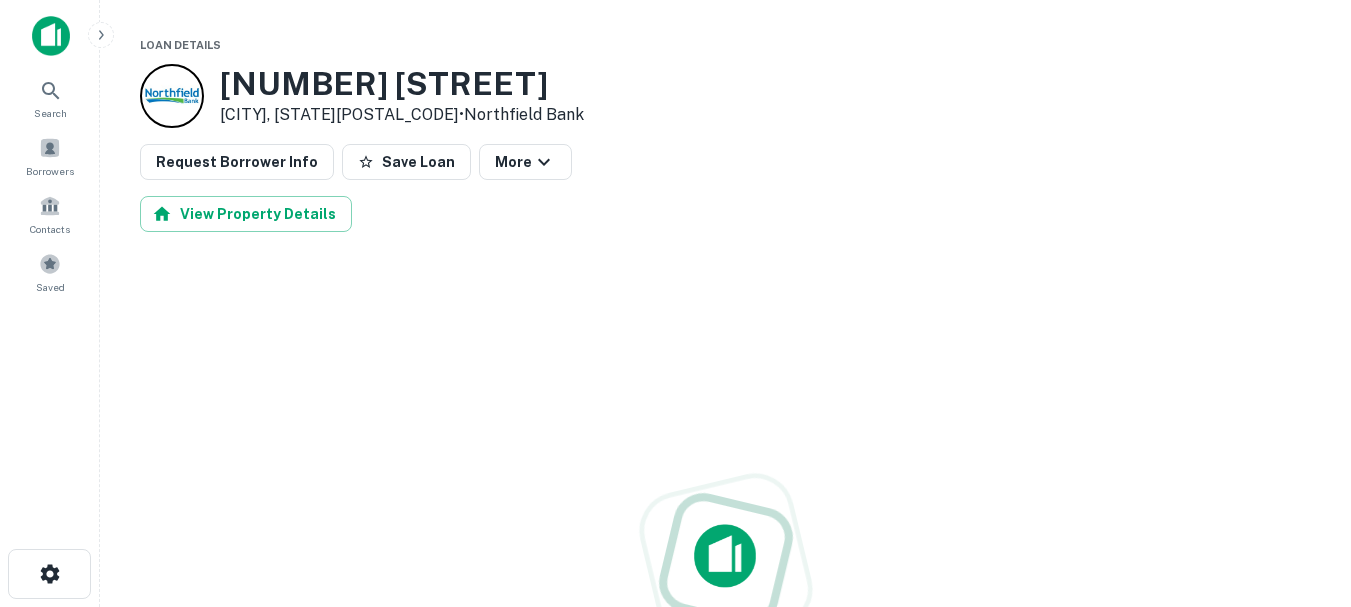 scroll, scrollTop: 0, scrollLeft: 0, axis: both 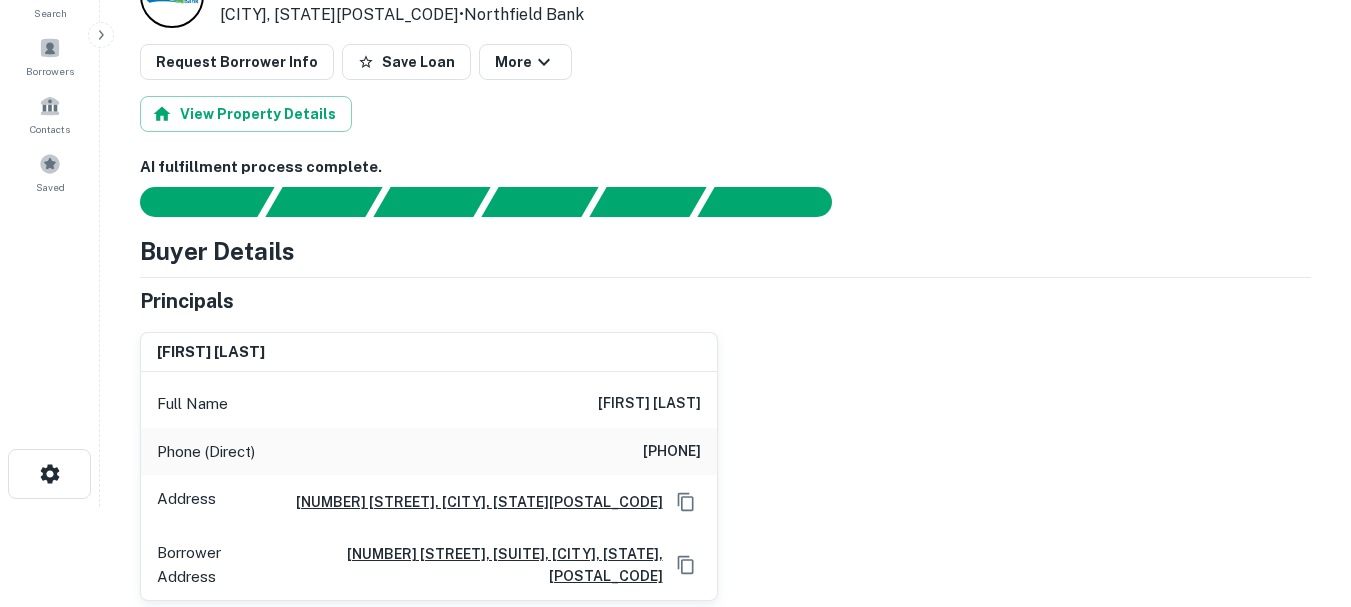 drag, startPoint x: 702, startPoint y: 398, endPoint x: 721, endPoint y: 396, distance: 19.104973 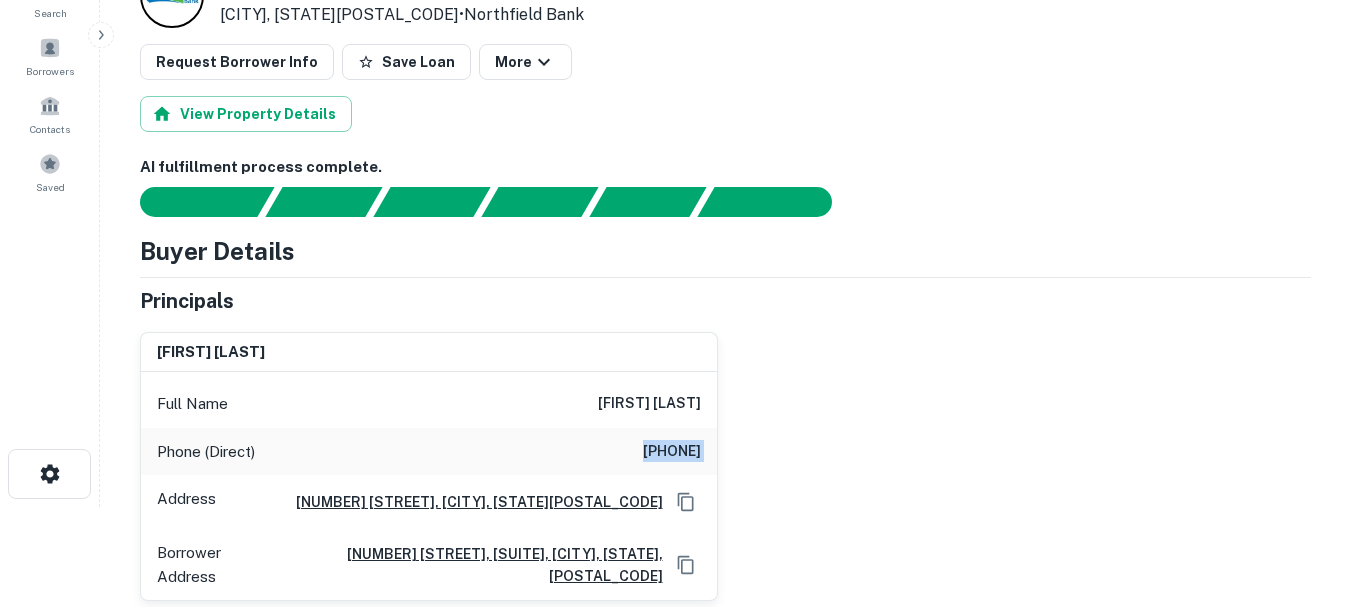 click on "(201) 874-1309" at bounding box center (641, 452) 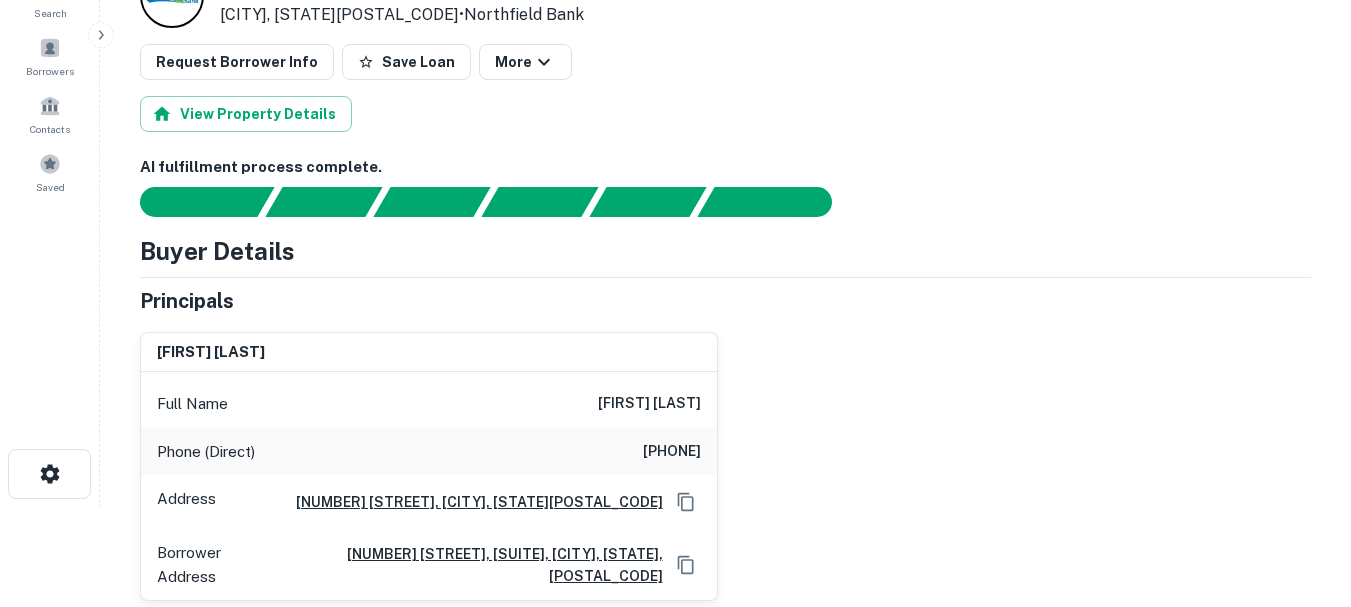 click on "Phone (Direct)" at bounding box center (206, 452) 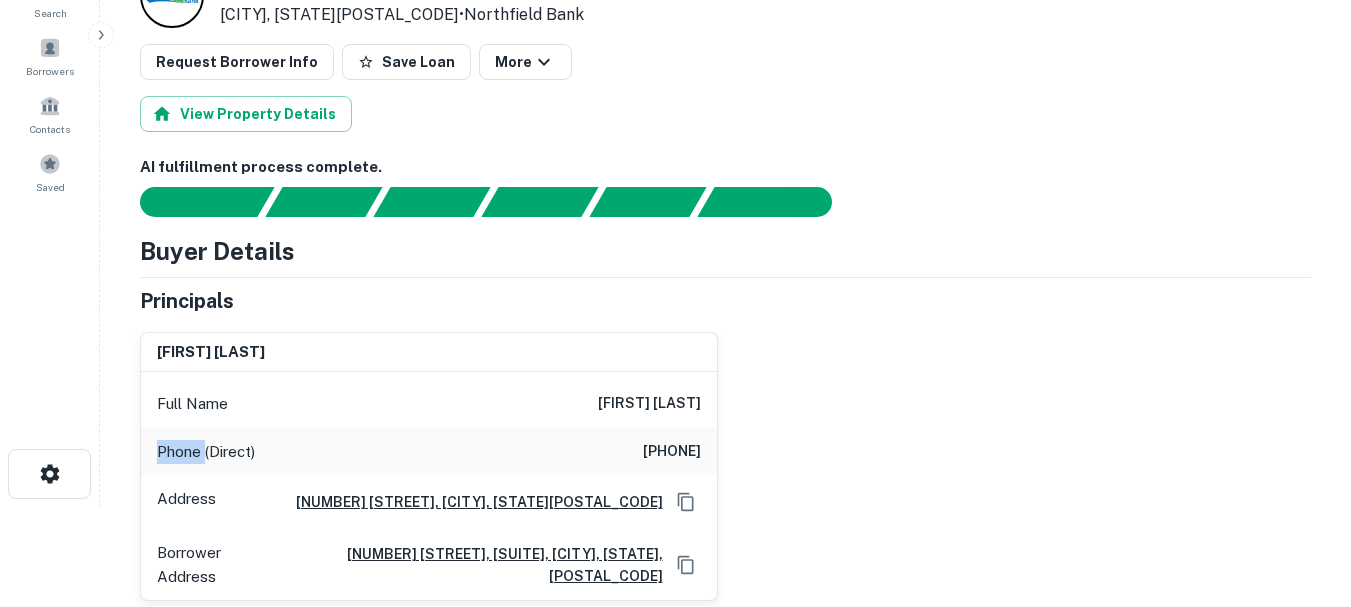 click on "Phone (Direct)" at bounding box center [206, 452] 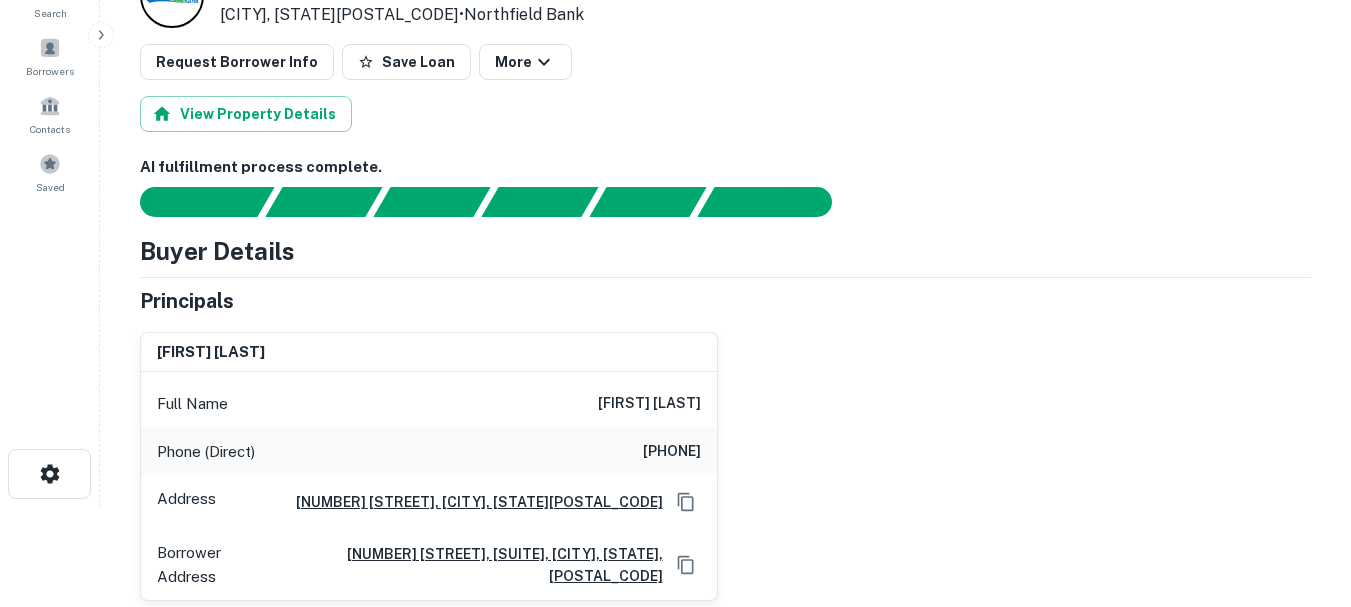 click on "Full Name elliot s leibowitz" at bounding box center [429, 404] 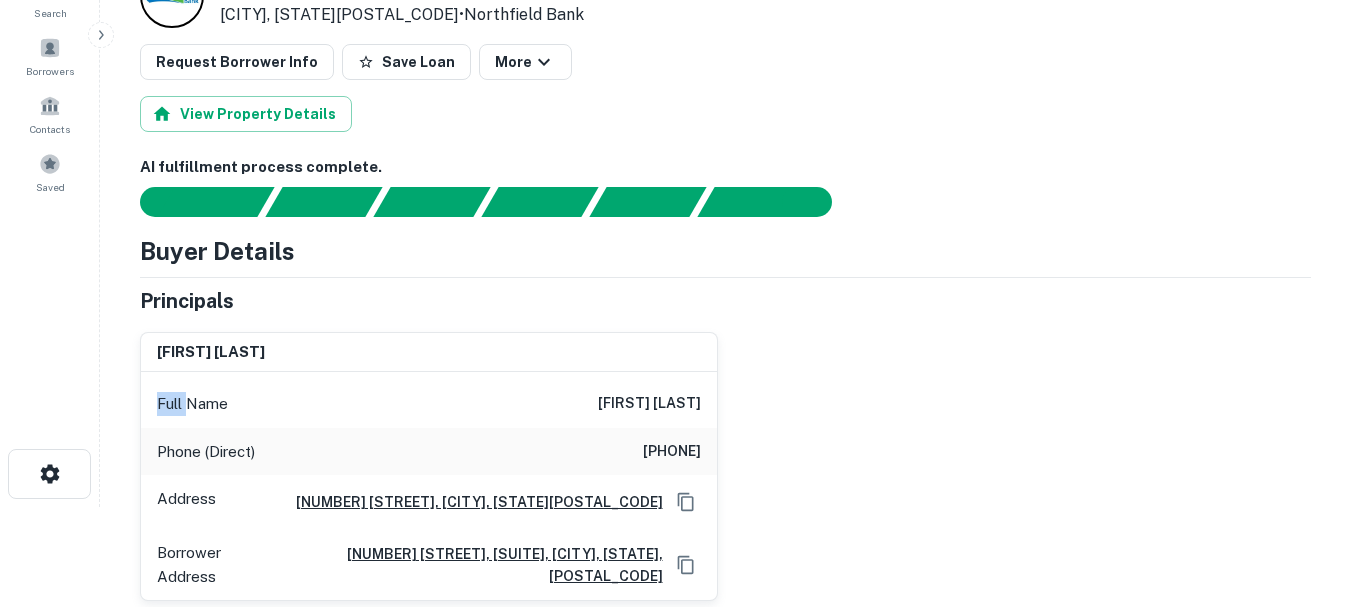 click on "Full Name elliot s leibowitz" at bounding box center (429, 404) 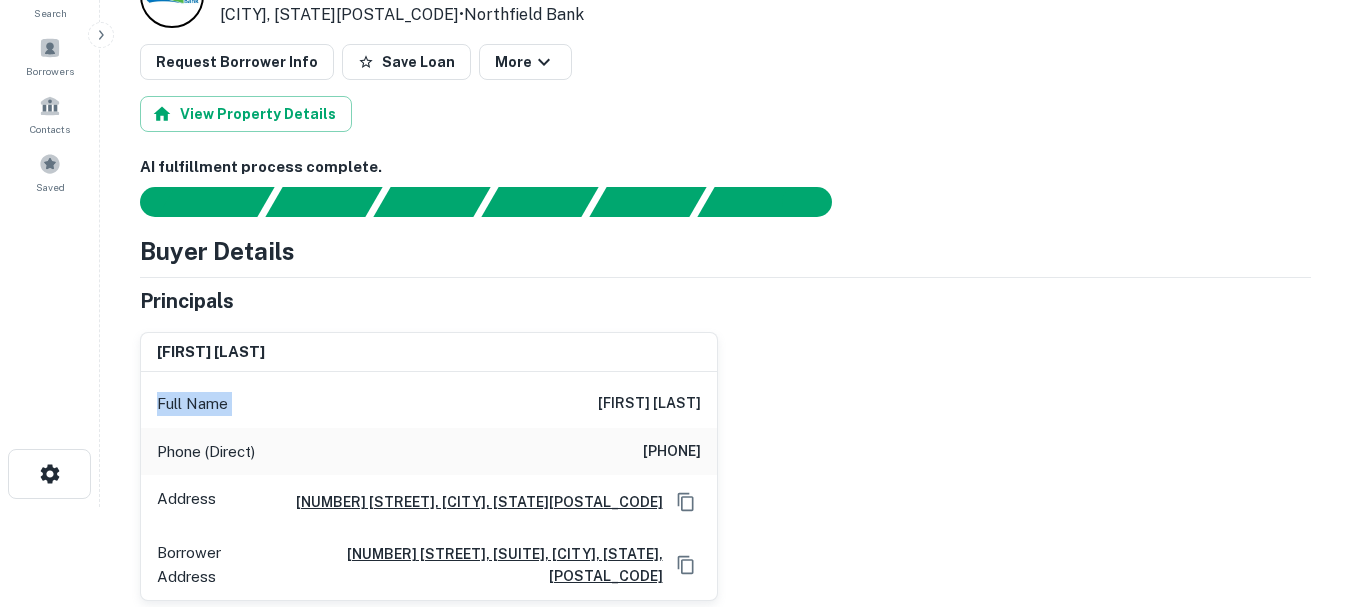 click on "Full Name elliot s leibowitz" at bounding box center (429, 404) 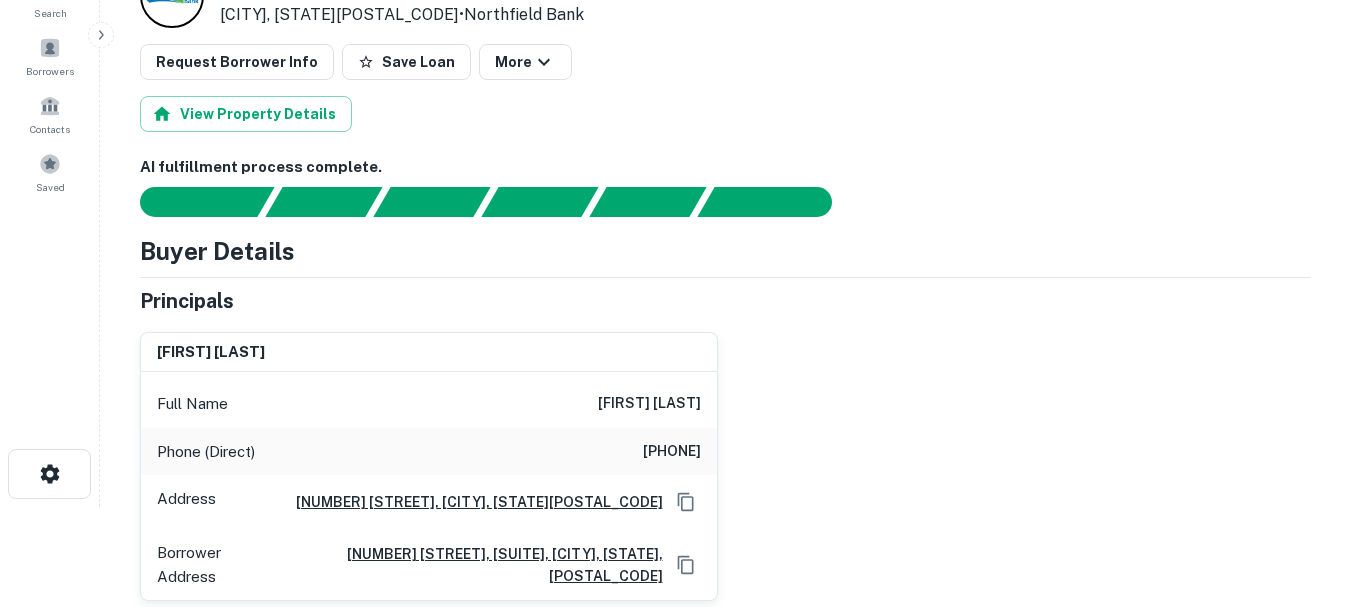 click on "elliot s leibowitz" at bounding box center [649, 404] 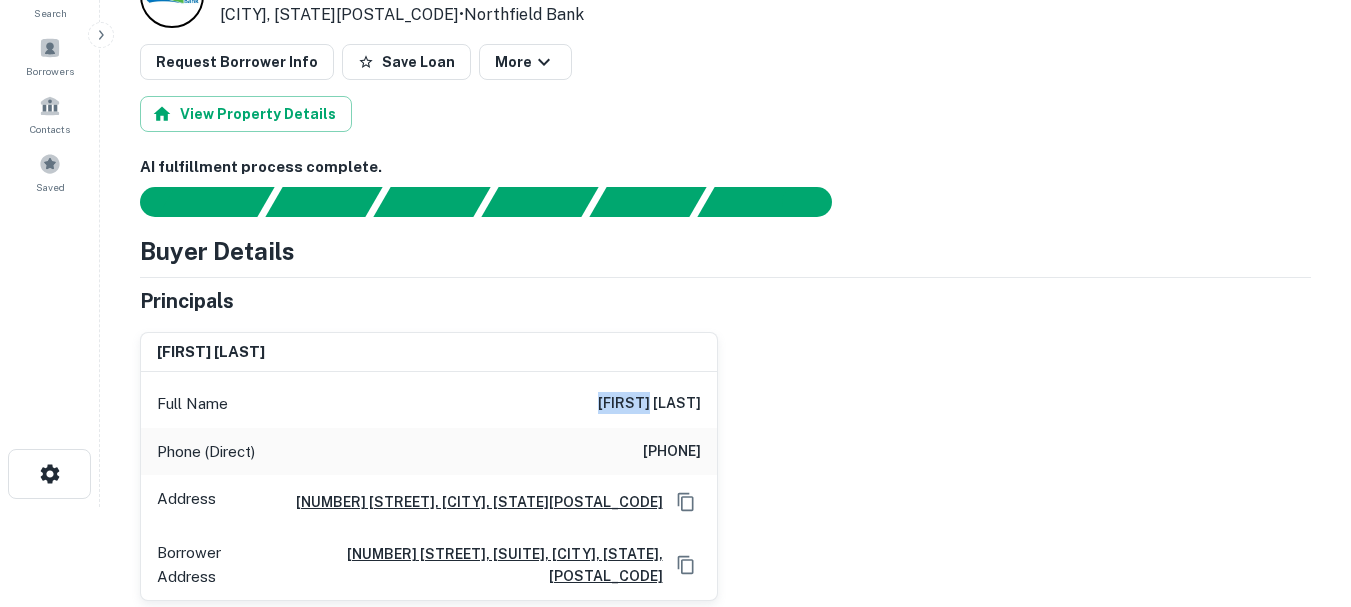 click on "elliot s leibowitz" at bounding box center [649, 404] 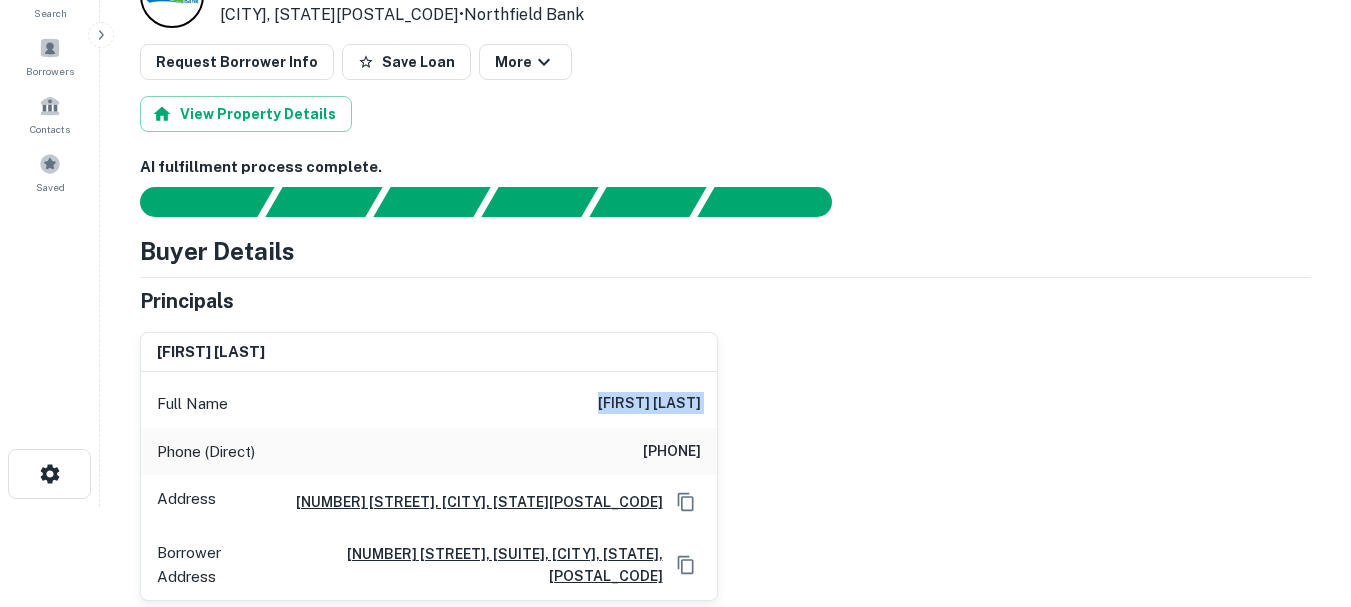 click on "elliot s leibowitz" at bounding box center [649, 404] 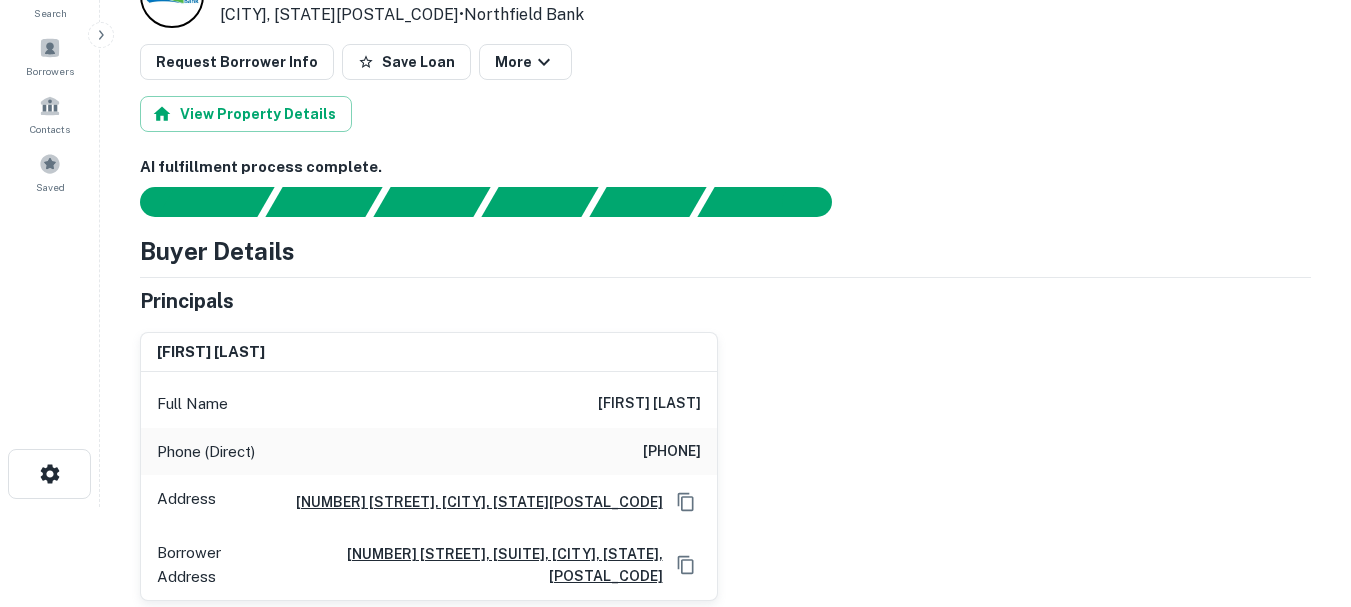 click on "(201) 874-1309" at bounding box center (641, 452) 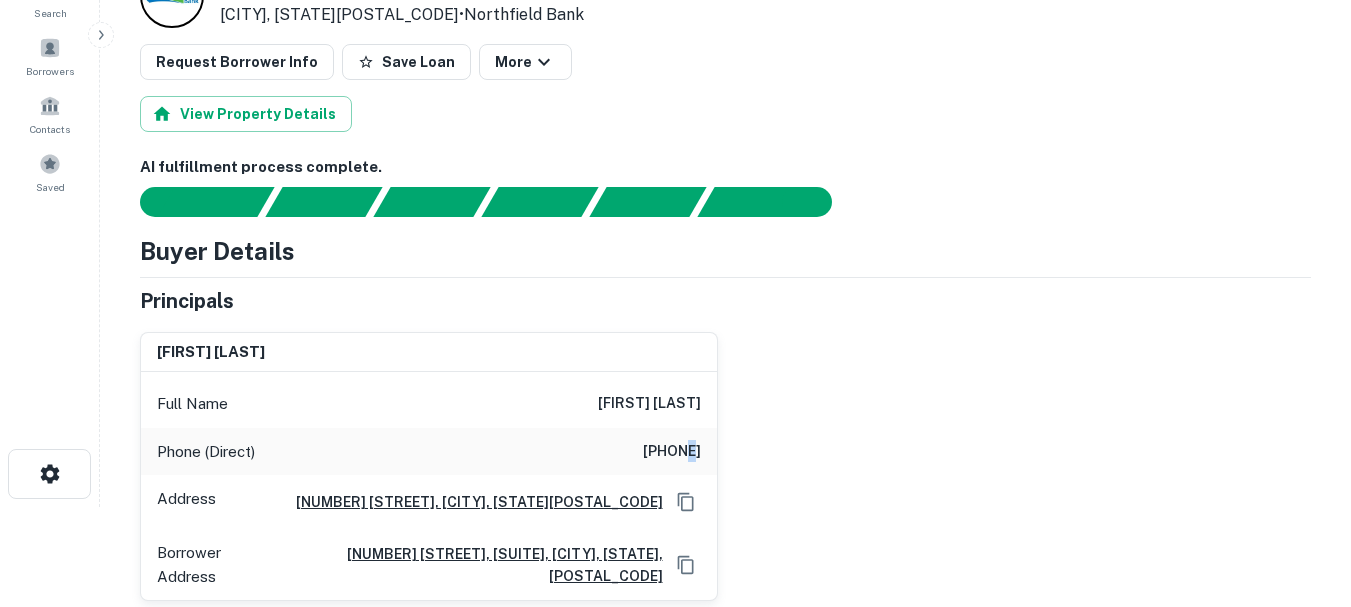click on "(201) 874-1309" at bounding box center [641, 452] 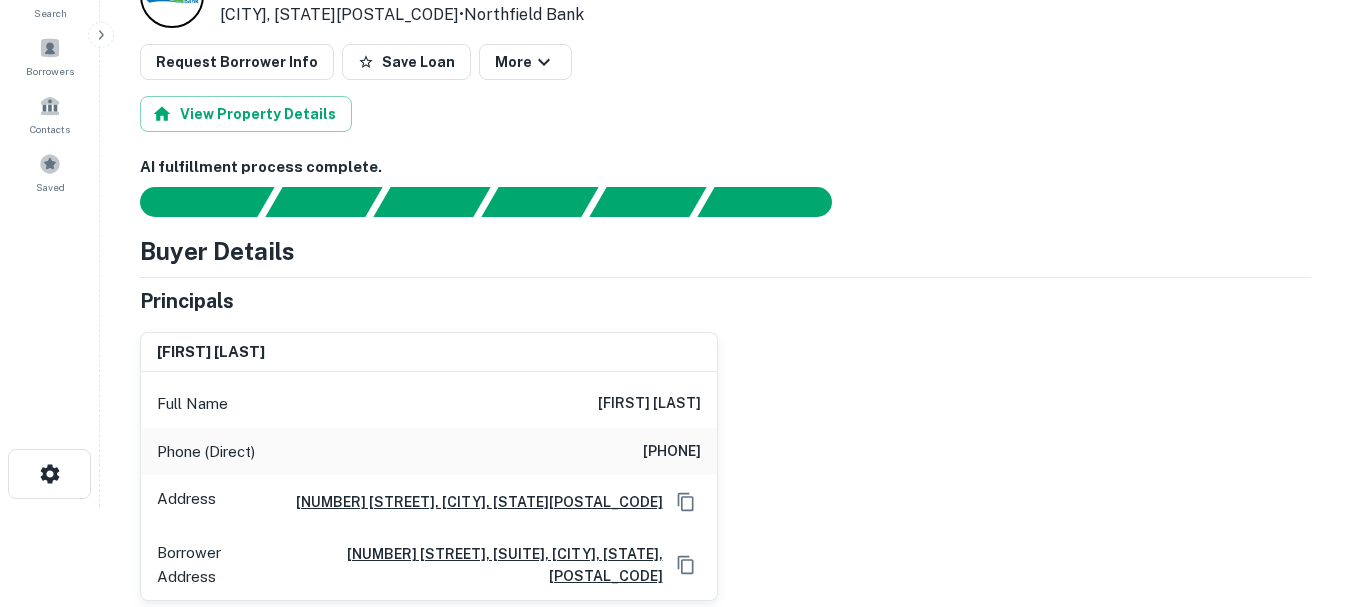 click on "elliot s leibowitz Full Name elliot s leibowitz Phone (Direct) (201) 874-1309 Address 199 Baldwin Rd, Parsippany, NJ07054  Borrower Address 199 baldwin road, suite 140, parsippany, NJ, 07054" at bounding box center [421, 459] 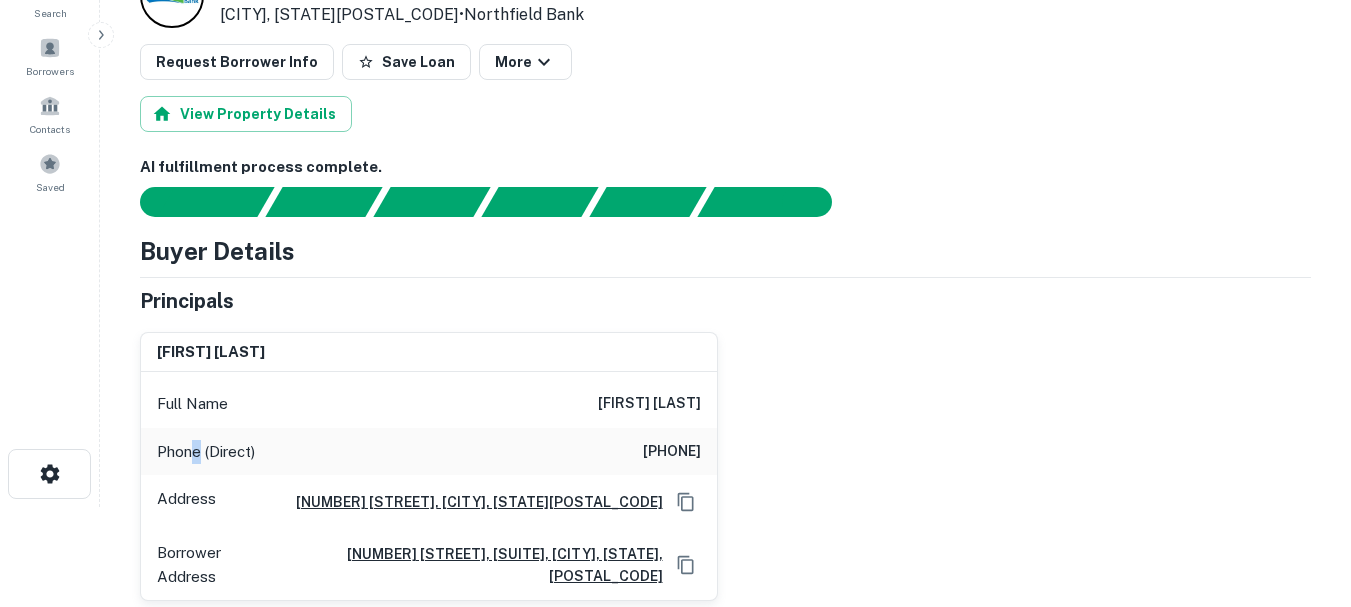 click on "Phone (Direct)" at bounding box center (206, 452) 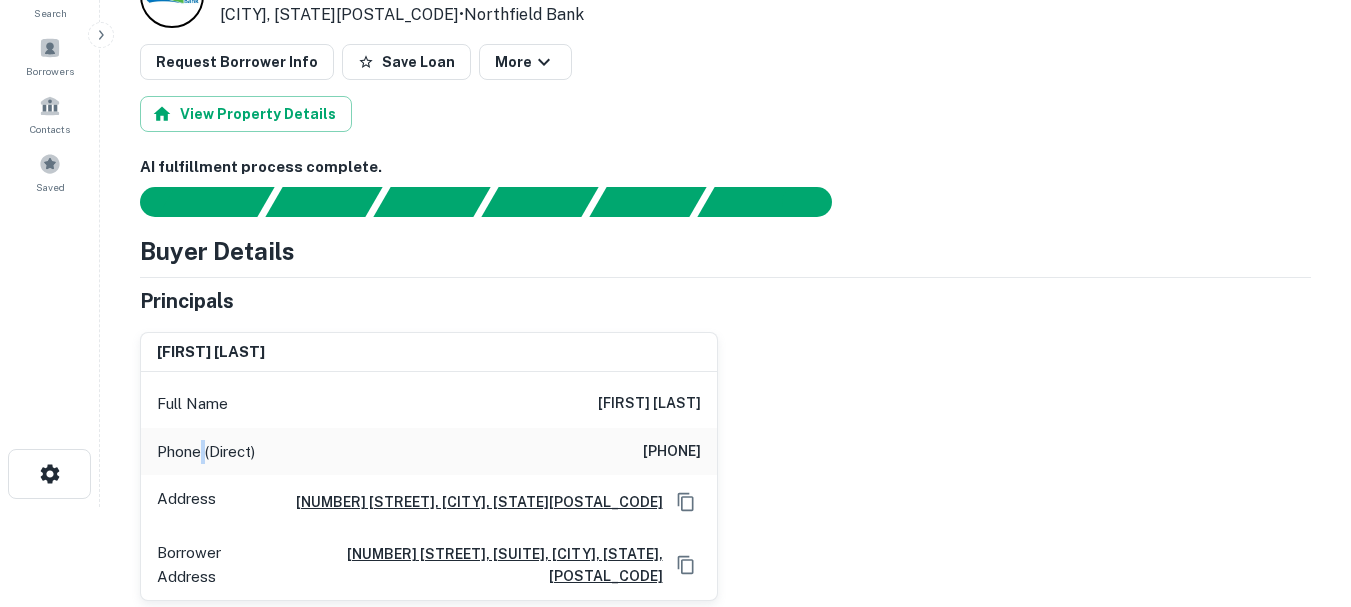 click on "Phone (Direct)" at bounding box center [206, 452] 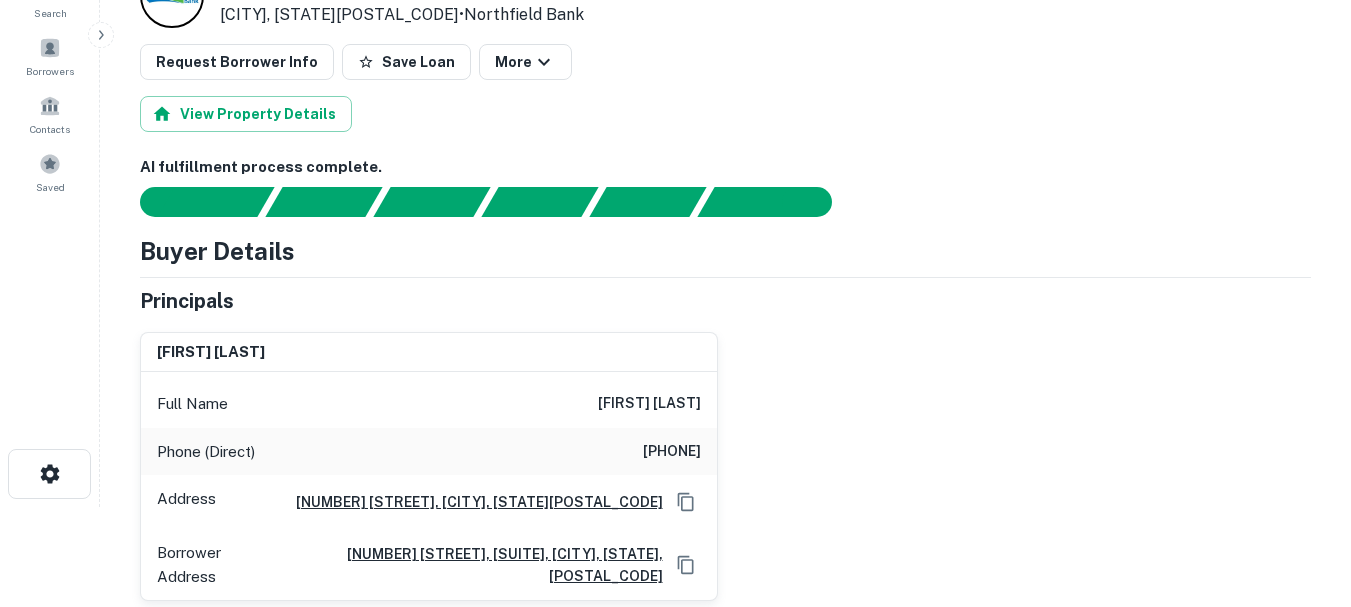 click on "Address" at bounding box center (186, 502) 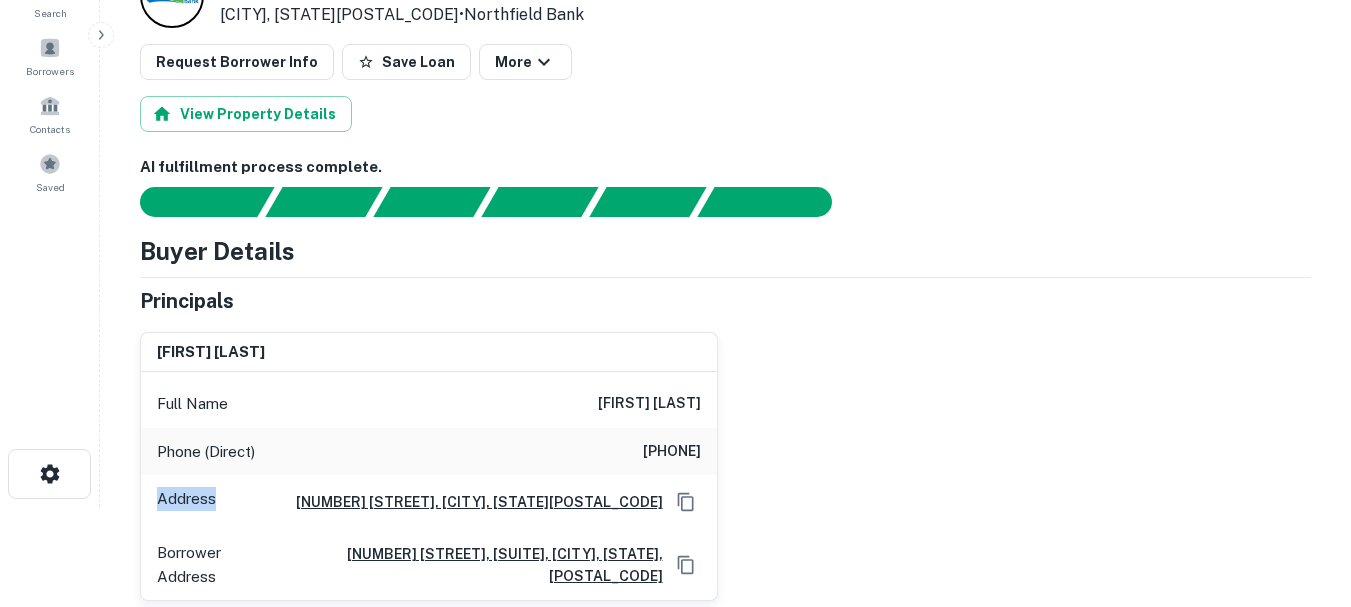 click on "Address" at bounding box center [186, 502] 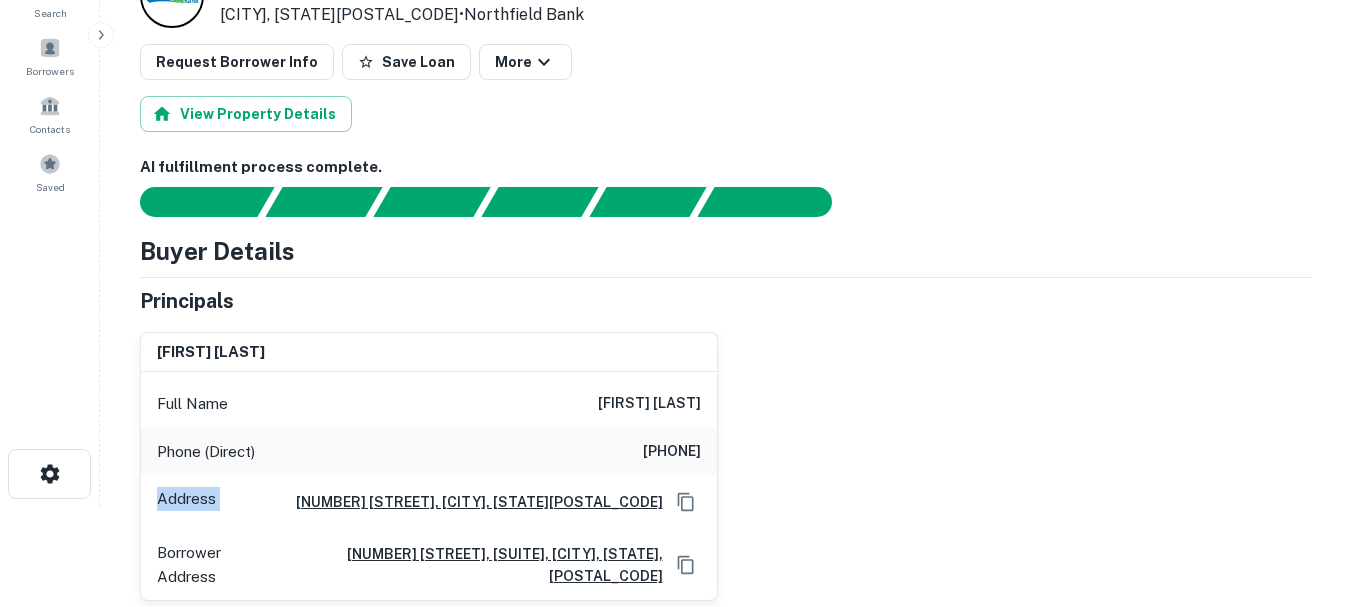 click on "Address" at bounding box center (186, 502) 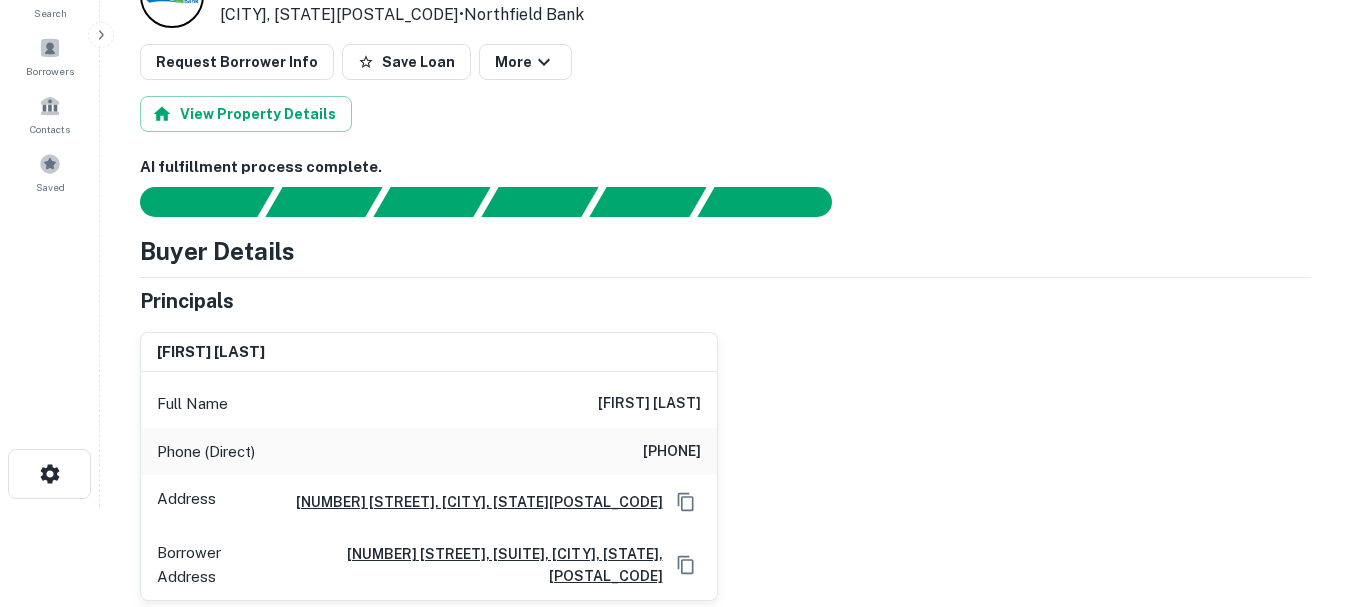 click on "Phone (Direct)" at bounding box center [206, 452] 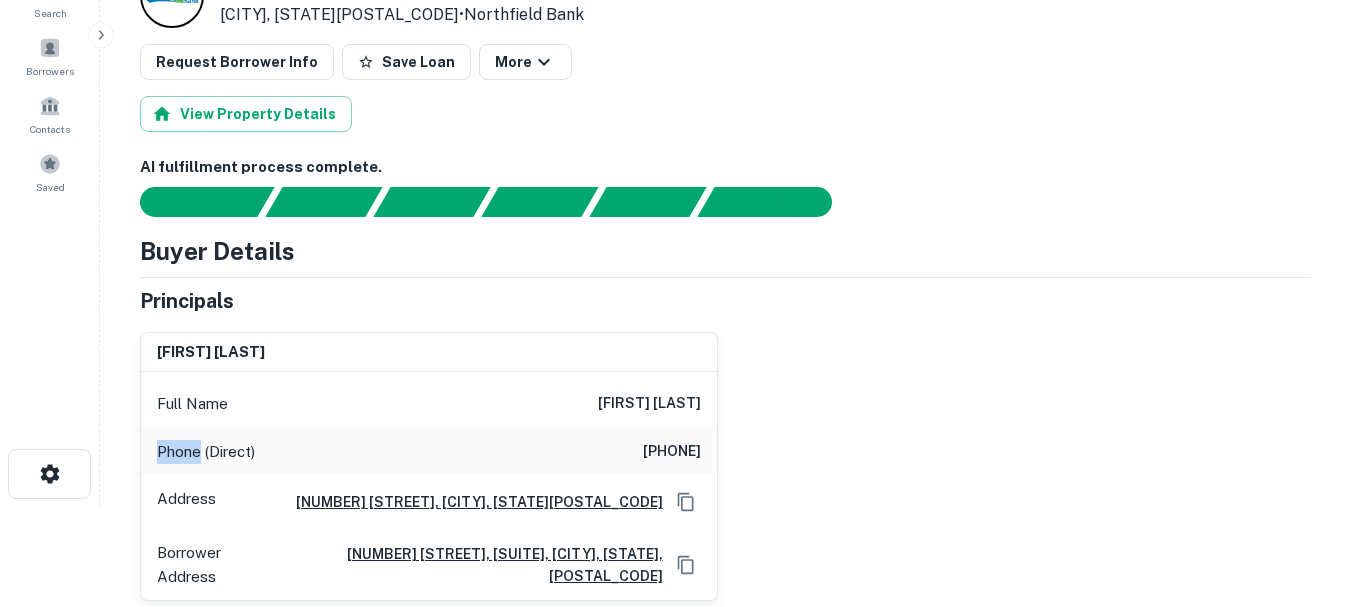 click on "Phone (Direct)" at bounding box center [206, 452] 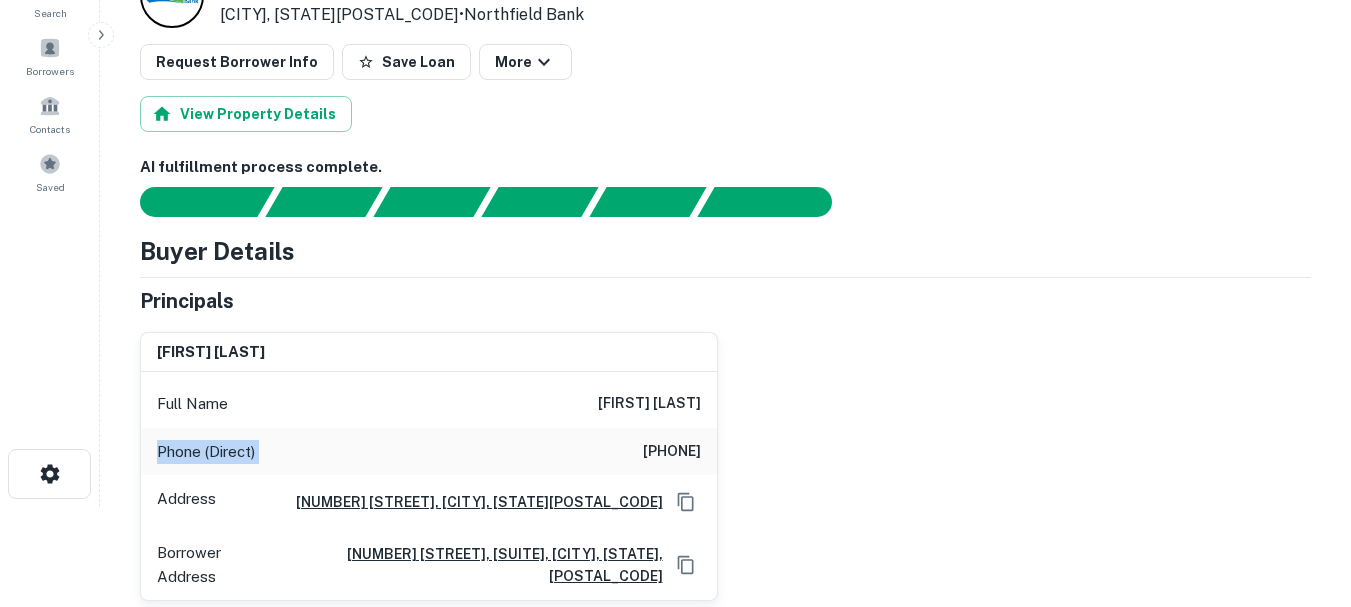 drag, startPoint x: 187, startPoint y: 460, endPoint x: 200, endPoint y: 481, distance: 24.698177 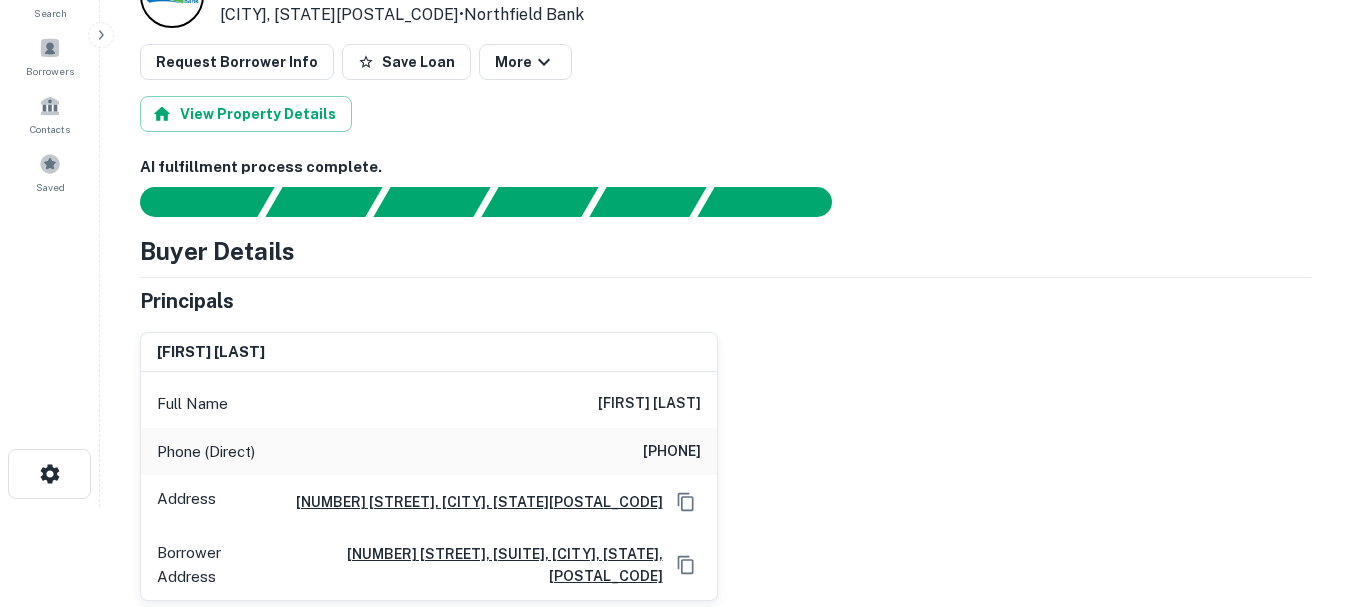 click on "Borrower Address" at bounding box center (212, 564) 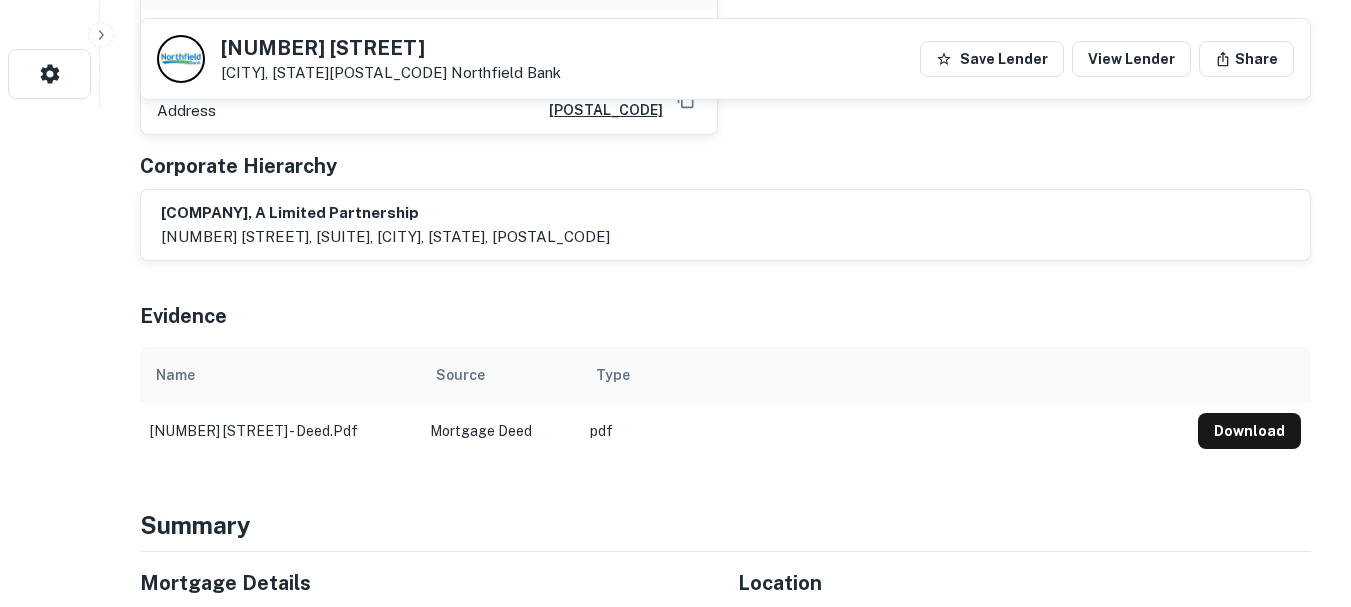 drag, startPoint x: 208, startPoint y: 528, endPoint x: 207, endPoint y: 516, distance: 12.0415945 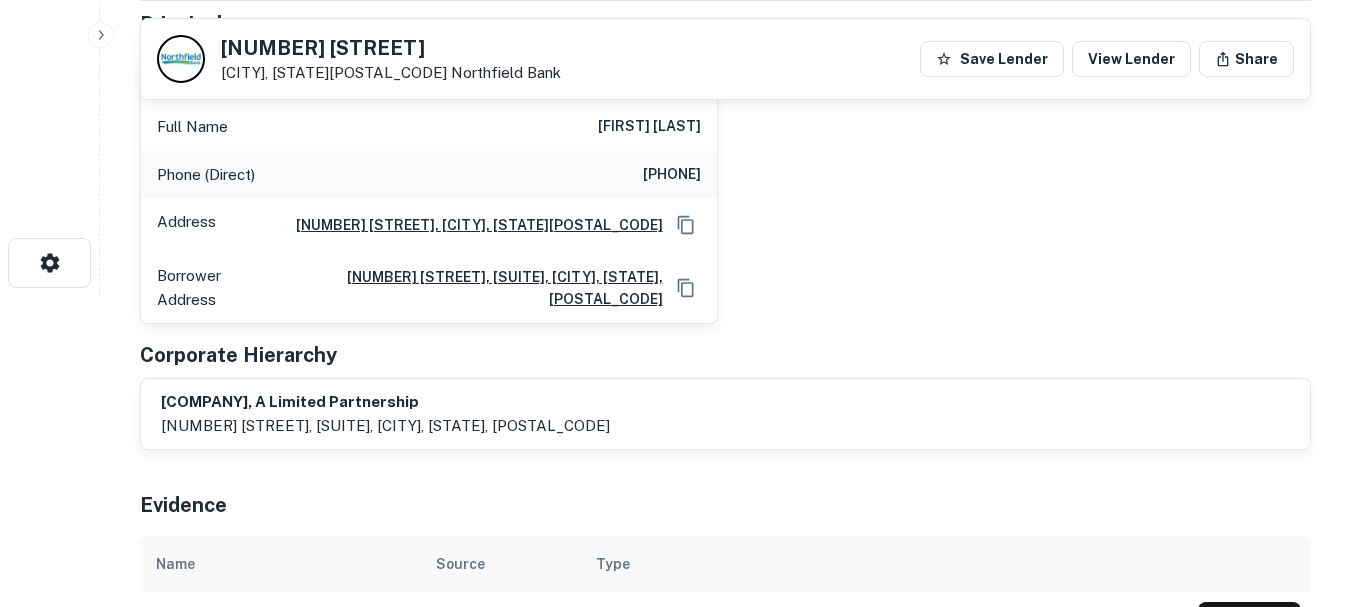 scroll, scrollTop: 400, scrollLeft: 0, axis: vertical 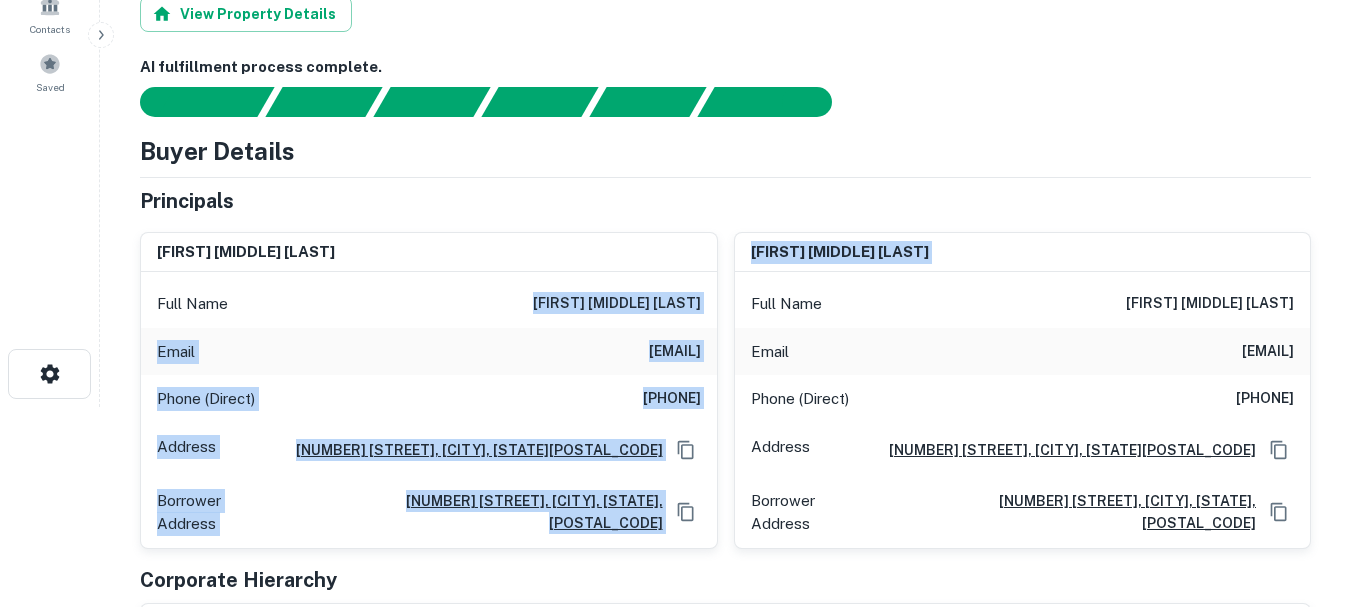 drag, startPoint x: 626, startPoint y: 300, endPoint x: 696, endPoint y: 323, distance: 73.68175 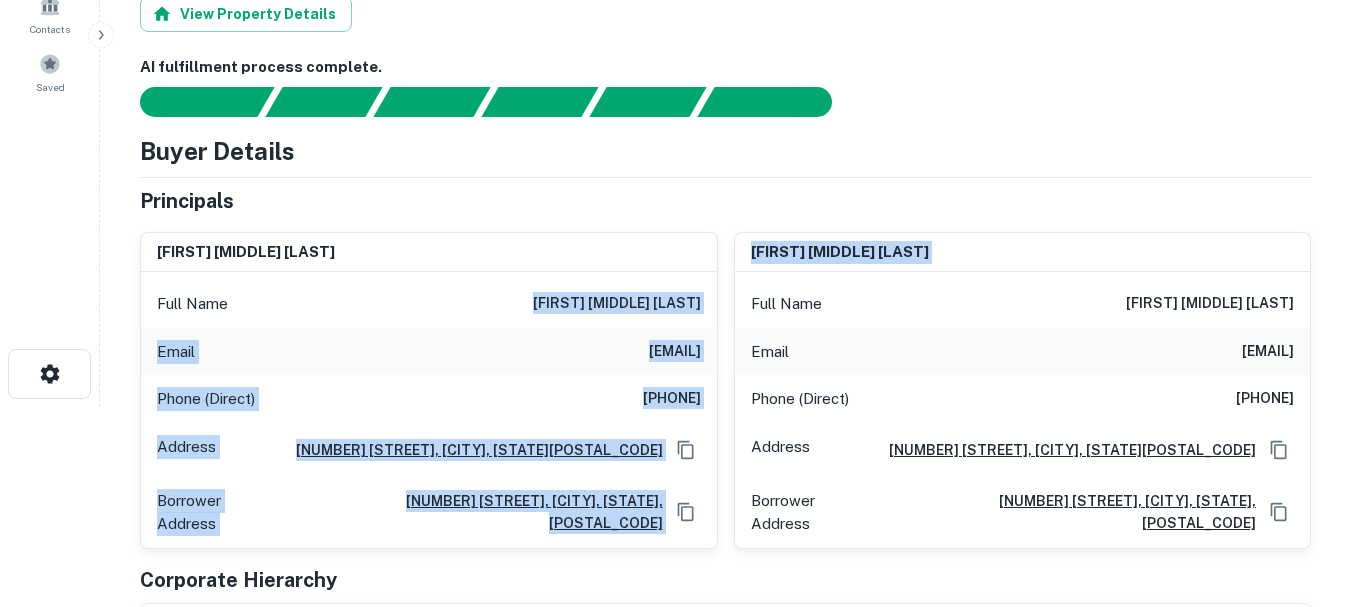 click on "[EMAIL]" at bounding box center [675, 352] 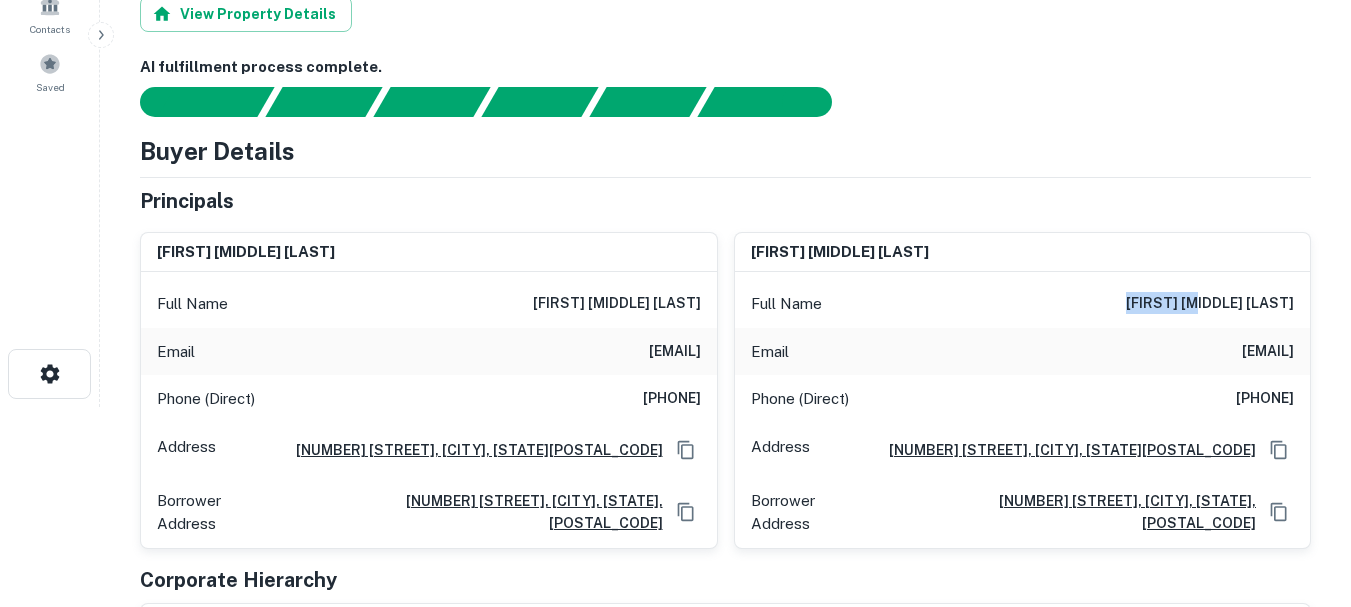 drag, startPoint x: 1182, startPoint y: 303, endPoint x: 1255, endPoint y: 303, distance: 73 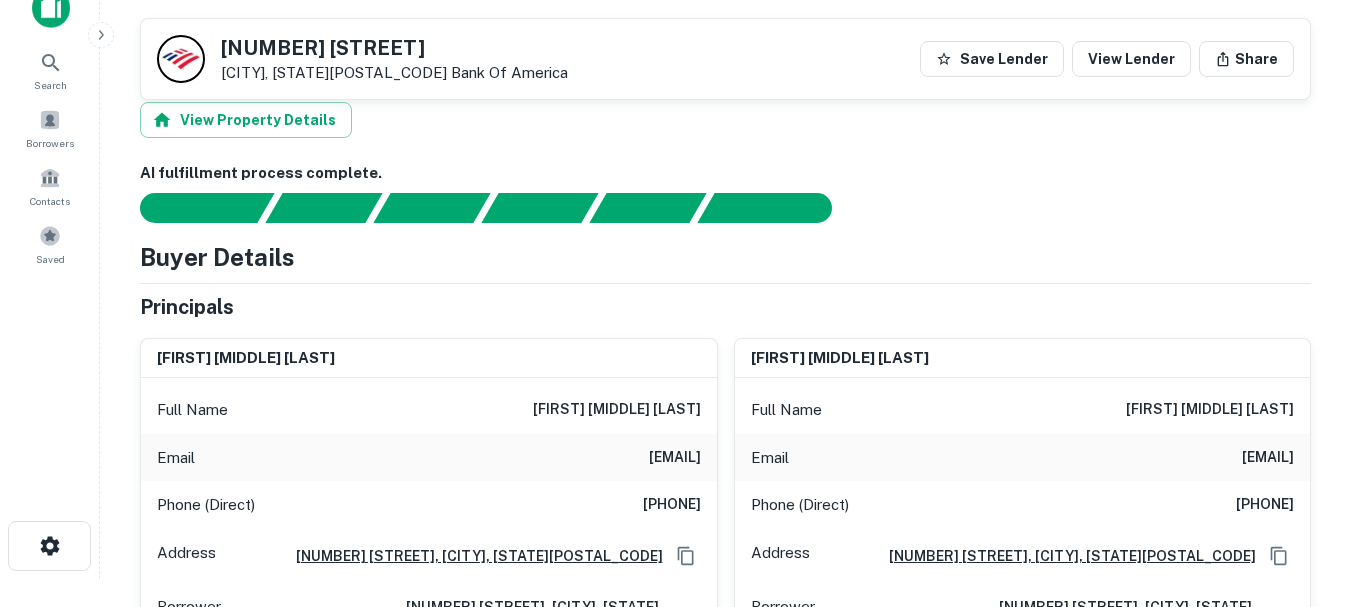 scroll, scrollTop: 0, scrollLeft: 0, axis: both 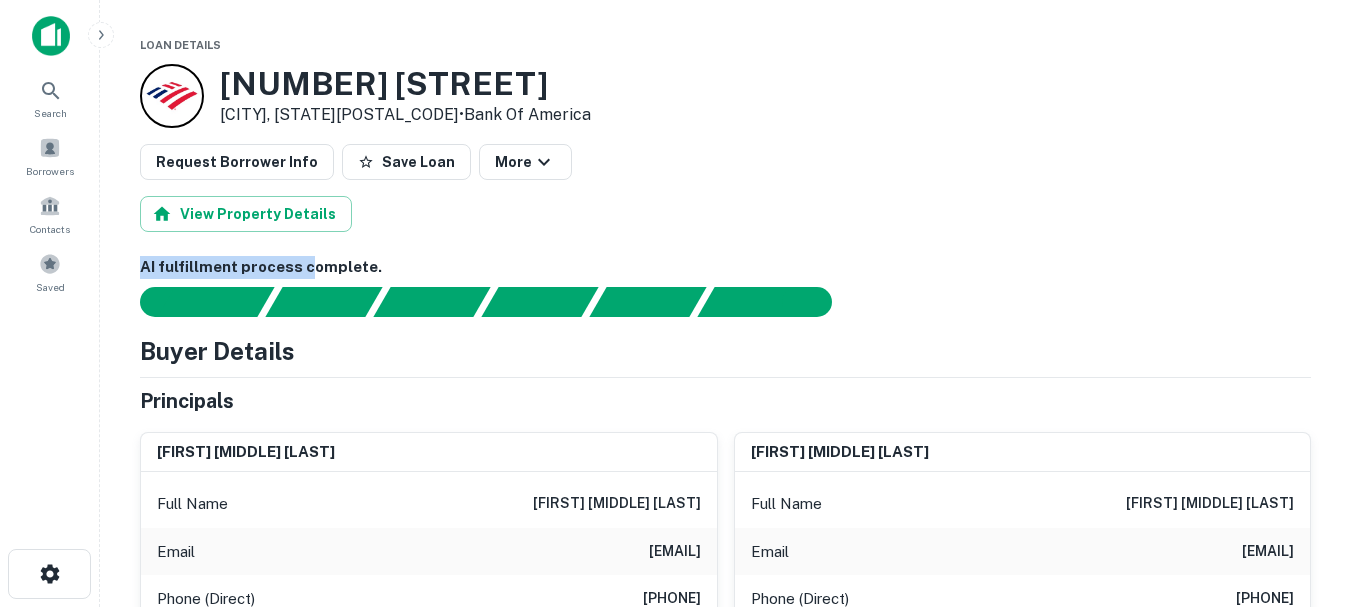 drag, startPoint x: 142, startPoint y: 266, endPoint x: 308, endPoint y: 270, distance: 166.04819 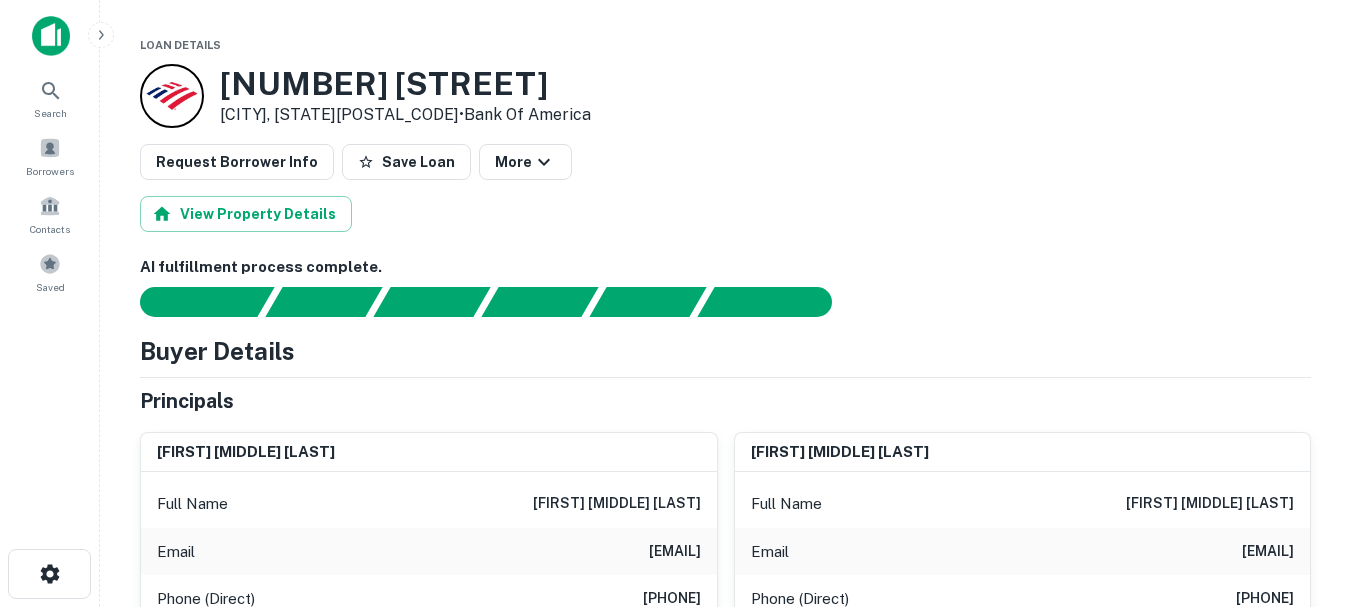 click on "AI fulfillment process complete." at bounding box center (725, 267) 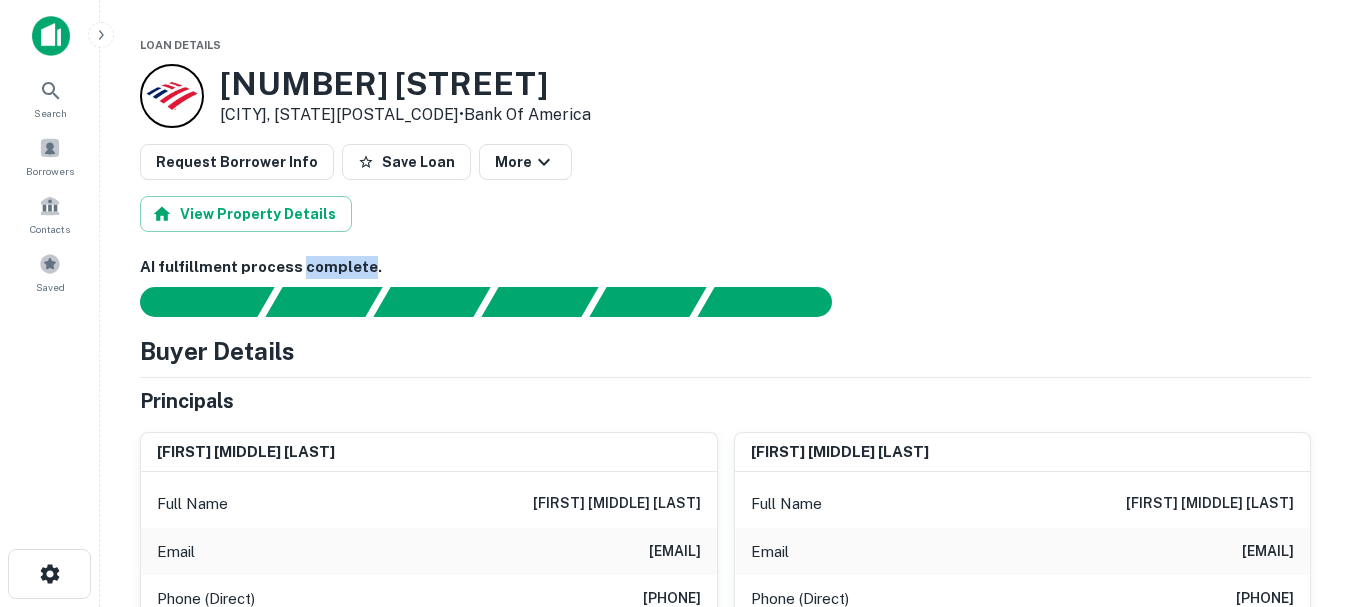 click on "AI fulfillment process complete." at bounding box center (725, 267) 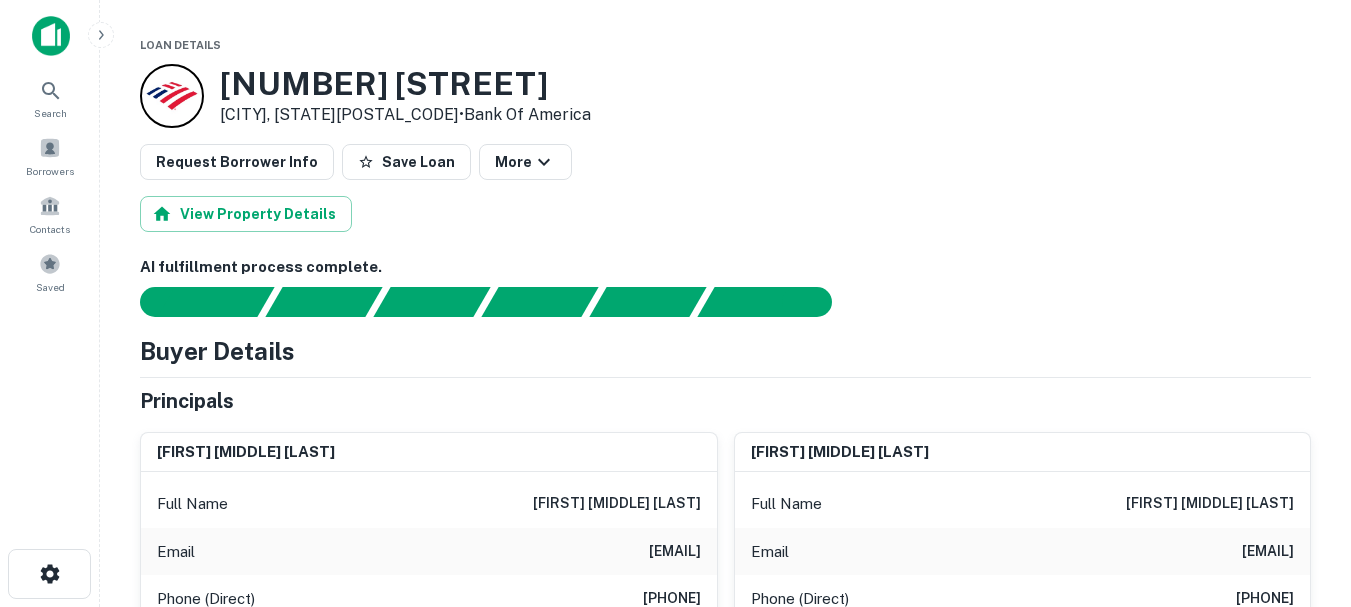 click on "AI fulfillment process complete." at bounding box center (725, 267) 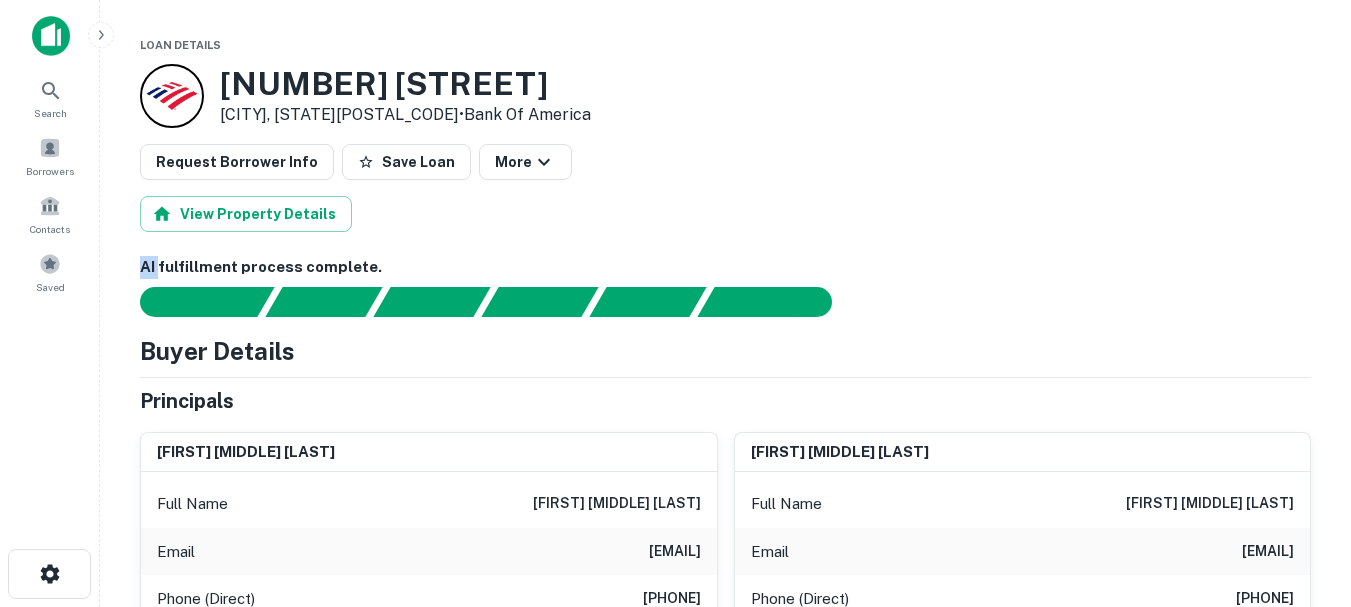 click on "Loan Details 500 Gayle Ave Modesto, CA95350   •  Bank Of America Request Borrower Info Save Loan More View Property Details AI fulfillment process complete.   Buyer Details Principals mary z quaresma Full Name mary z quaresma Email mzq47@yajoo.com Phone (Direct) (214) 213-2524 Address 15130 Sycamore Ave, San Martin, CA95038  Borrower Address 15130 sycamore avenue, san martin, CA, 95038 mary z quaresma Full Name mary z quaresma Email mzq47@yajoo.com Phone (Direct) (214) 213-2524 Address 15130 Sycamore Ave, San Martin, CA95038  Borrower Address 15130 sycamore avenue, san martin, CA, 95038 Corporate Hierarchy quaresma 2003 trust 15130 sycamore avenue, san martin, ca, 95038 Evidence Name Source Type 500 gayle - deed.pdf Mortgage Deed pdf Download Other Mortgages on Property You are currently looking at an older transaction on this property. There may be transactions on this property that are more recent. Transaction Date Buyer Name Seller Name Sale Amount Mortgage Amount Invalid date Most Recent - - View" at bounding box center (725, 2449) 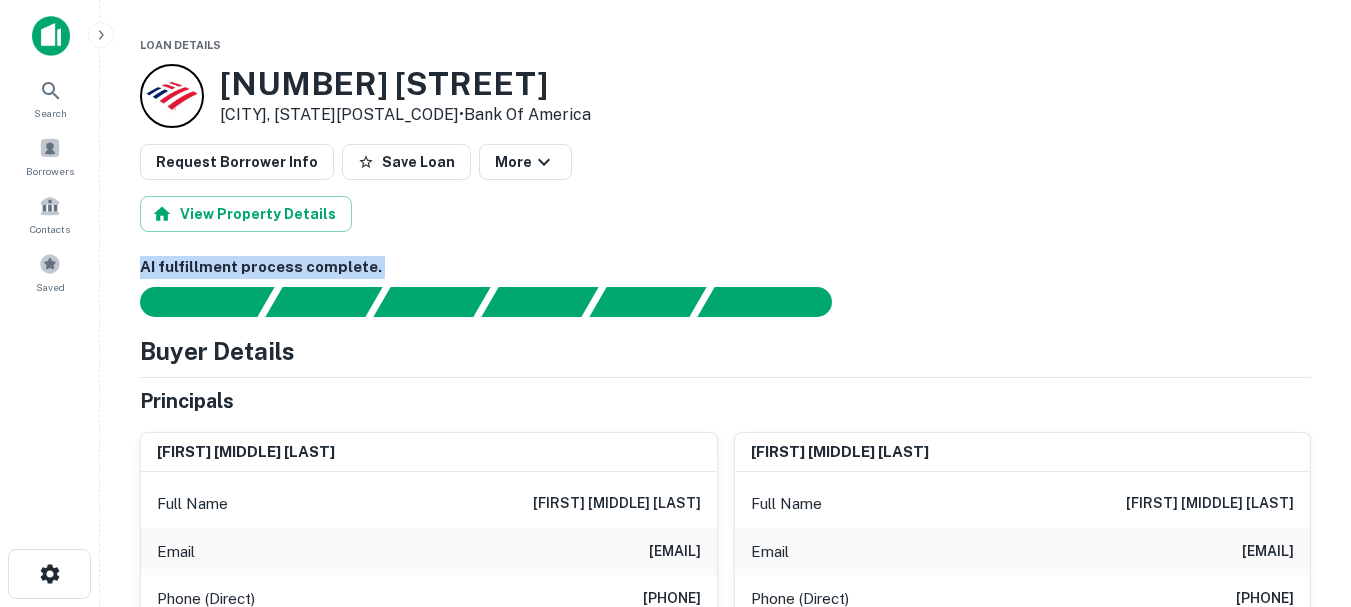 click on "Loan Details 500 Gayle Ave Modesto, CA95350   •  Bank Of America Request Borrower Info Save Loan More View Property Details AI fulfillment process complete.   Buyer Details Principals mary z quaresma Full Name mary z quaresma Email mzq47@yajoo.com Phone (Direct) (214) 213-2524 Address 15130 Sycamore Ave, San Martin, CA95038  Borrower Address 15130 sycamore avenue, san martin, CA, 95038 mary z quaresma Full Name mary z quaresma Email mzq47@yajoo.com Phone (Direct) (214) 213-2524 Address 15130 Sycamore Ave, San Martin, CA95038  Borrower Address 15130 sycamore avenue, san martin, CA, 95038 Corporate Hierarchy quaresma 2003 trust 15130 sycamore avenue, san martin, ca, 95038 Evidence Name Source Type 500 gayle - deed.pdf Mortgage Deed pdf Download Other Mortgages on Property You are currently looking at an older transaction on this property. There may be transactions on this property that are more recent. Transaction Date Buyer Name Seller Name Sale Amount Mortgage Amount Invalid date Most Recent - - View" at bounding box center [725, 2449] 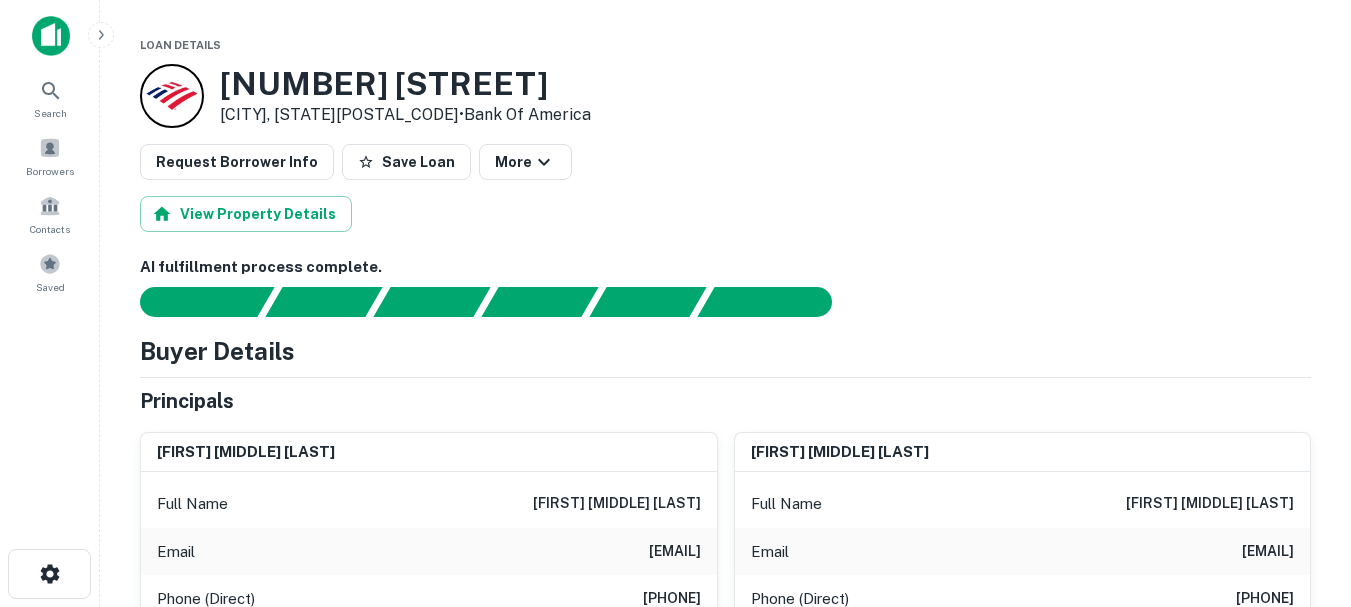 click on "AI fulfillment process complete." at bounding box center [725, 267] 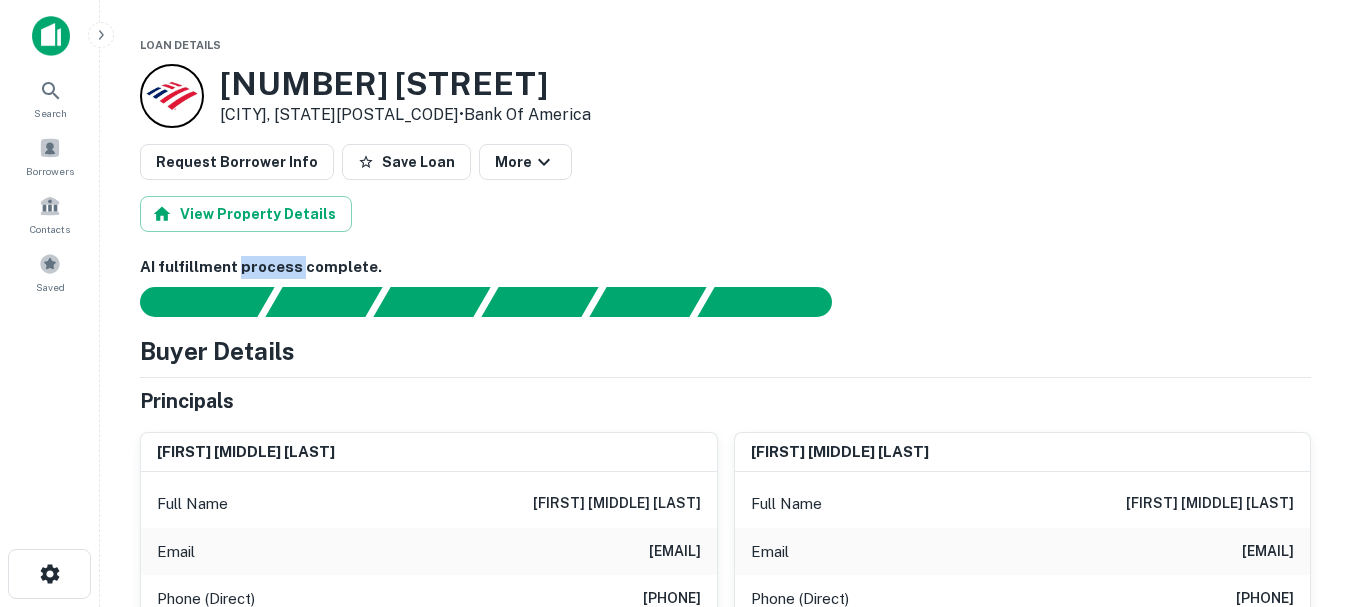 click on "AI fulfillment process complete." at bounding box center (725, 267) 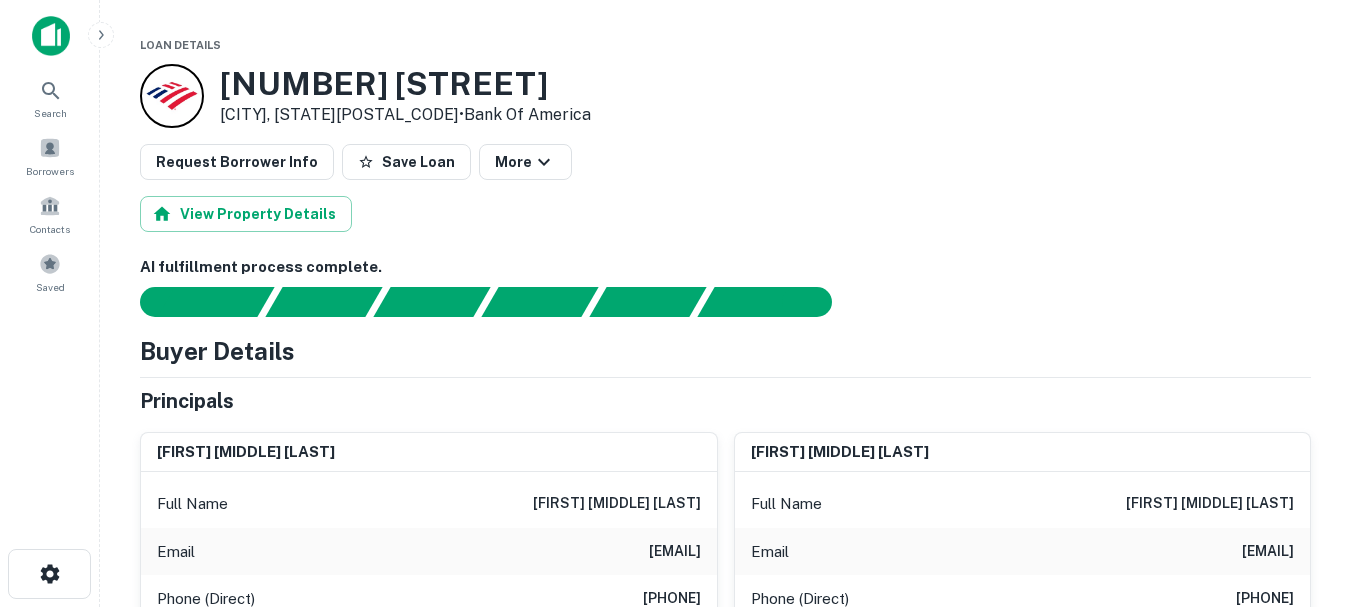 click on "AI fulfillment process complete." at bounding box center (725, 267) 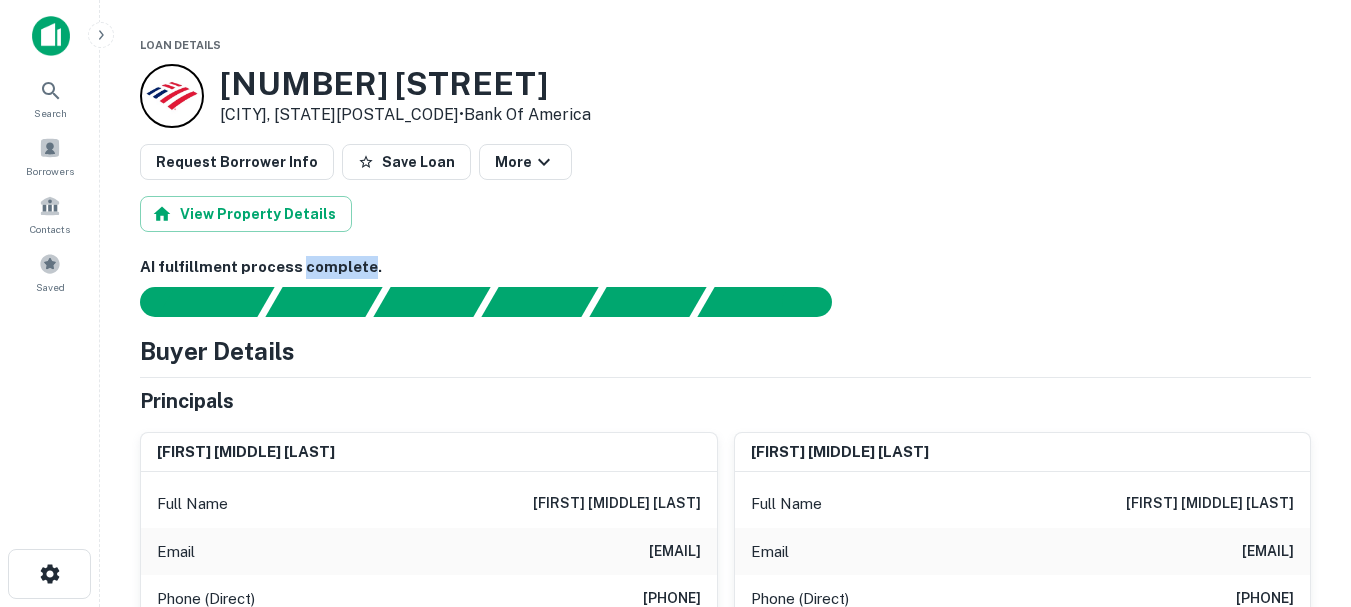 click on "AI fulfillment process complete." at bounding box center (725, 267) 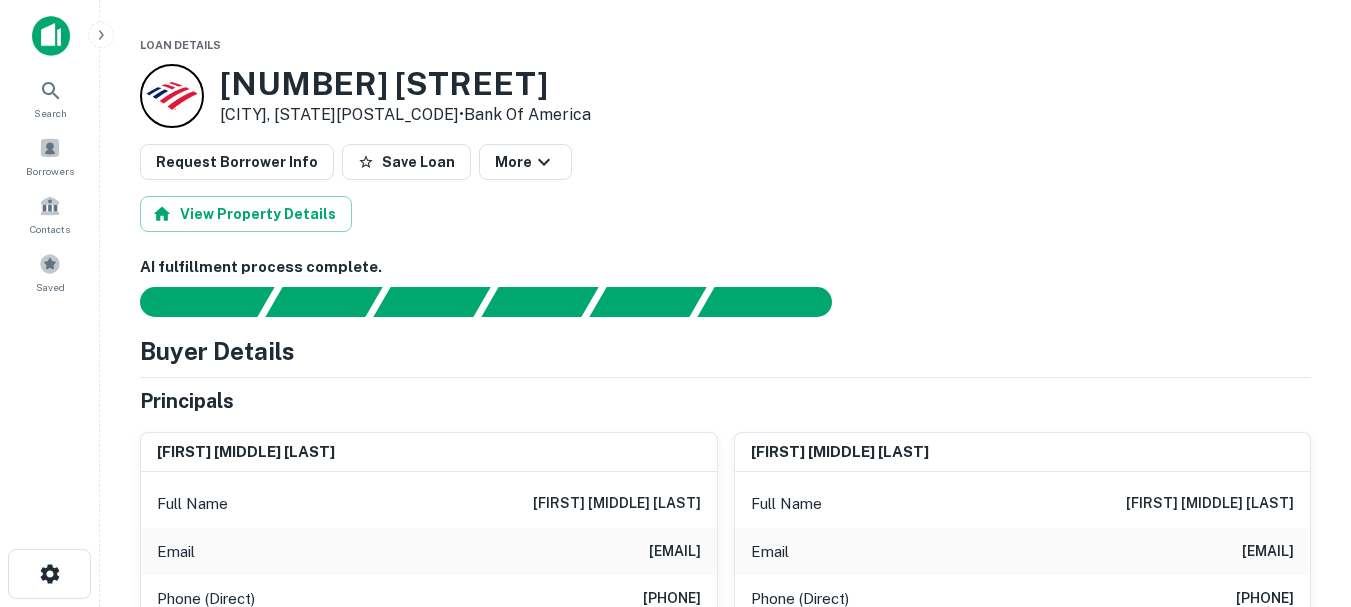 click on "AI fulfillment process complete." at bounding box center [725, 267] 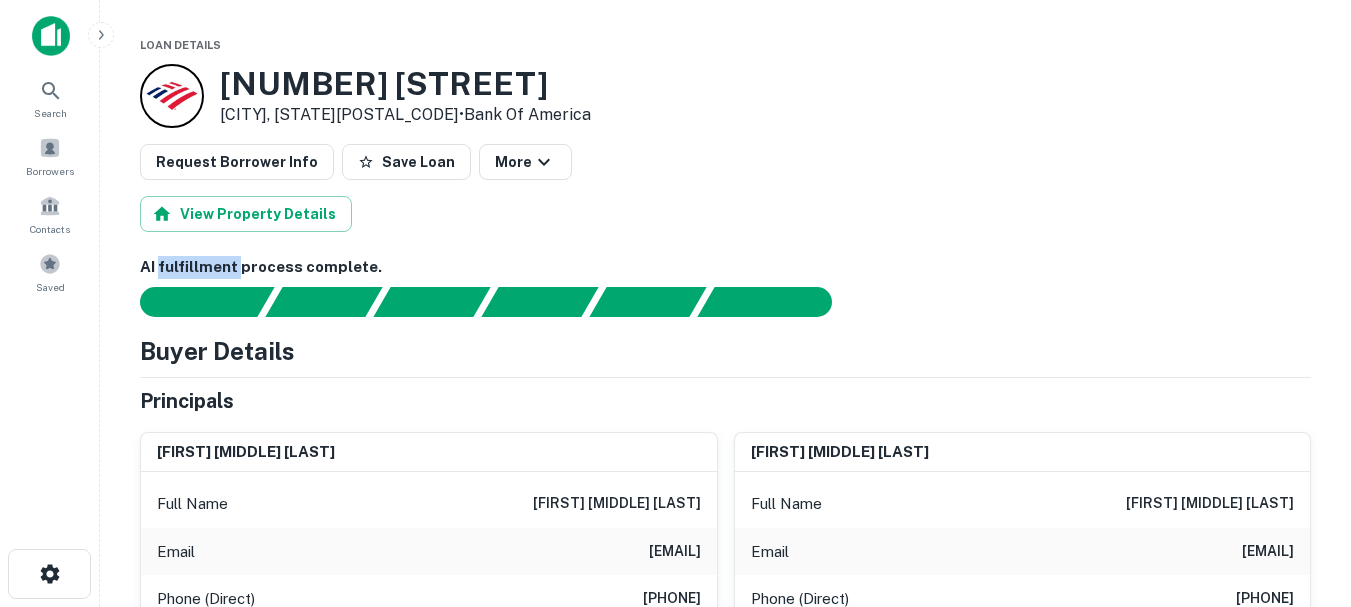 click on "AI fulfillment process complete." at bounding box center [725, 267] 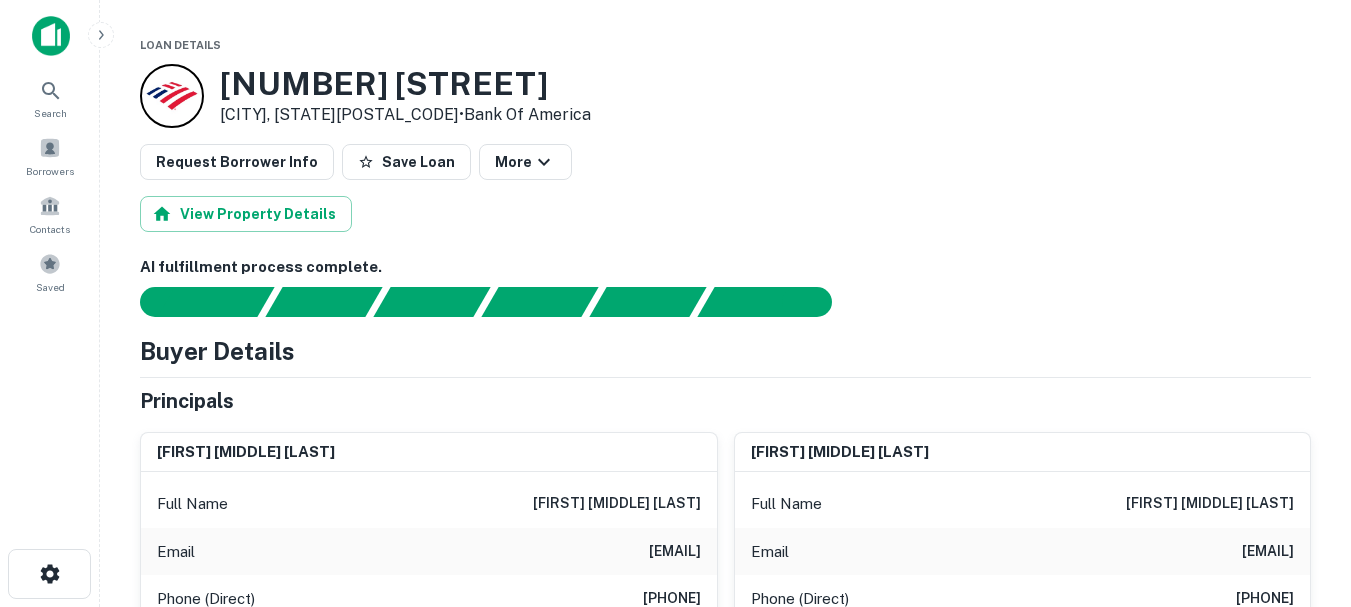 click on "Loan Details 500 Gayle Ave Modesto, CA95350   •  Bank Of America Request Borrower Info Save Loan More View Property Details AI fulfillment process complete.   Buyer Details Principals mary z quaresma Full Name mary z quaresma Email mzq47@yajoo.com Phone (Direct) (214) 213-2524 Address 15130 Sycamore Ave, San Martin, CA95038  Borrower Address 15130 sycamore avenue, san martin, CA, 95038 mary z quaresma Full Name mary z quaresma Email mzq47@yajoo.com Phone (Direct) (214) 213-2524 Address 15130 Sycamore Ave, San Martin, CA95038  Borrower Address 15130 sycamore avenue, san martin, CA, 95038 Corporate Hierarchy quaresma 2003 trust 15130 sycamore avenue, san martin, ca, 95038 Evidence Name Source Type 500 gayle - deed.pdf Mortgage Deed pdf Download Other Mortgages on Property You are currently looking at an older transaction on this property. There may be transactions on this property that are more recent. Transaction Date Buyer Name Seller Name Sale Amount Mortgage Amount Invalid date Most Recent - - View" at bounding box center (725, 2449) 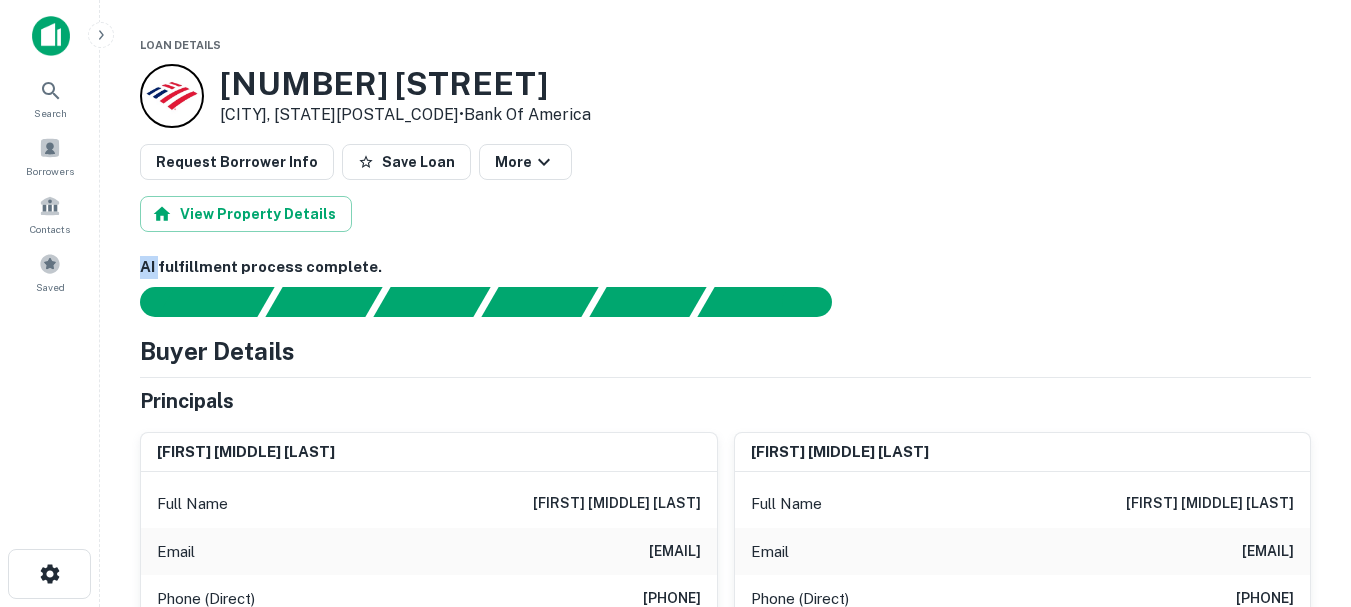click on "Loan Details 500 Gayle Ave Modesto, CA95350   •  Bank Of America Request Borrower Info Save Loan More View Property Details AI fulfillment process complete.   Buyer Details Principals mary z quaresma Full Name mary z quaresma Email mzq47@yajoo.com Phone (Direct) (214) 213-2524 Address 15130 Sycamore Ave, San Martin, CA95038  Borrower Address 15130 sycamore avenue, san martin, CA, 95038 mary z quaresma Full Name mary z quaresma Email mzq47@yajoo.com Phone (Direct) (214) 213-2524 Address 15130 Sycamore Ave, San Martin, CA95038  Borrower Address 15130 sycamore avenue, san martin, CA, 95038 Corporate Hierarchy quaresma 2003 trust 15130 sycamore avenue, san martin, ca, 95038 Evidence Name Source Type 500 gayle - deed.pdf Mortgage Deed pdf Download Other Mortgages on Property You are currently looking at an older transaction on this property. There may be transactions on this property that are more recent. Transaction Date Buyer Name Seller Name Sale Amount Mortgage Amount Invalid date Most Recent - - View" at bounding box center [725, 2449] 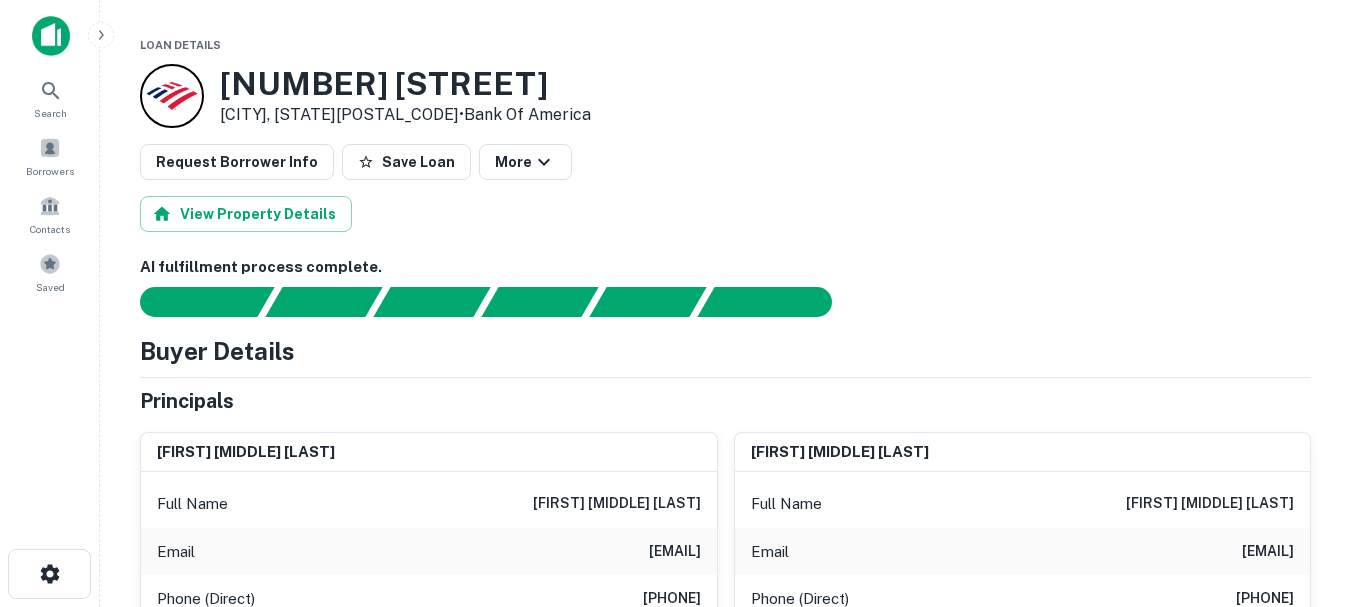 click on "AI fulfillment process complete." at bounding box center (725, 267) 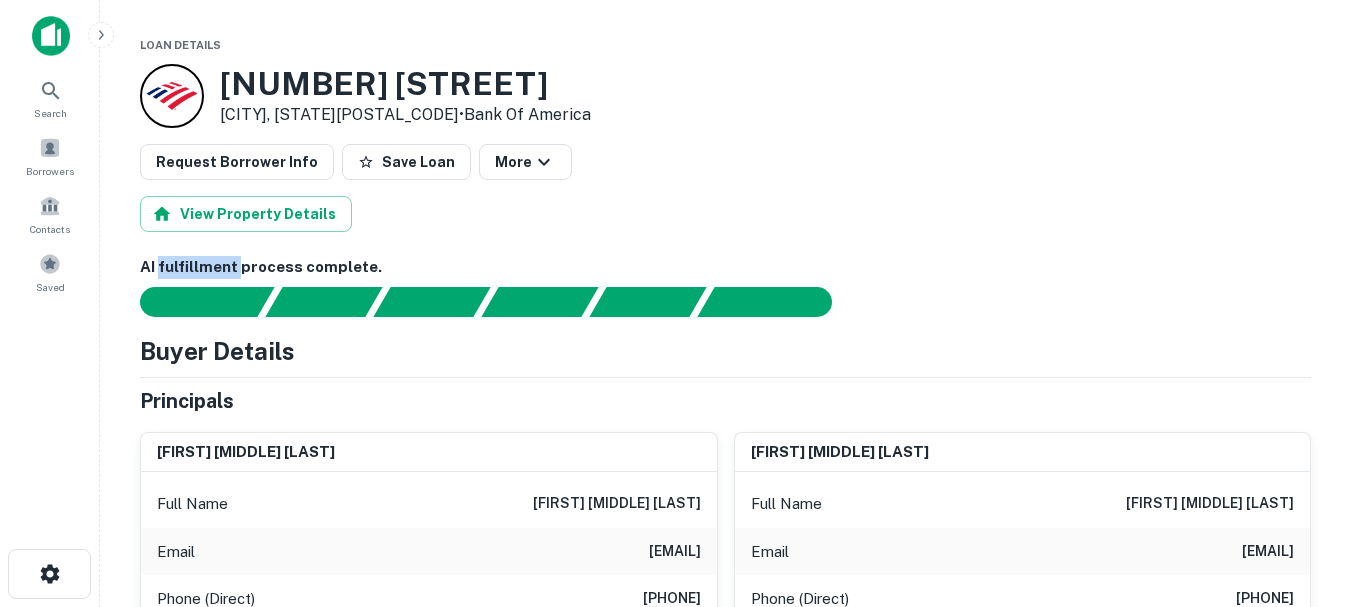 click on "AI fulfillment process complete." at bounding box center (725, 267) 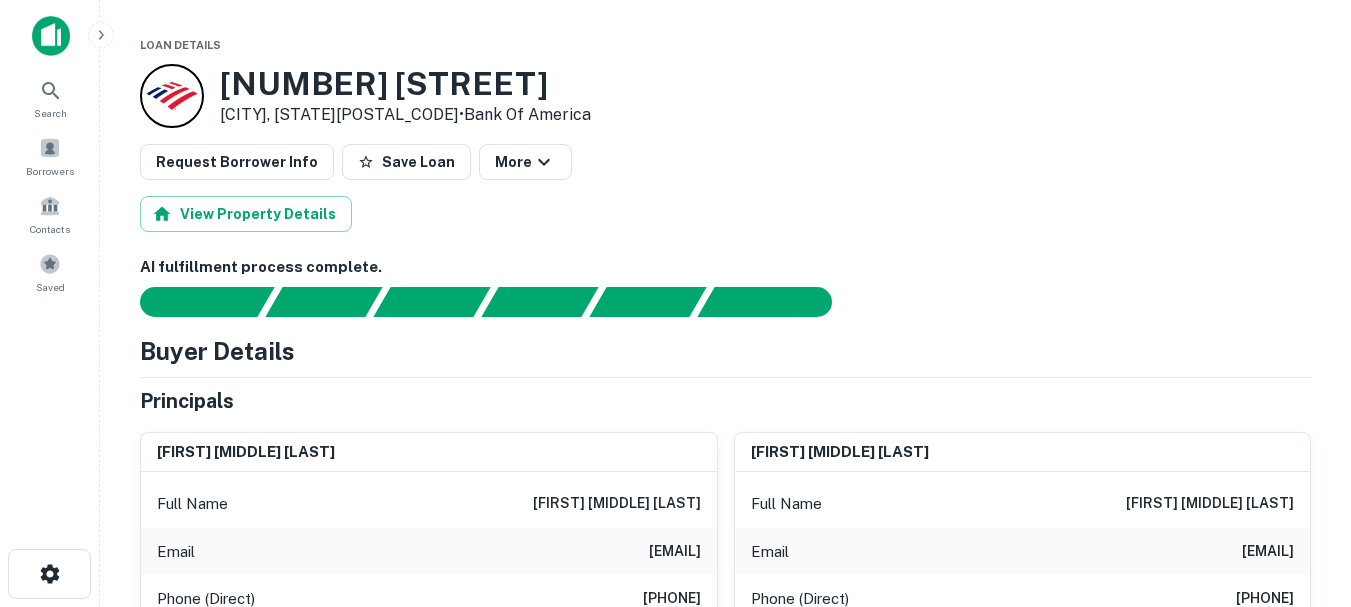 click on "AI fulfillment process complete." at bounding box center (725, 267) 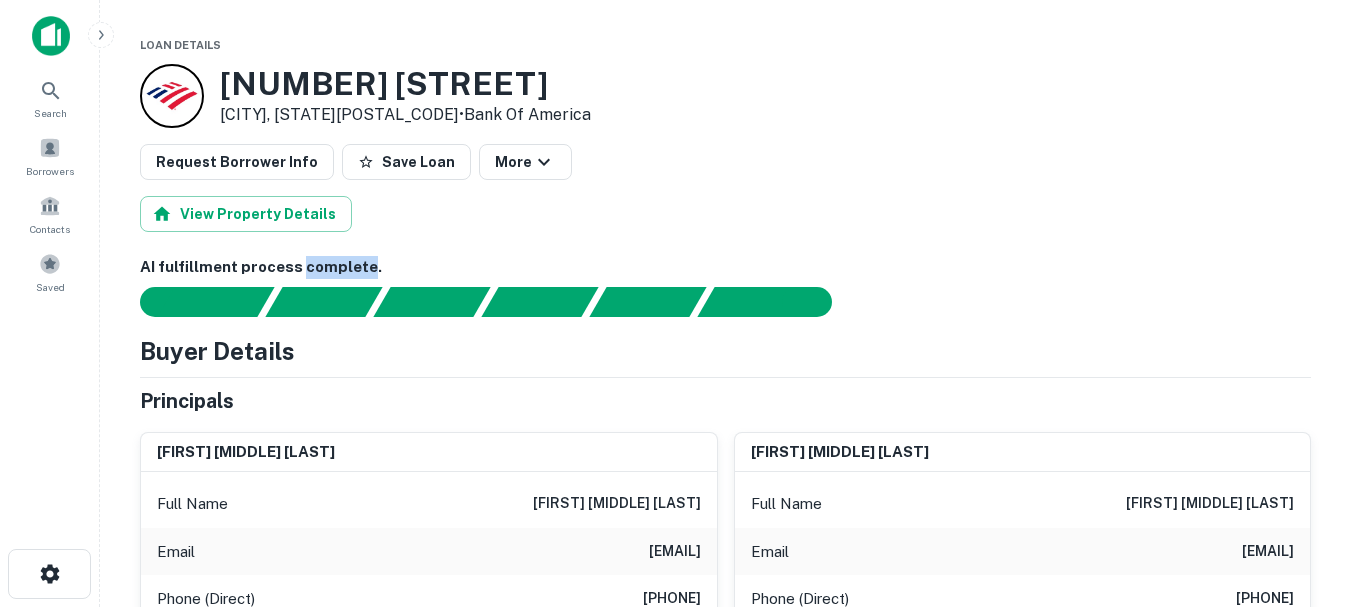 click on "AI fulfillment process complete." at bounding box center (725, 267) 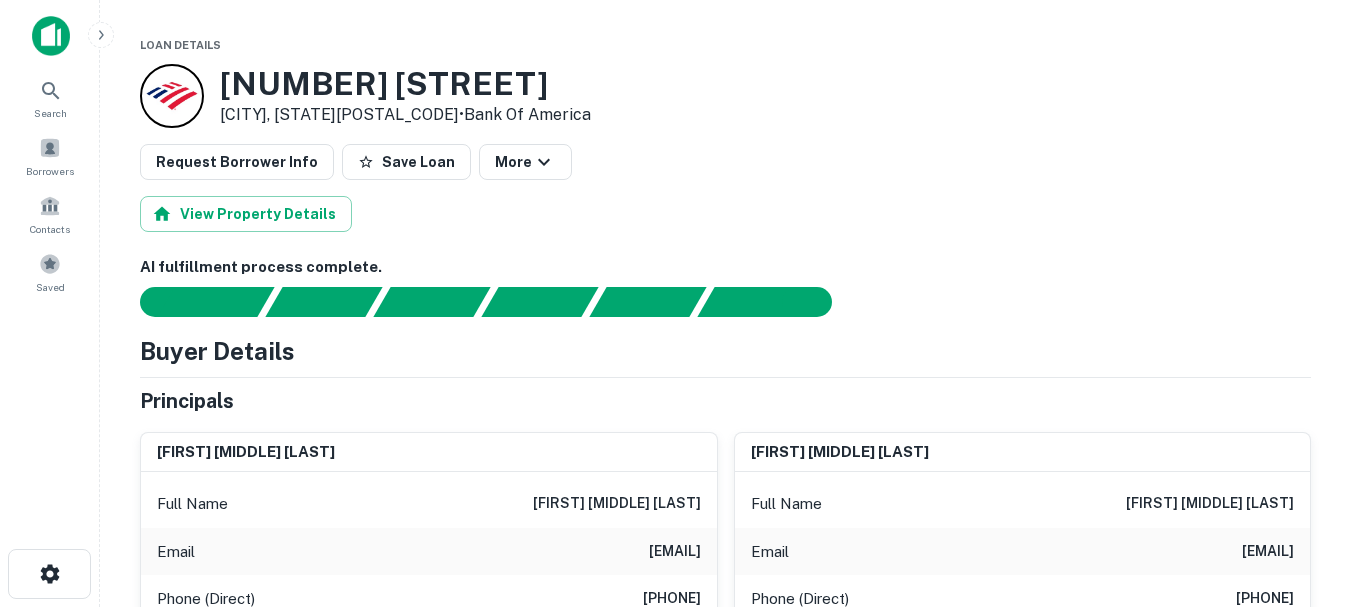 click on "AI fulfillment process complete." at bounding box center [725, 267] 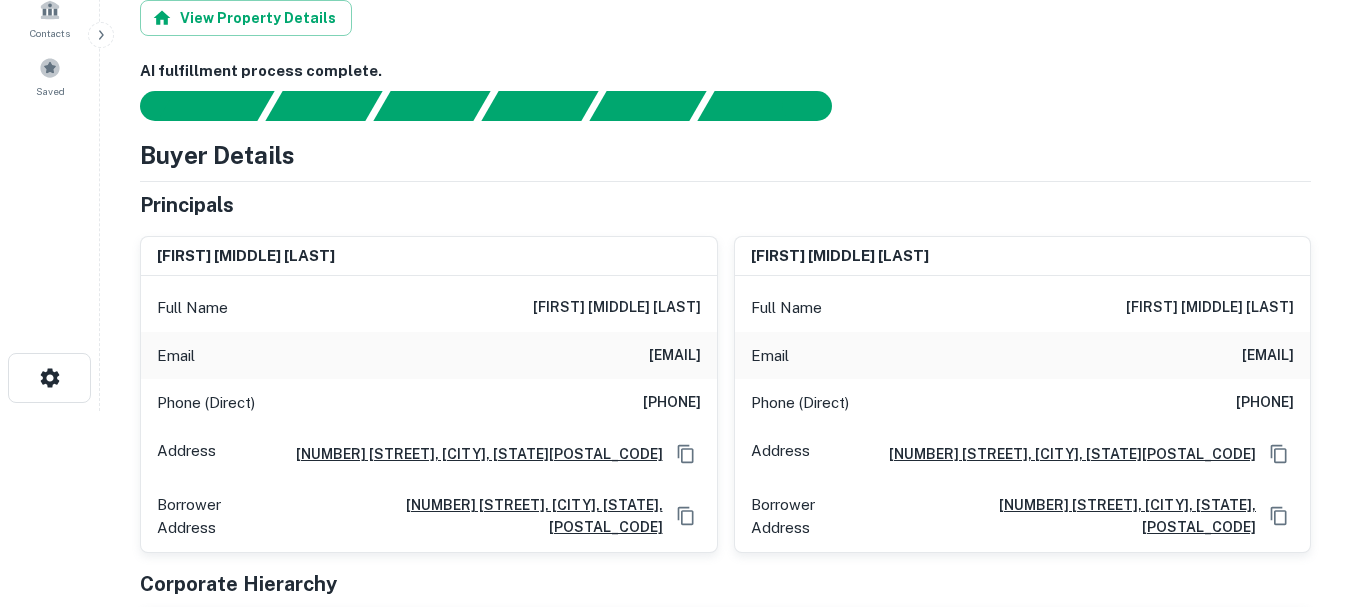 scroll, scrollTop: 100, scrollLeft: 0, axis: vertical 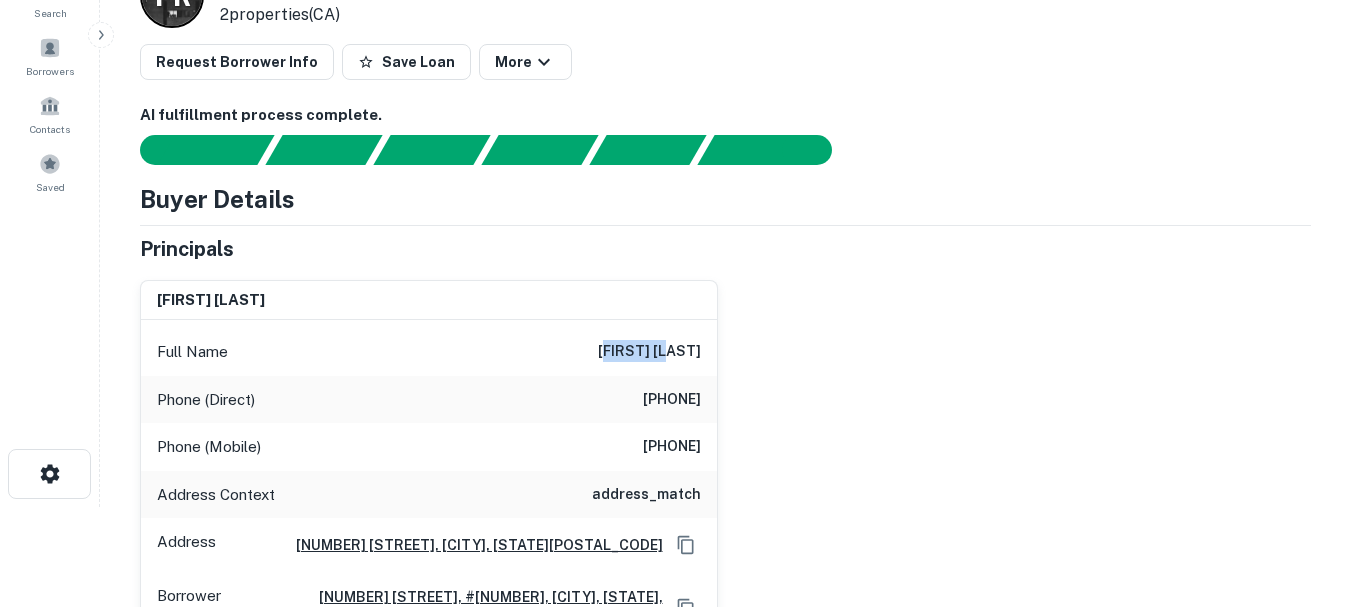 drag, startPoint x: 630, startPoint y: 351, endPoint x: 690, endPoint y: 350, distance: 60.00833 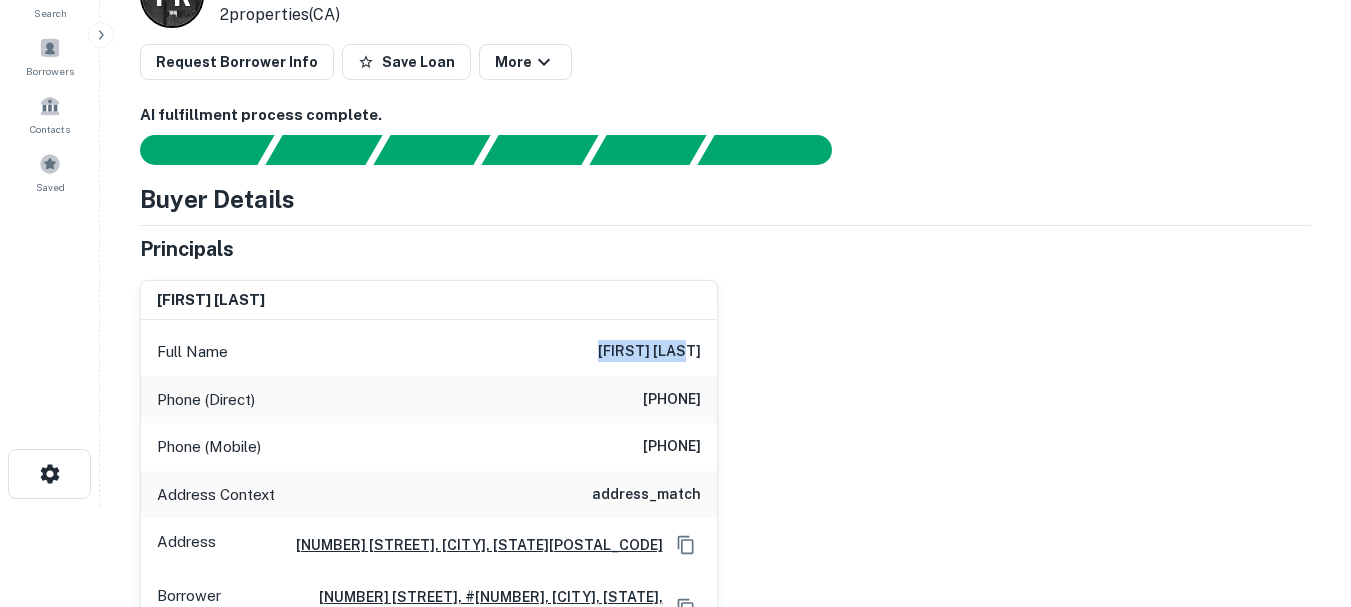 drag, startPoint x: 603, startPoint y: 351, endPoint x: 726, endPoint y: 352, distance: 123.00407 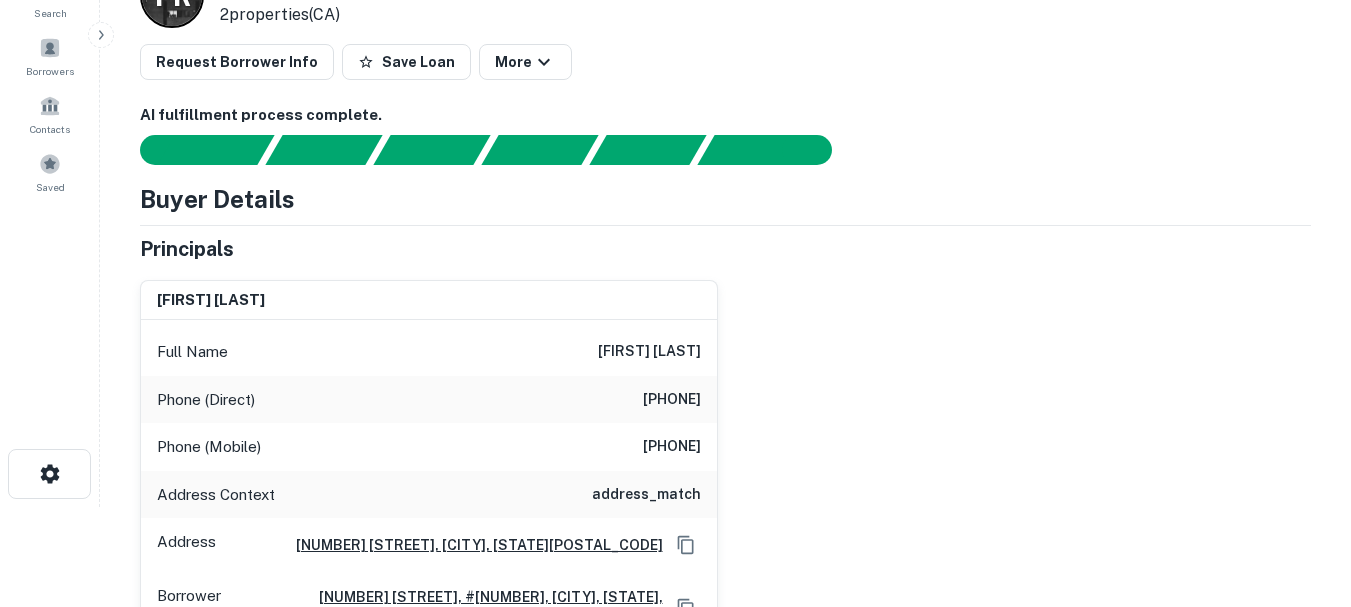 click on "Phone (Direct) (818) 776-1519" at bounding box center (429, 400) 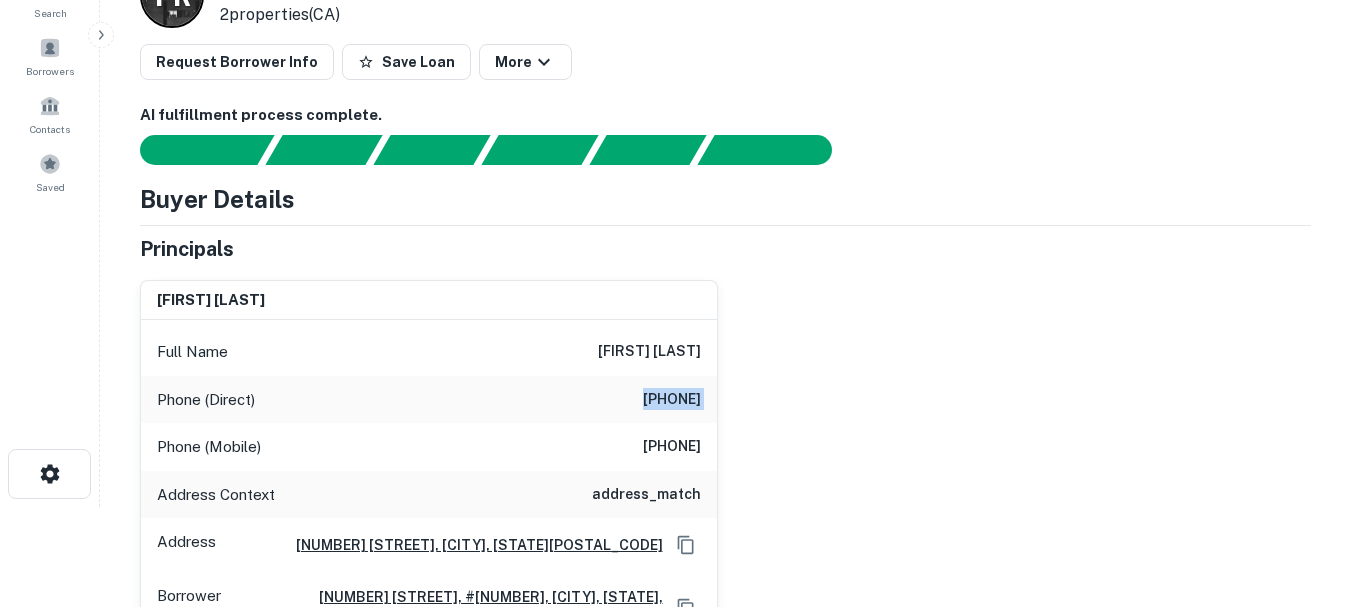 click on "Phone (Direct) (818) 776-1519" at bounding box center [429, 400] 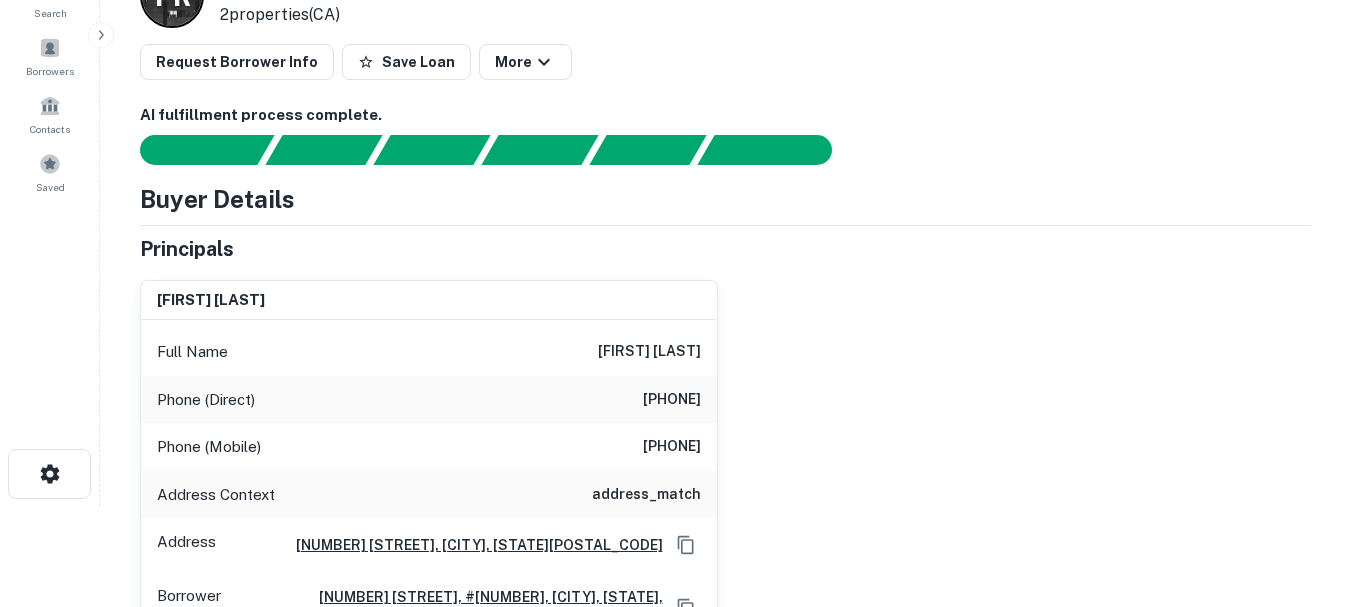 click on "(818) 345-7397" at bounding box center [641, 447] 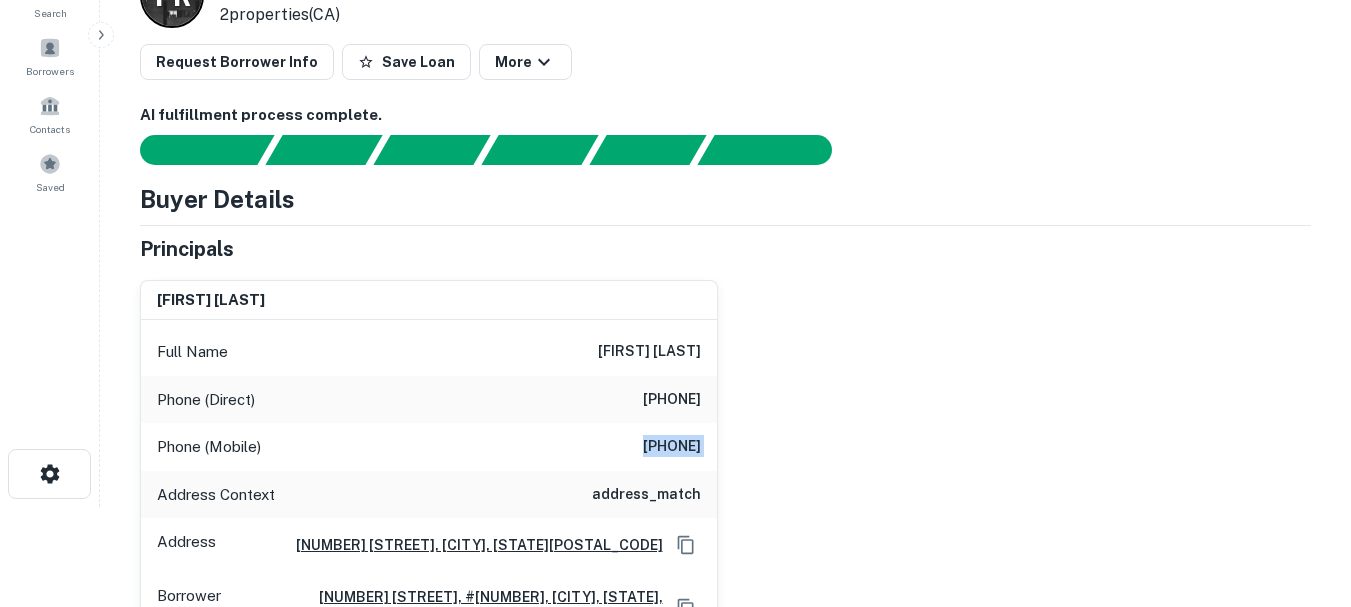 click on "(818) 345-7397" at bounding box center [641, 447] 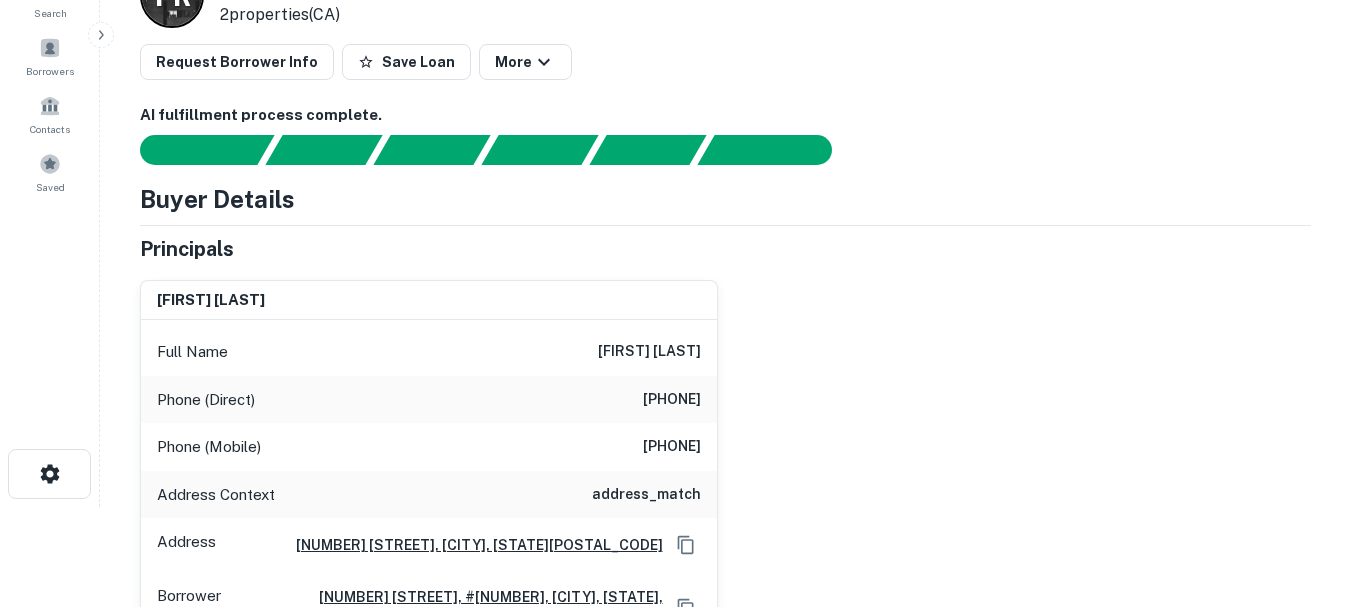 click on "Address Context address_match" at bounding box center (429, 495) 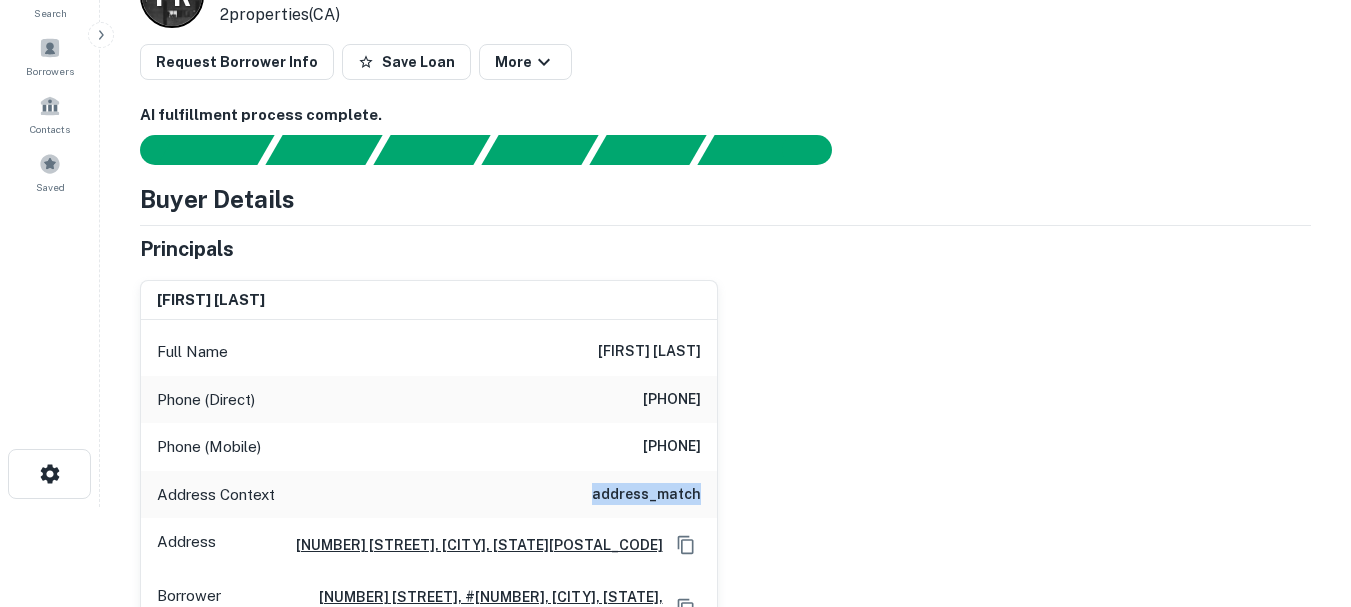 click on "Address Context address_match" at bounding box center [429, 495] 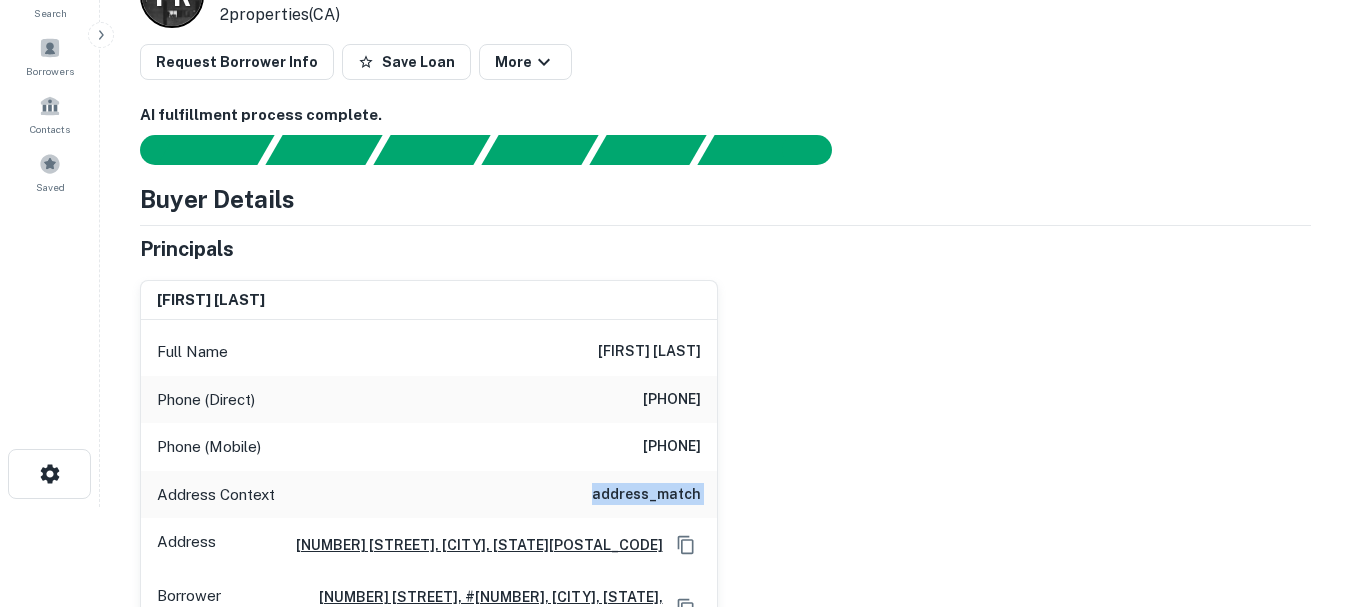 click on "Address Context address_match" at bounding box center [429, 495] 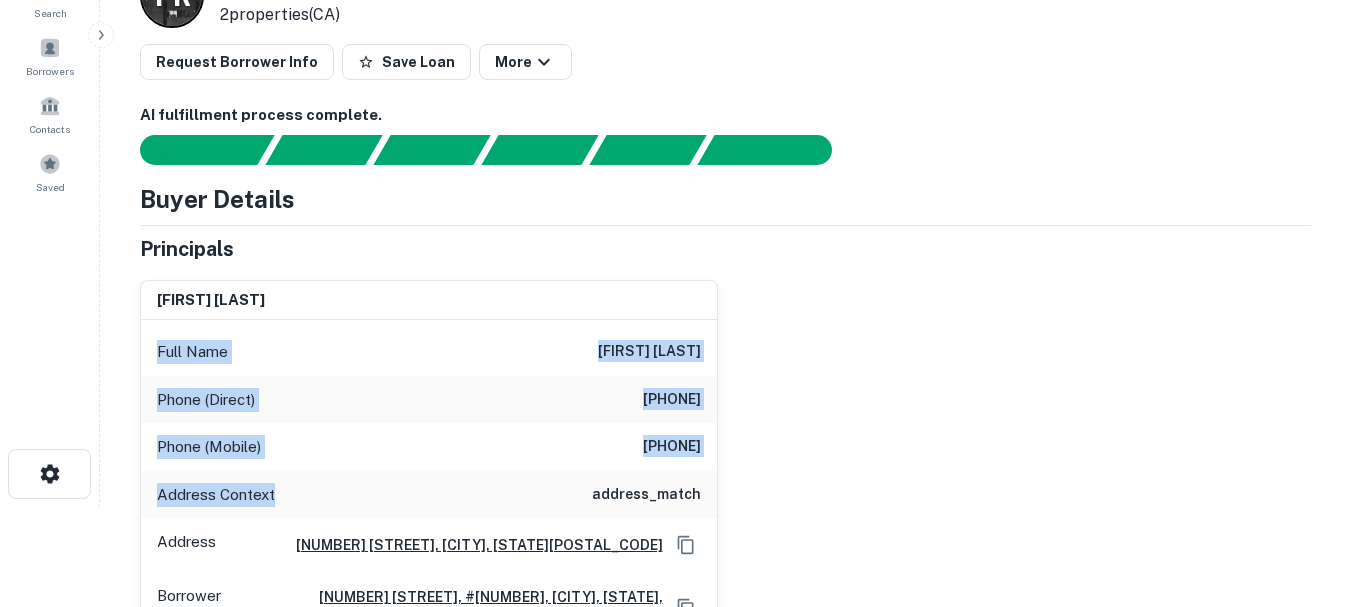 drag, startPoint x: 286, startPoint y: 487, endPoint x: 160, endPoint y: 350, distance: 186.13167 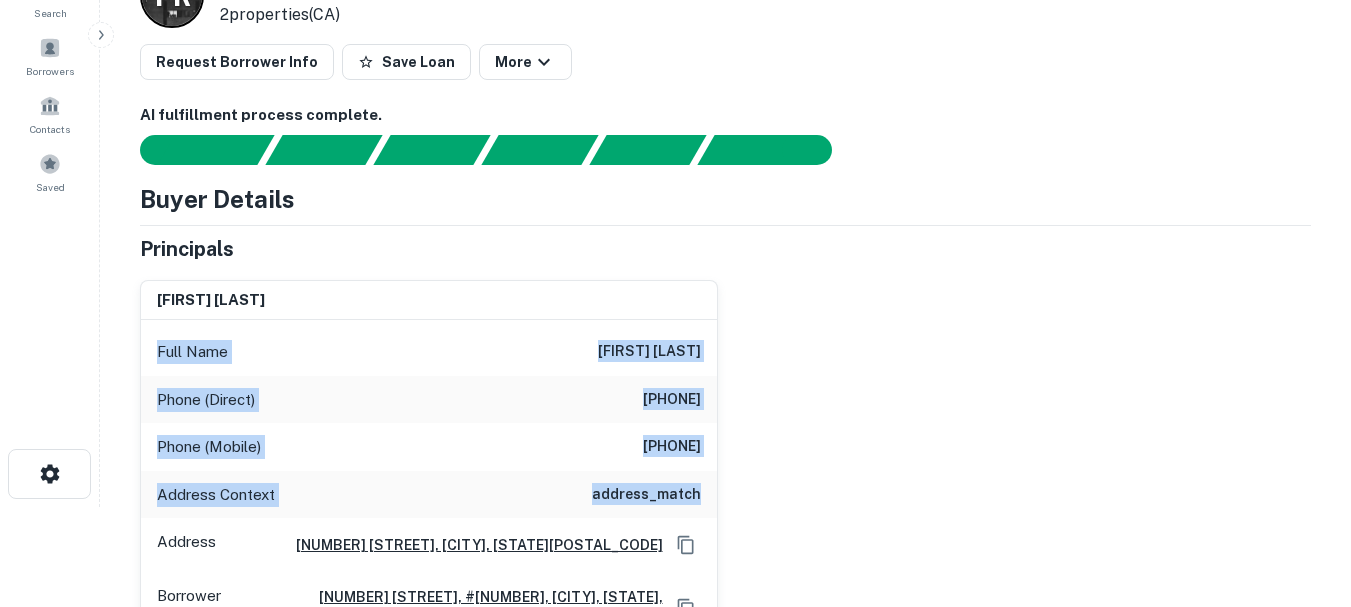drag, startPoint x: 160, startPoint y: 352, endPoint x: 674, endPoint y: 477, distance: 528.9811 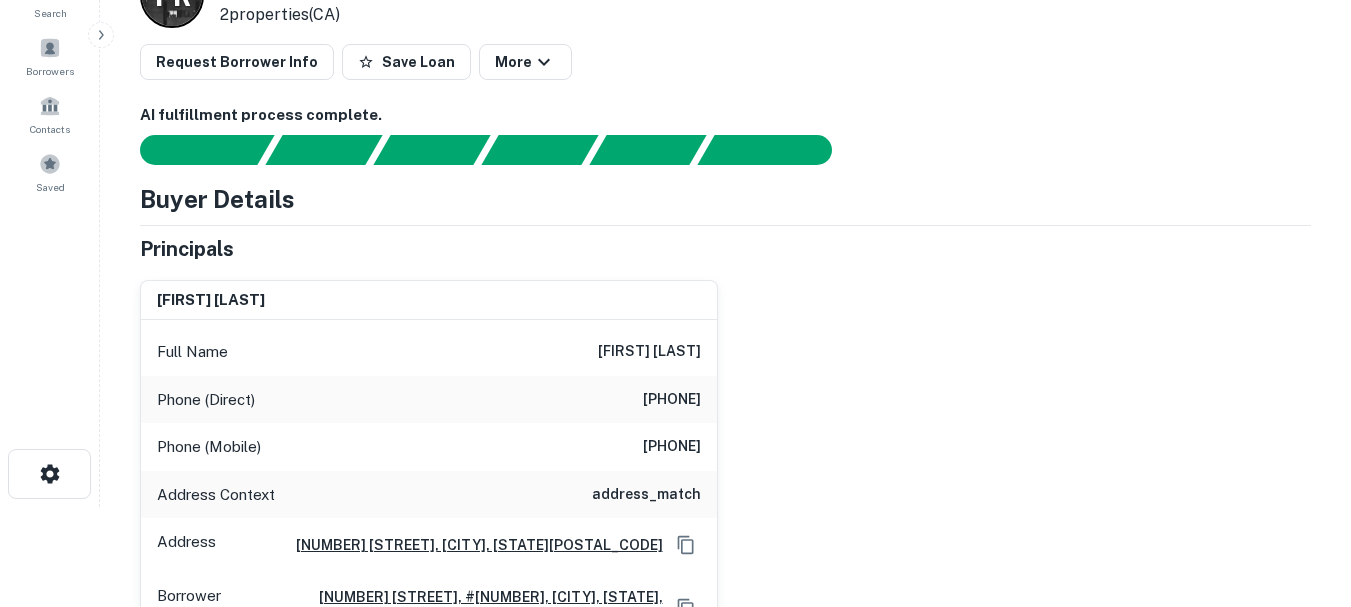 drag, startPoint x: 728, startPoint y: 372, endPoint x: 612, endPoint y: 366, distance: 116.15507 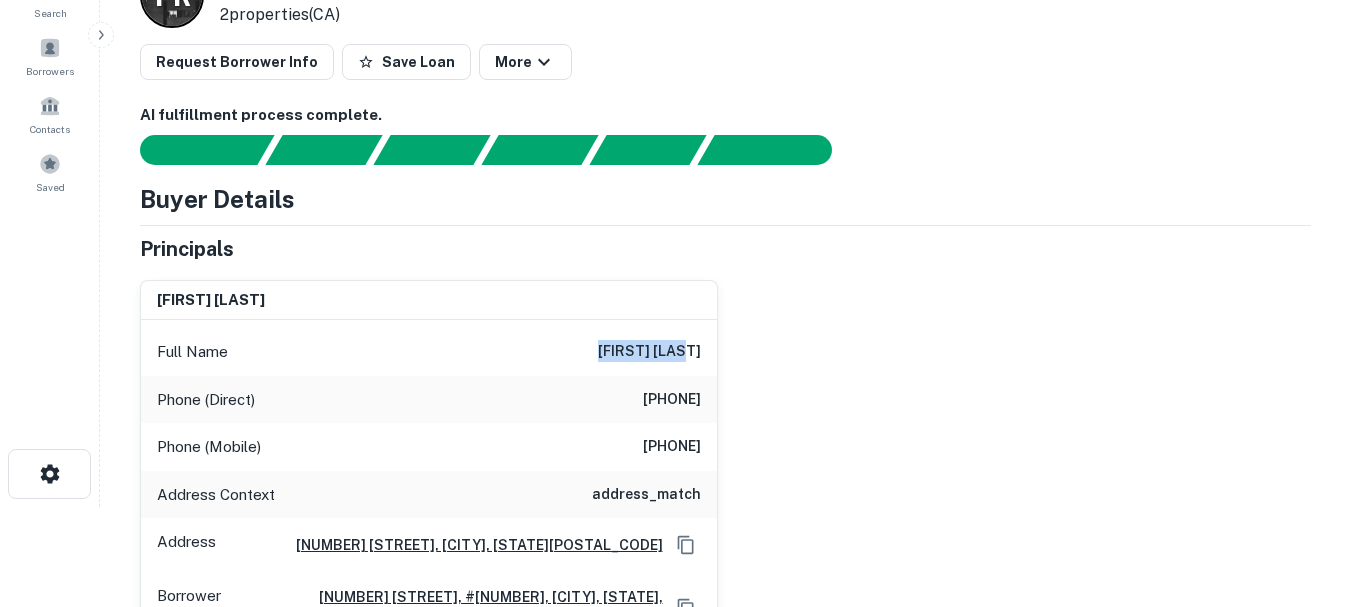 drag, startPoint x: 713, startPoint y: 347, endPoint x: 740, endPoint y: 348, distance: 27.018513 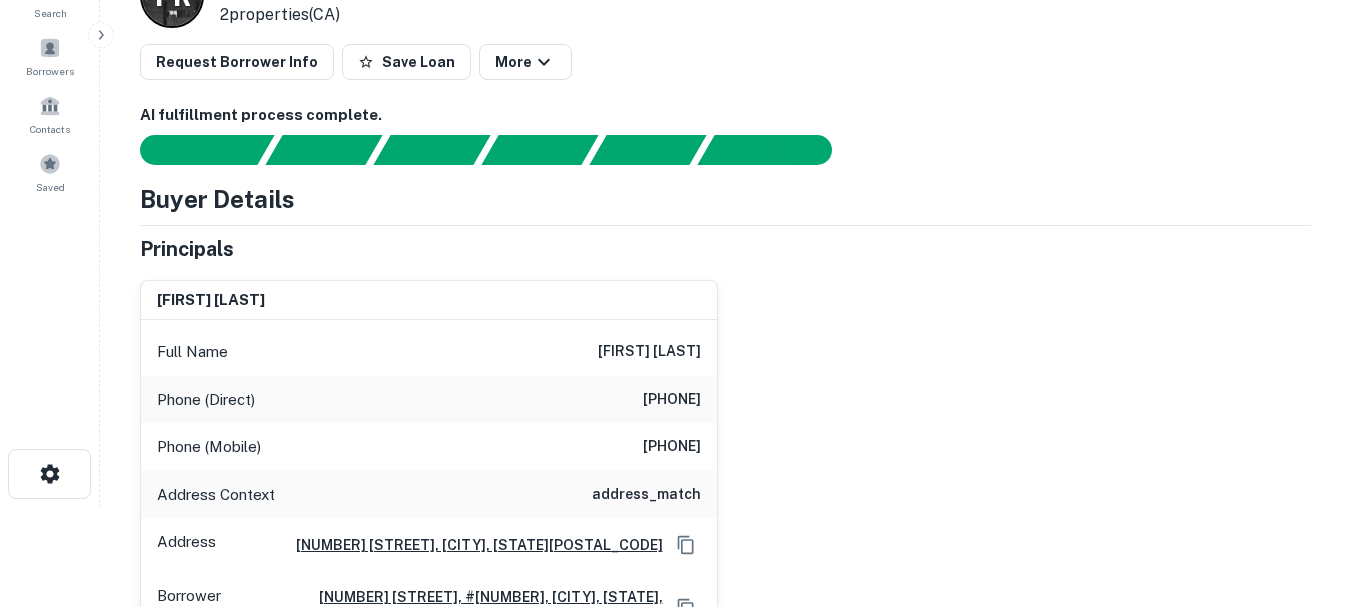 click on "[PHONE]" at bounding box center (641, 400) 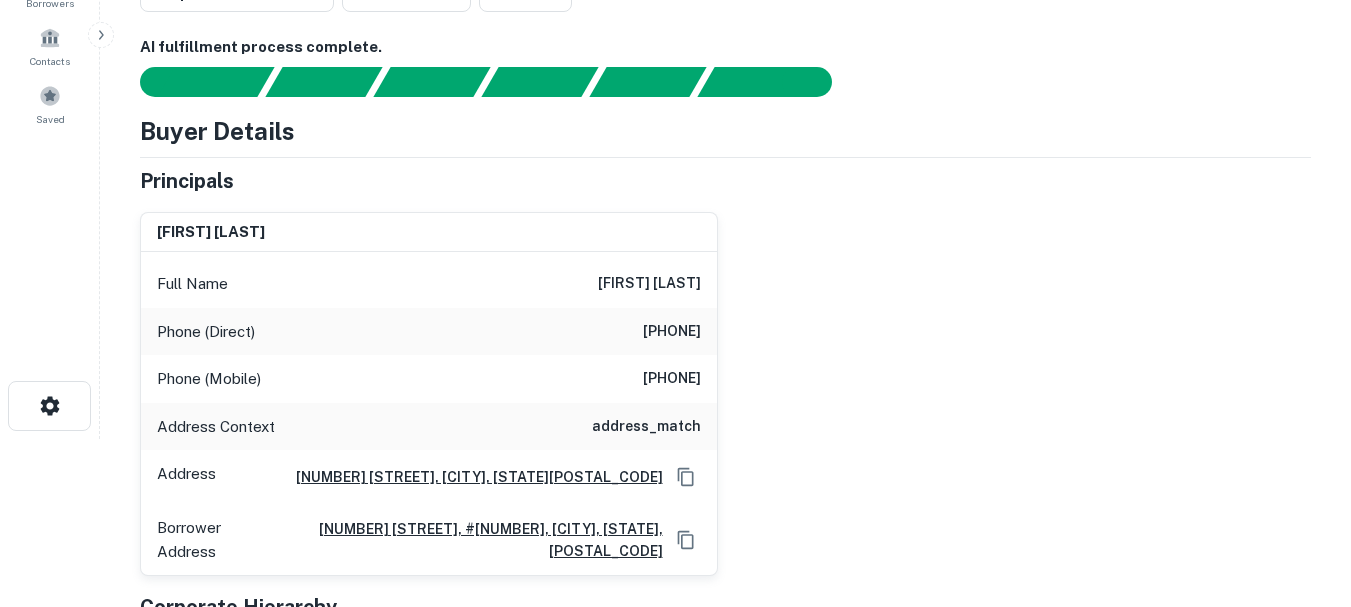 scroll, scrollTop: 200, scrollLeft: 0, axis: vertical 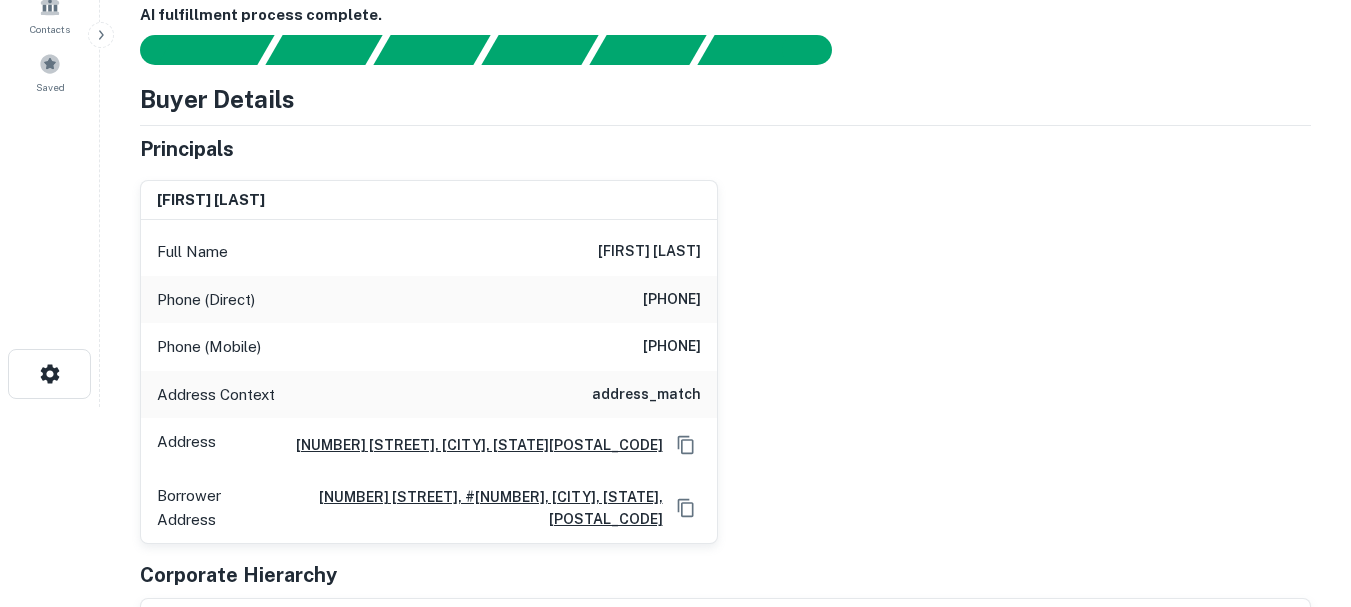 click on "[PHONE]" at bounding box center [641, 347] 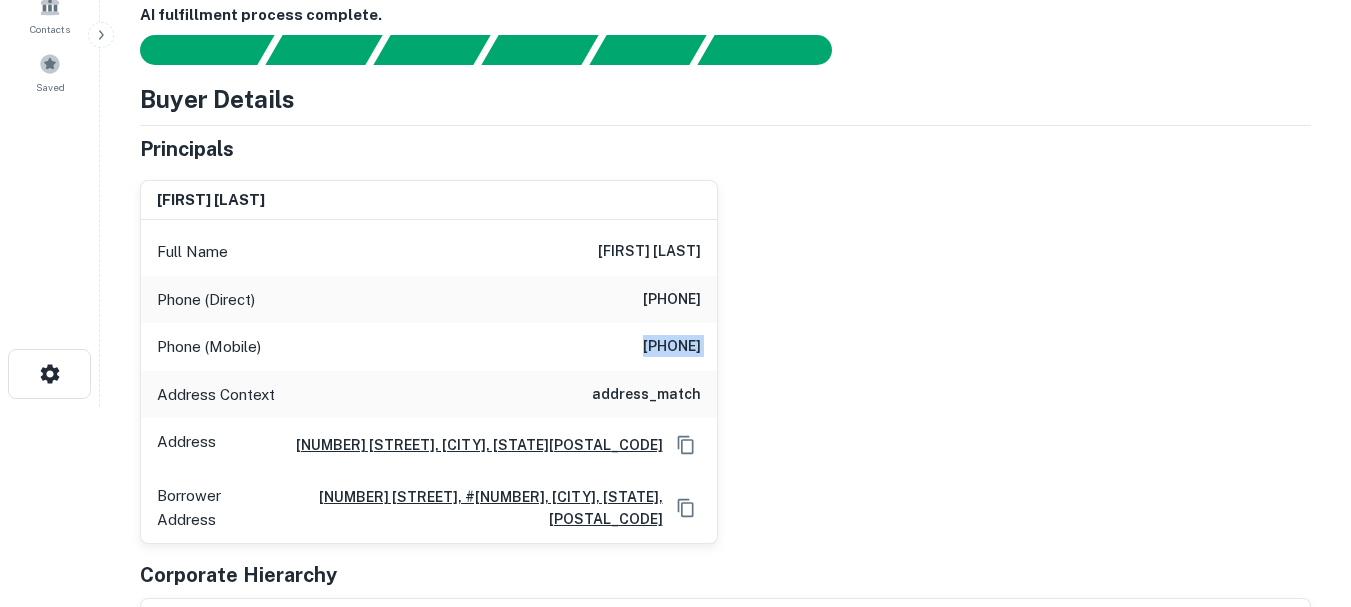 click on "[PHONE]" at bounding box center (641, 347) 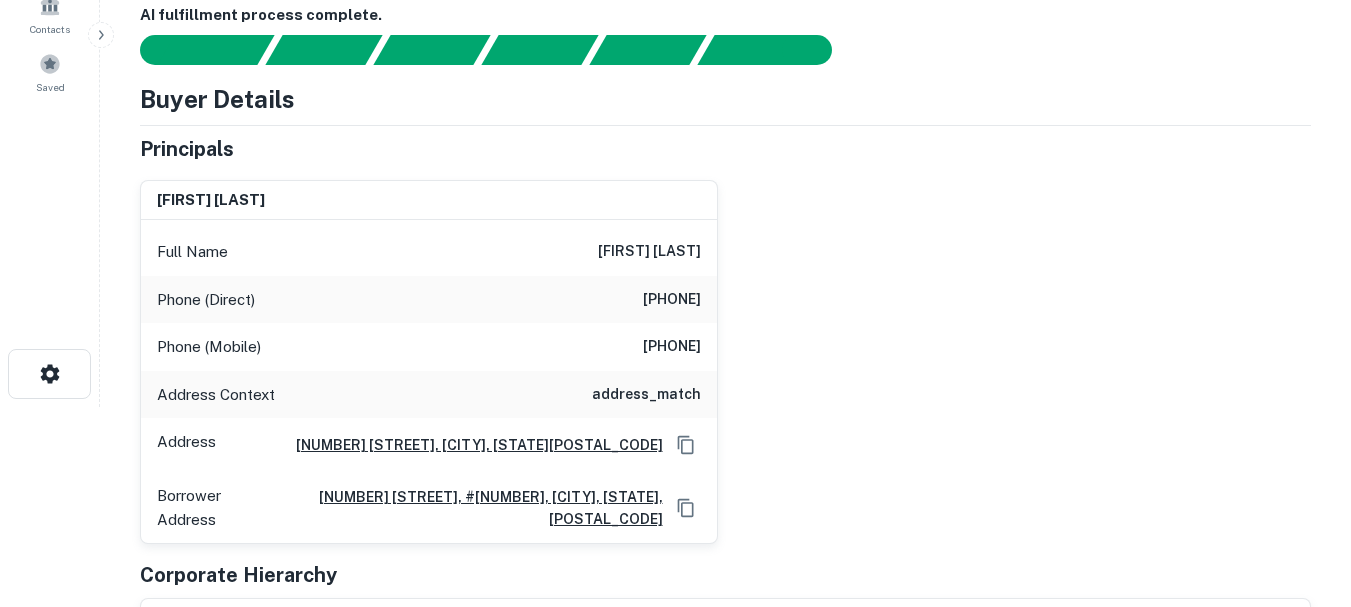 click on "babak tamari" at bounding box center [649, 252] 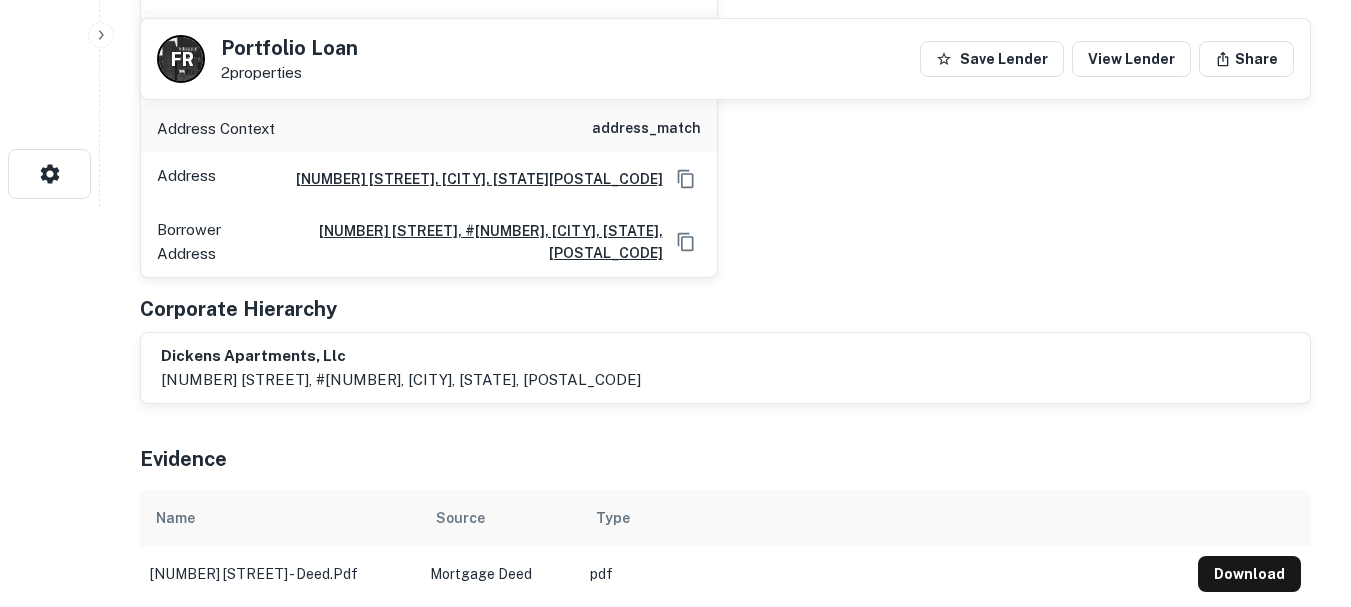 scroll, scrollTop: 200, scrollLeft: 0, axis: vertical 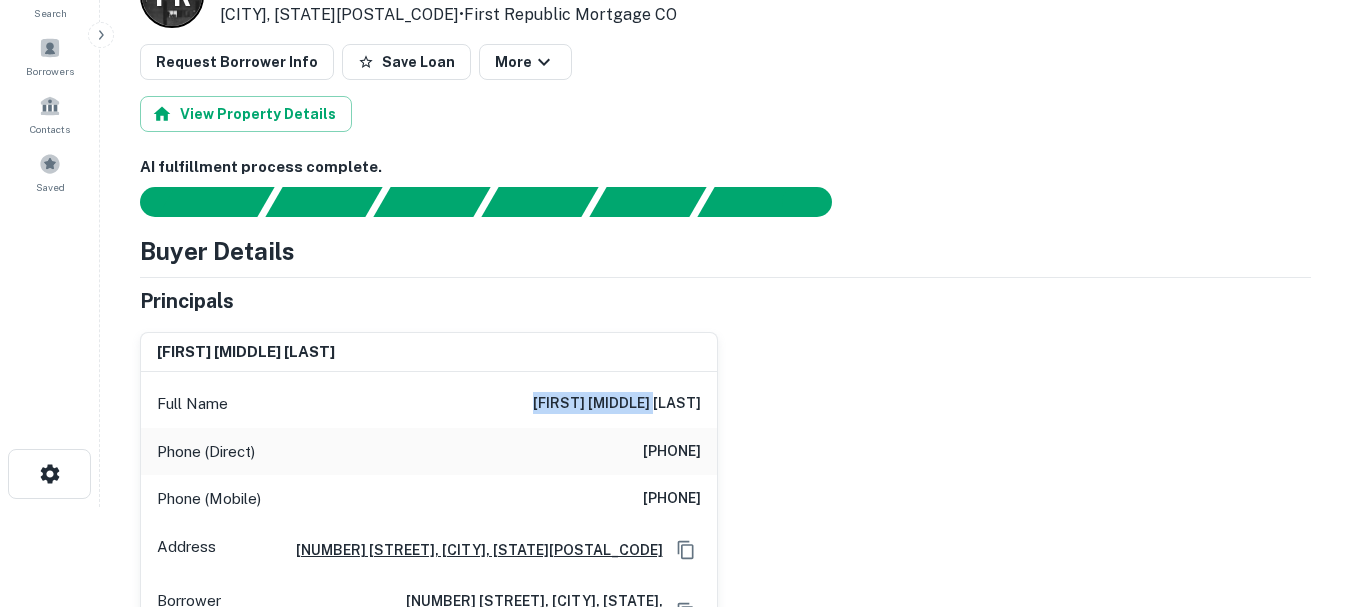 drag, startPoint x: 600, startPoint y: 403, endPoint x: 756, endPoint y: 401, distance: 156.01282 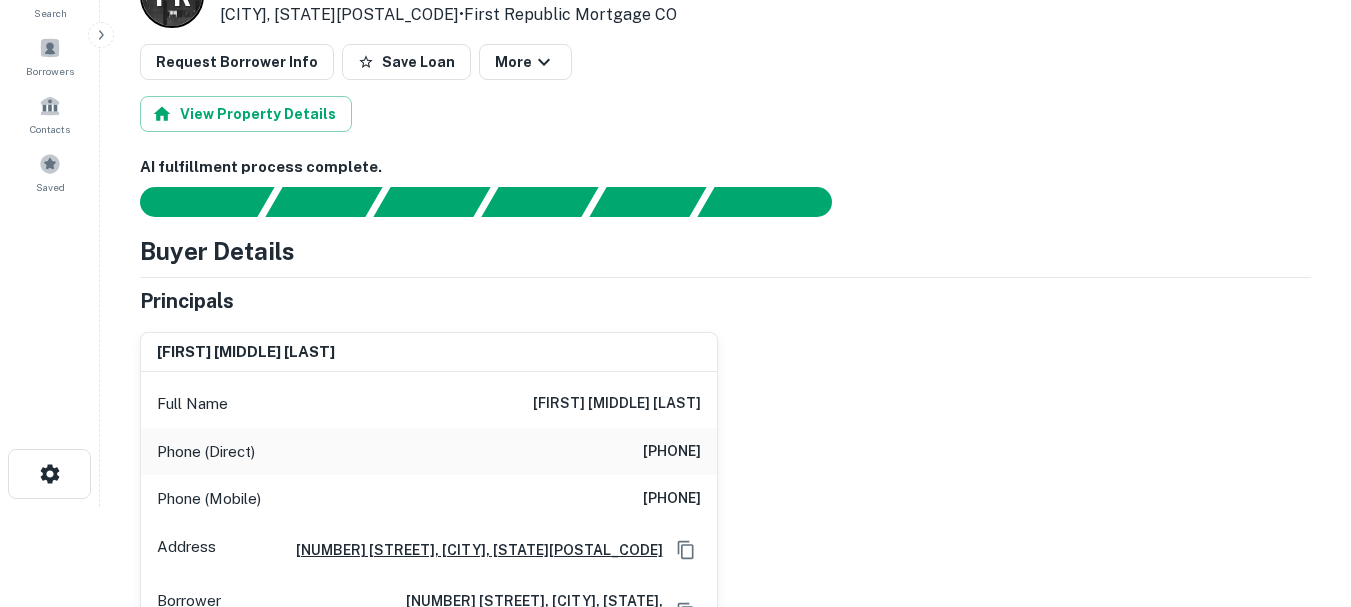 click on "Phone (Direct) [PHONE]" at bounding box center (429, 452) 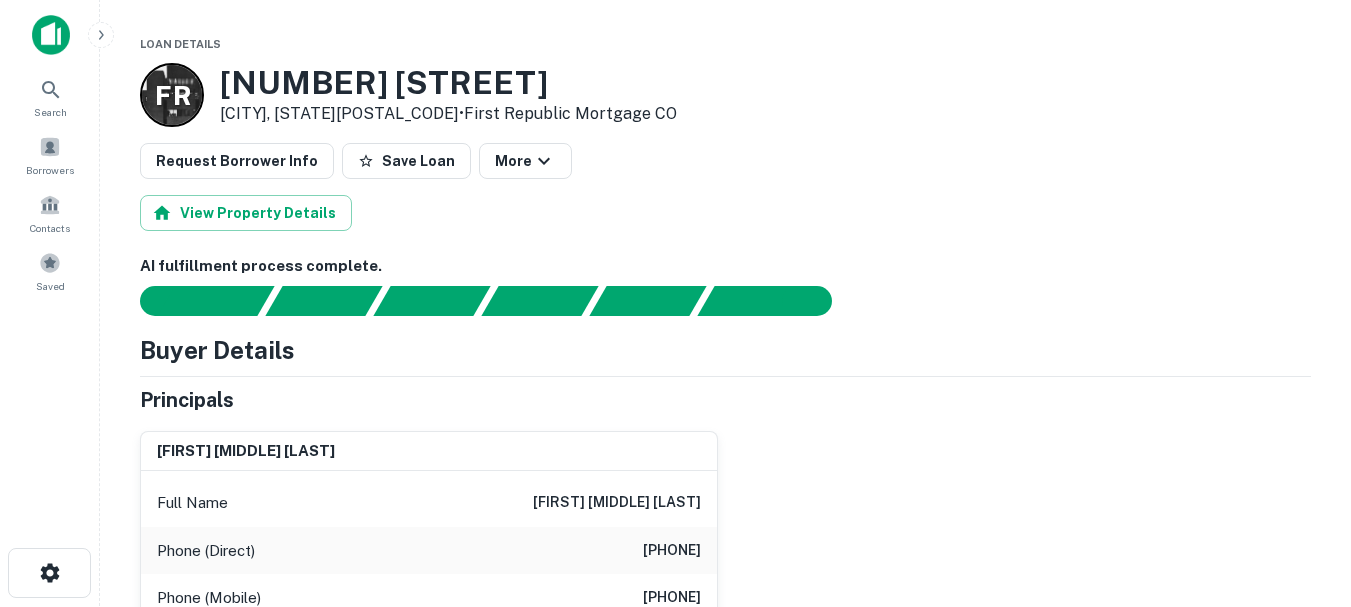 scroll, scrollTop: 0, scrollLeft: 0, axis: both 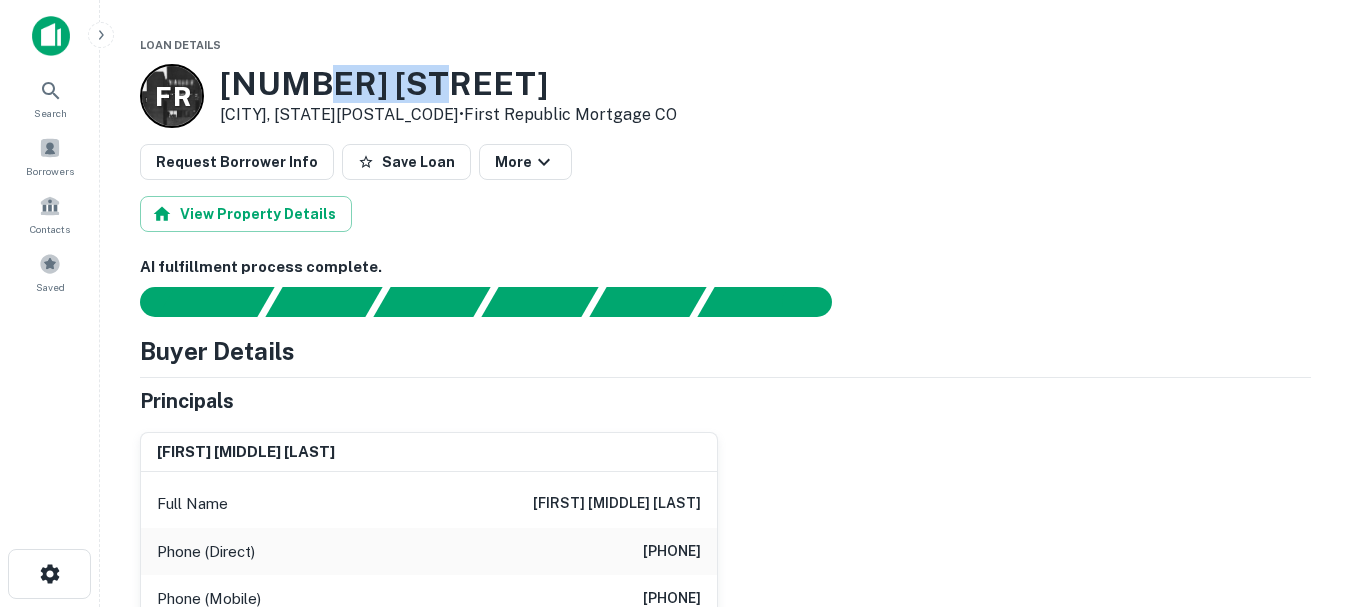 drag, startPoint x: 311, startPoint y: 81, endPoint x: 425, endPoint y: 80, distance: 114.00439 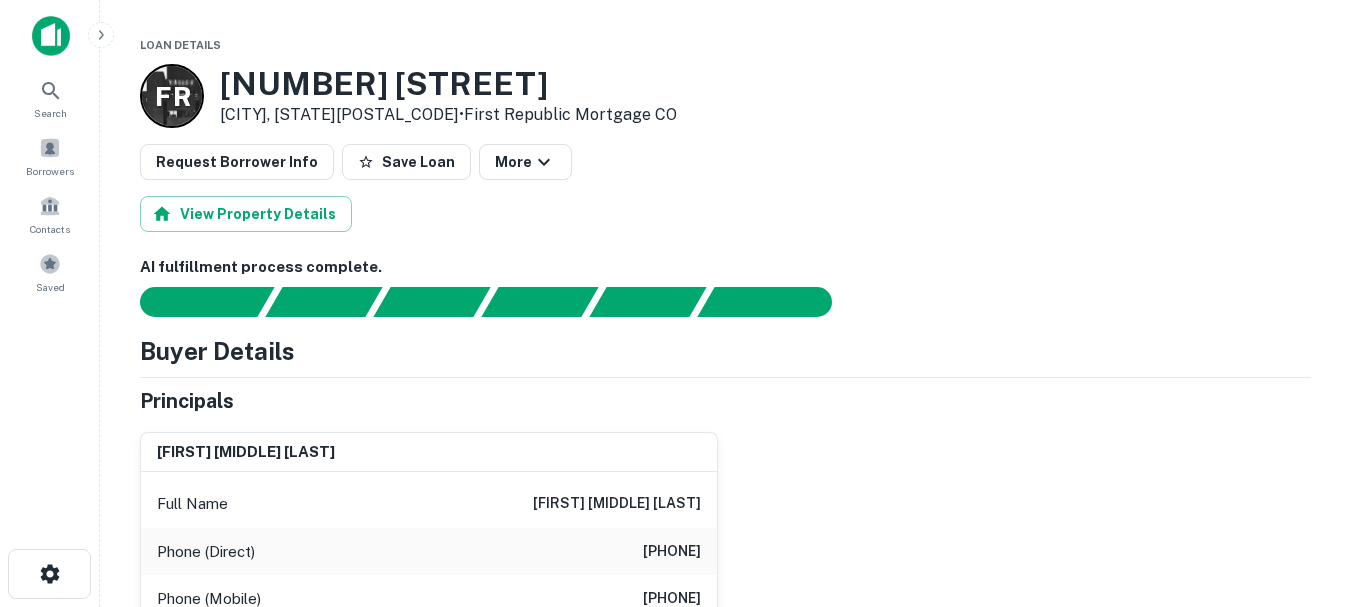 click on "[NUMBER] [STREET]" at bounding box center [448, 84] 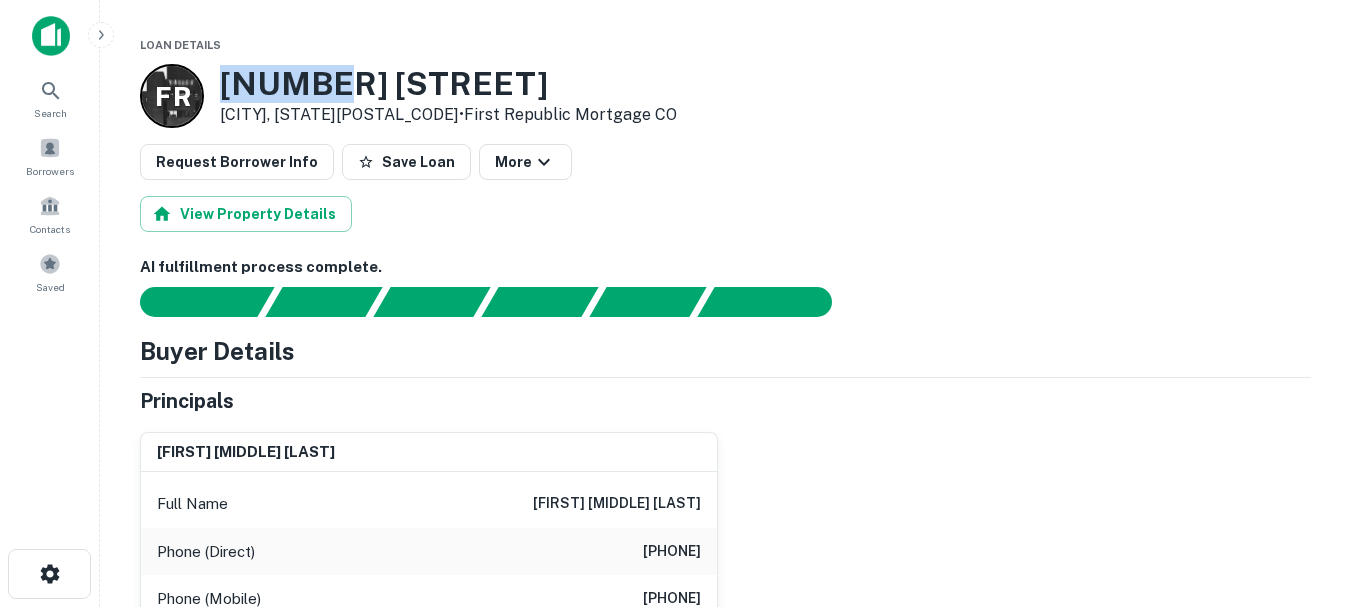 drag, startPoint x: 226, startPoint y: 86, endPoint x: 341, endPoint y: 85, distance: 115.00435 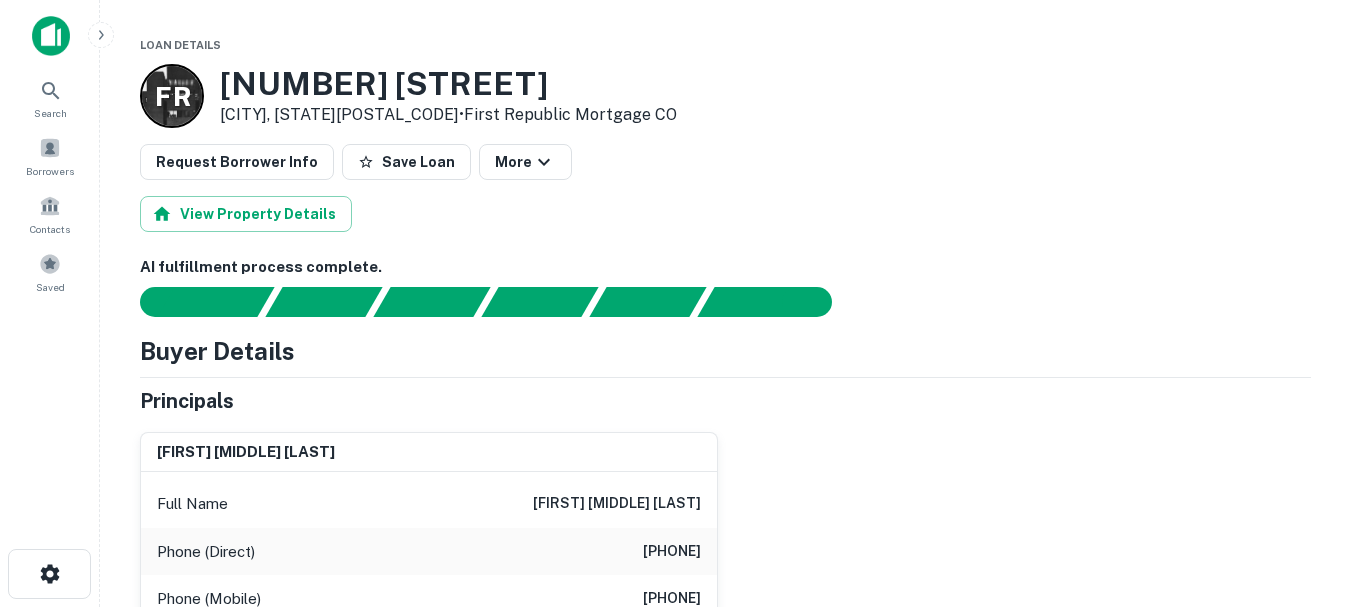 click on "[NUMBER] [STREET]" at bounding box center (448, 84) 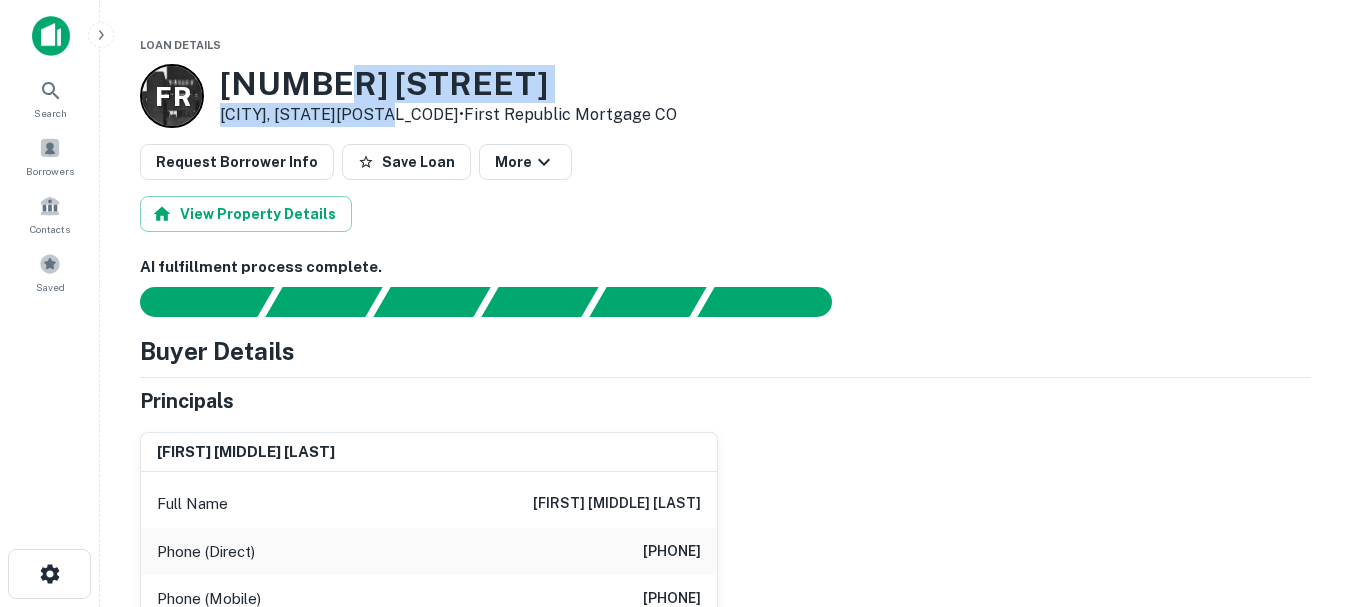 drag, startPoint x: 376, startPoint y: 113, endPoint x: 325, endPoint y: 84, distance: 58.66856 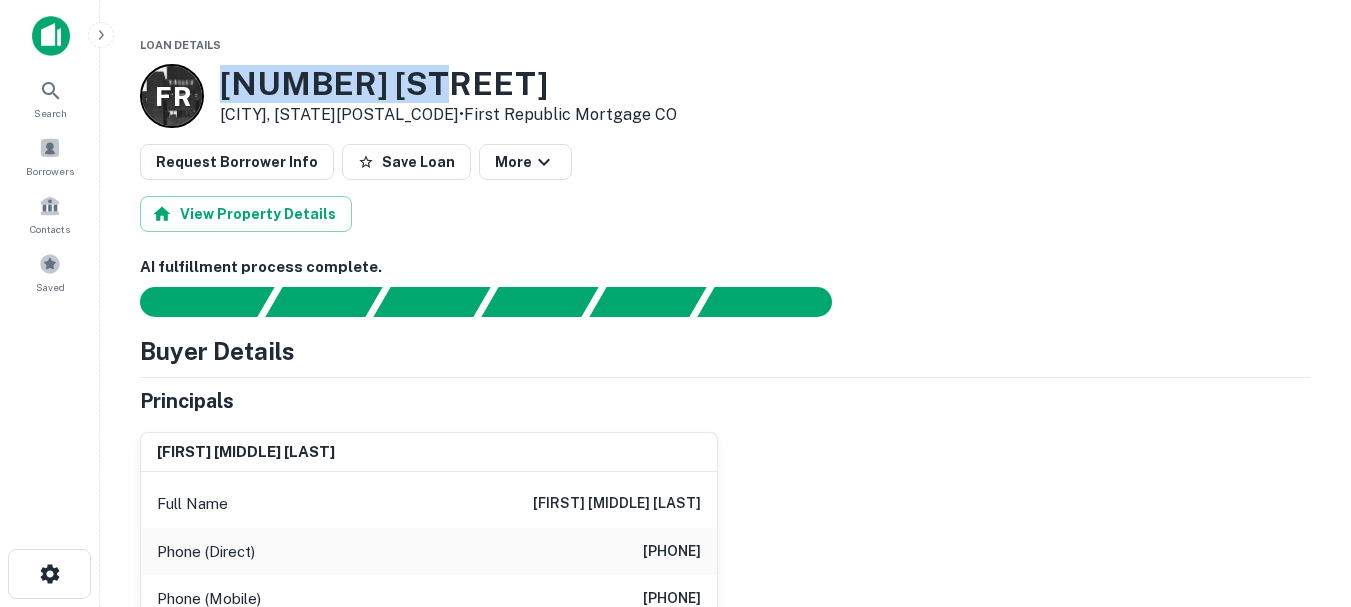 drag, startPoint x: 221, startPoint y: 83, endPoint x: 424, endPoint y: 89, distance: 203.08865 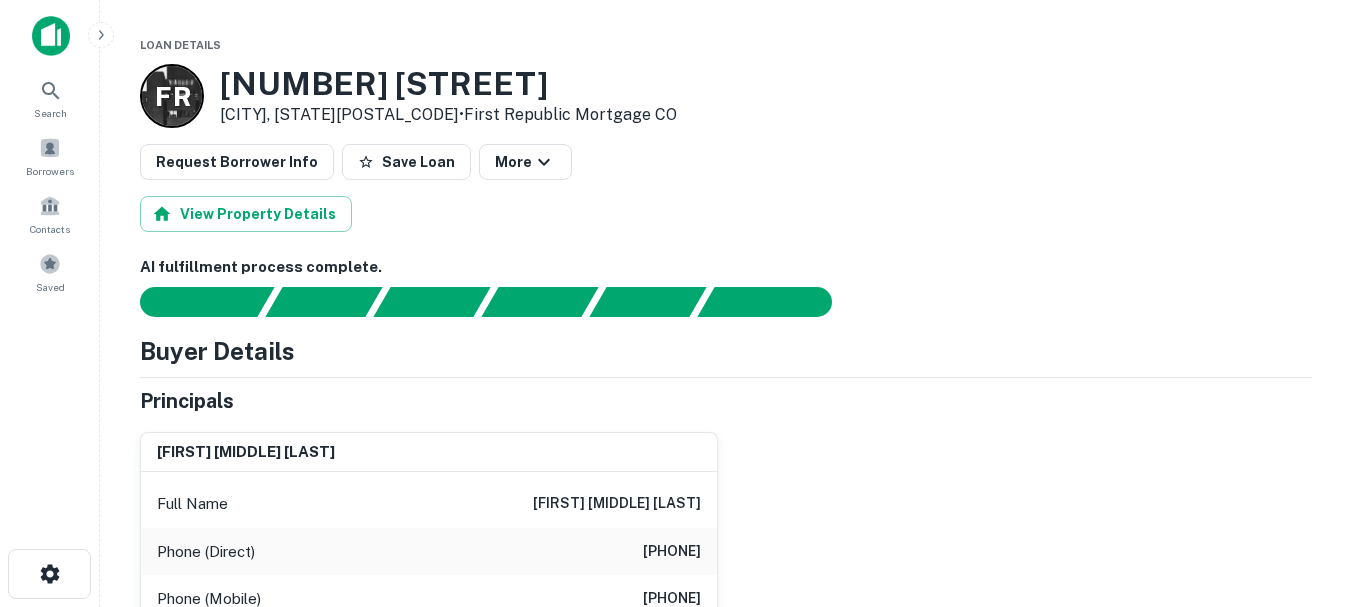 click on "2462 Barrington Ave" at bounding box center (448, 84) 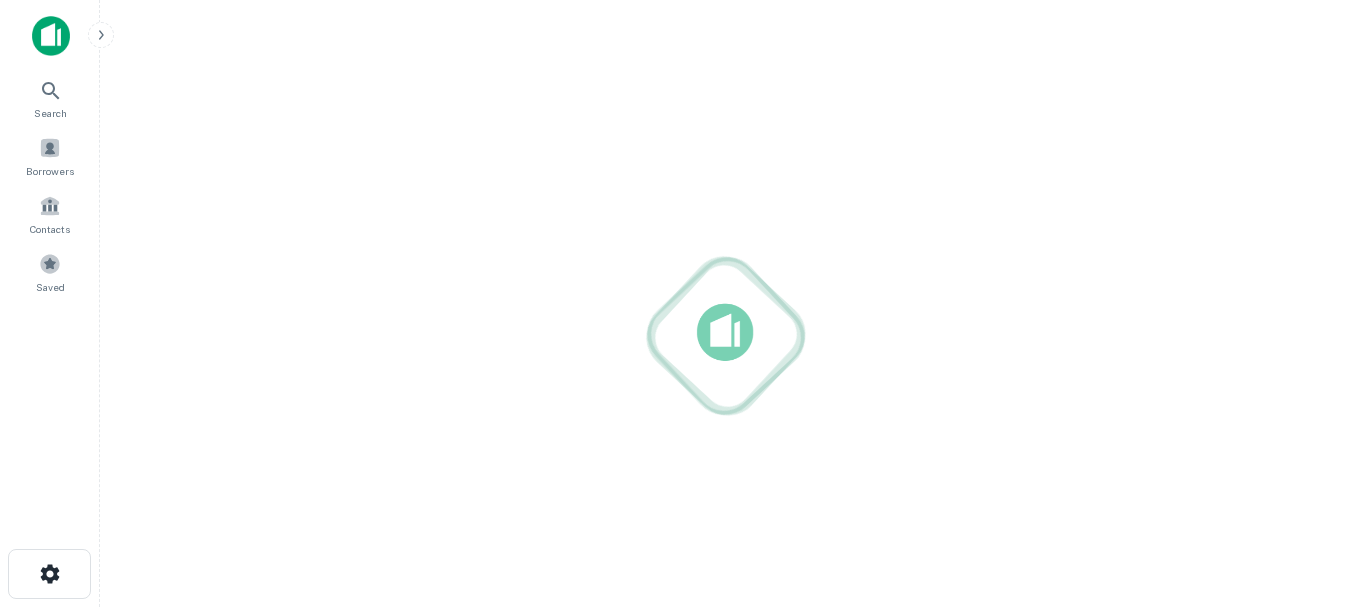 scroll, scrollTop: 0, scrollLeft: 0, axis: both 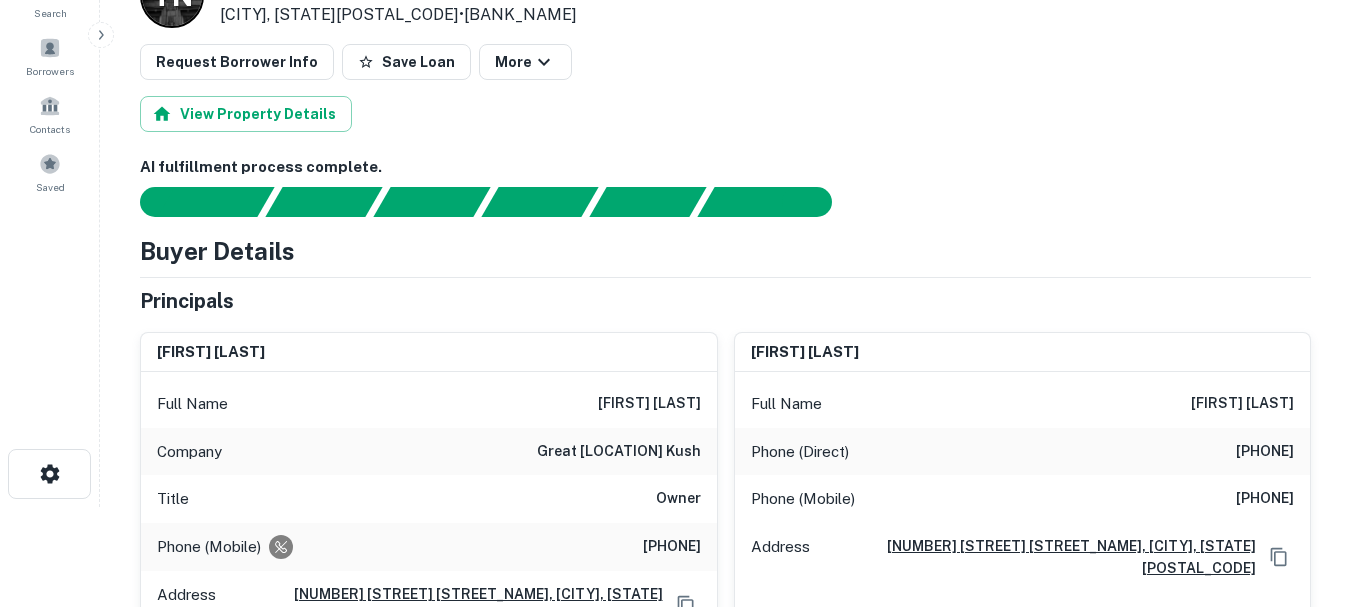 click on "great lakes kush" at bounding box center [619, 452] 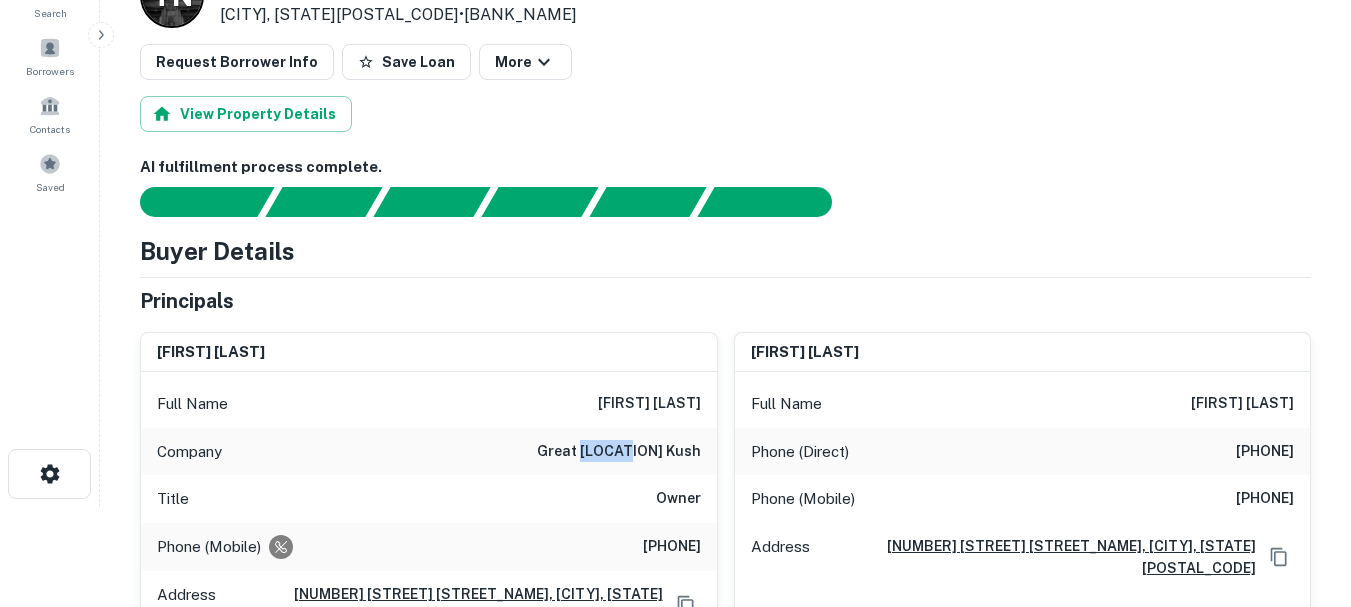 click on "great lakes kush" at bounding box center [619, 452] 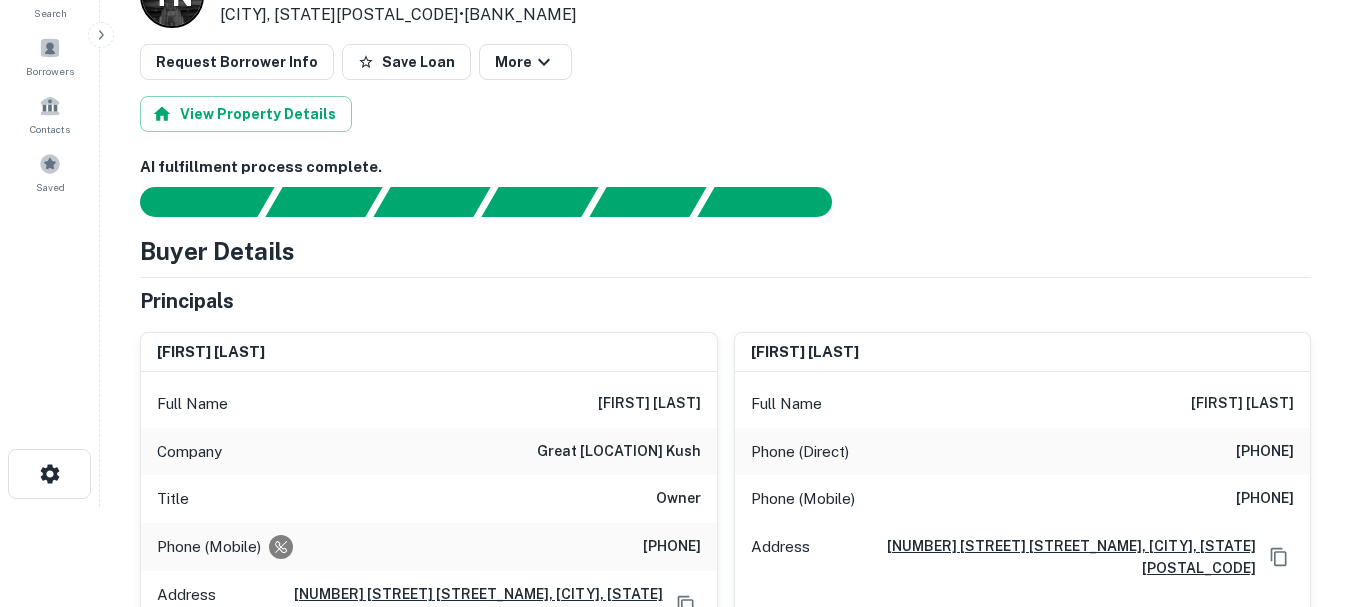 click on "Company great lakes kush" at bounding box center (429, 452) 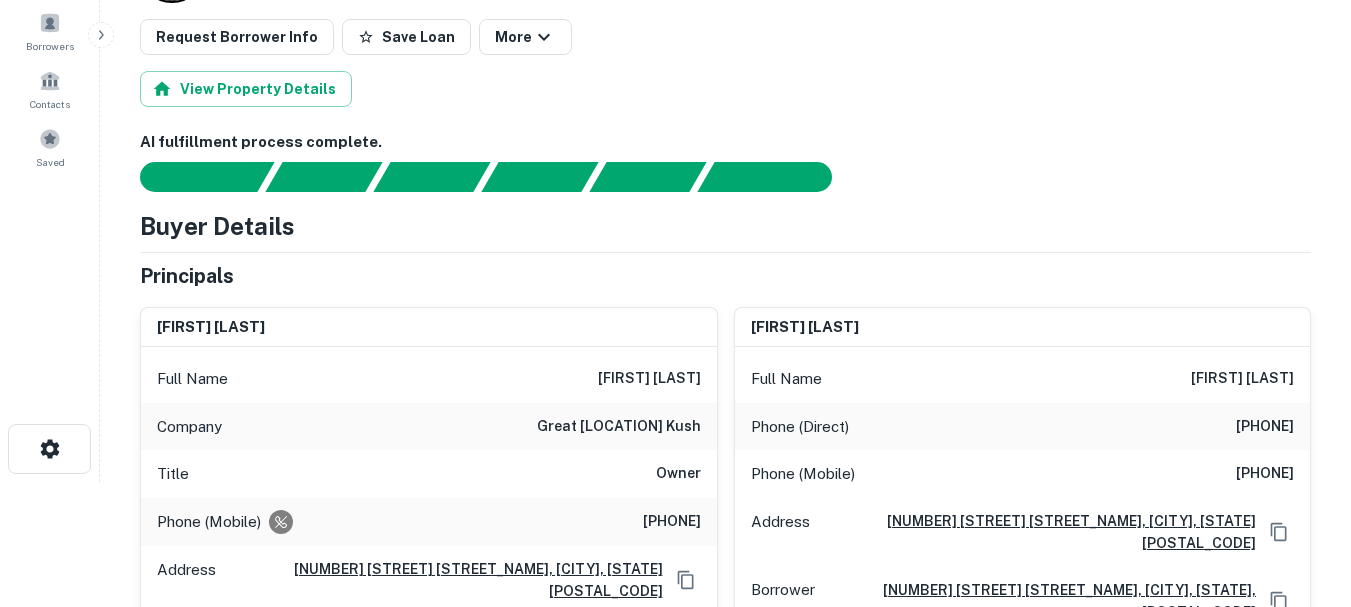 scroll, scrollTop: 0, scrollLeft: 0, axis: both 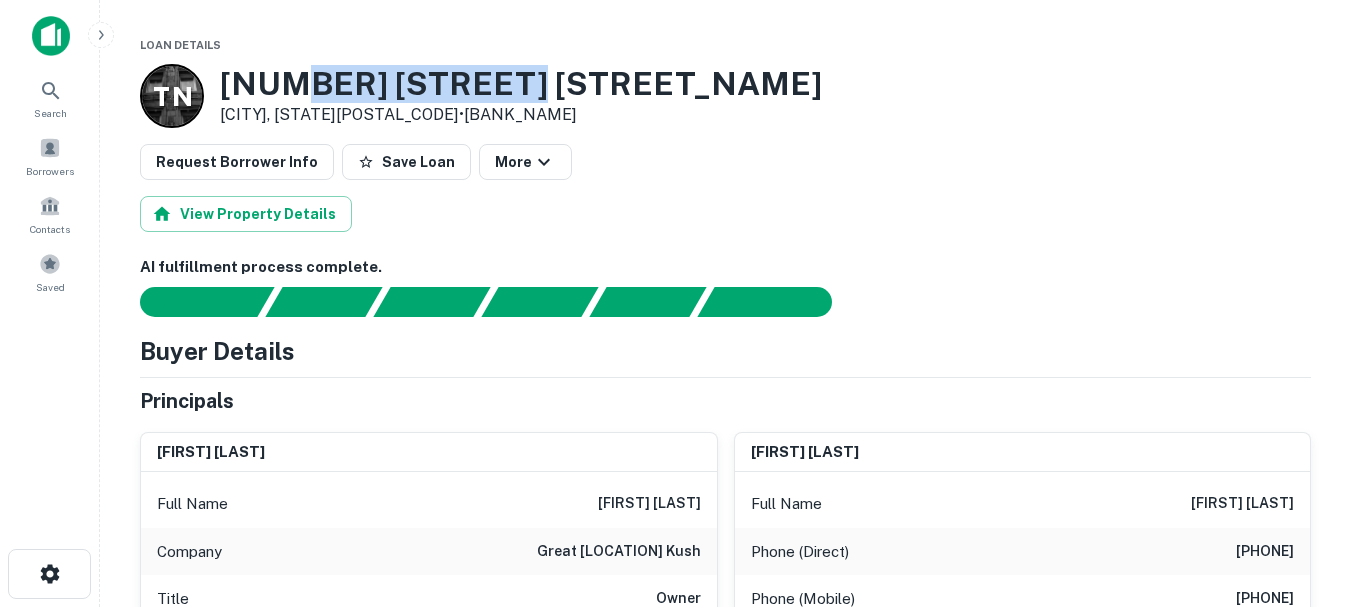 drag, startPoint x: 432, startPoint y: 78, endPoint x: 537, endPoint y: 78, distance: 105 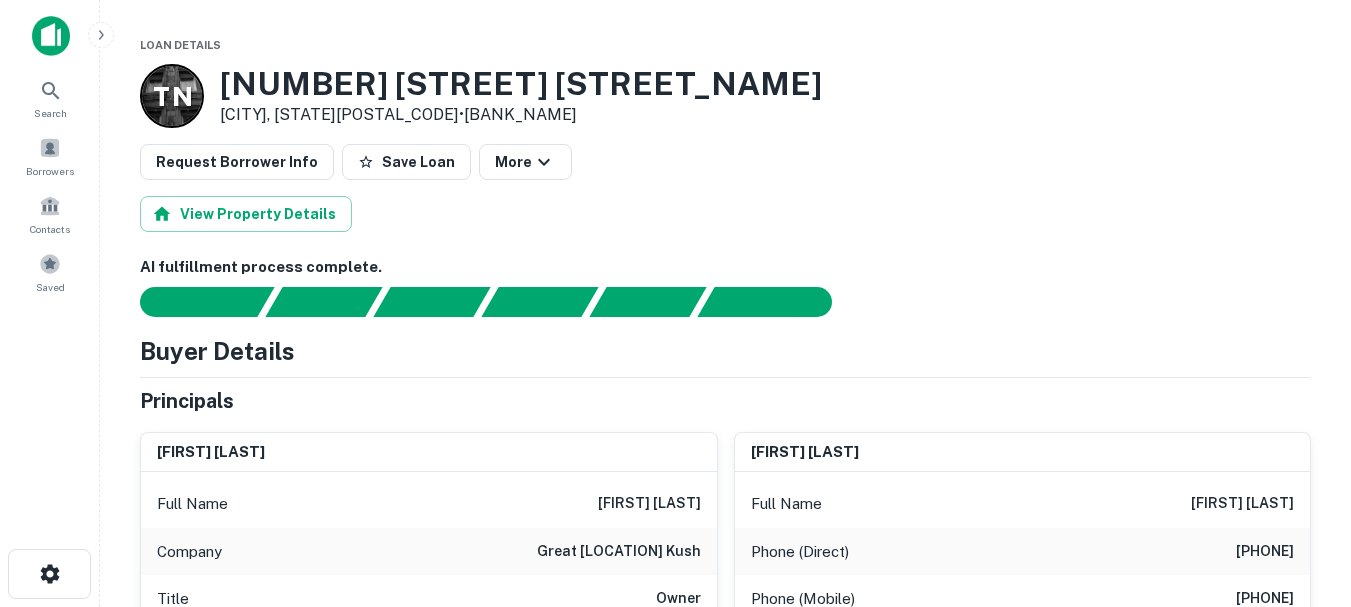 click on "340 W Woodlawn Ave" at bounding box center (521, 84) 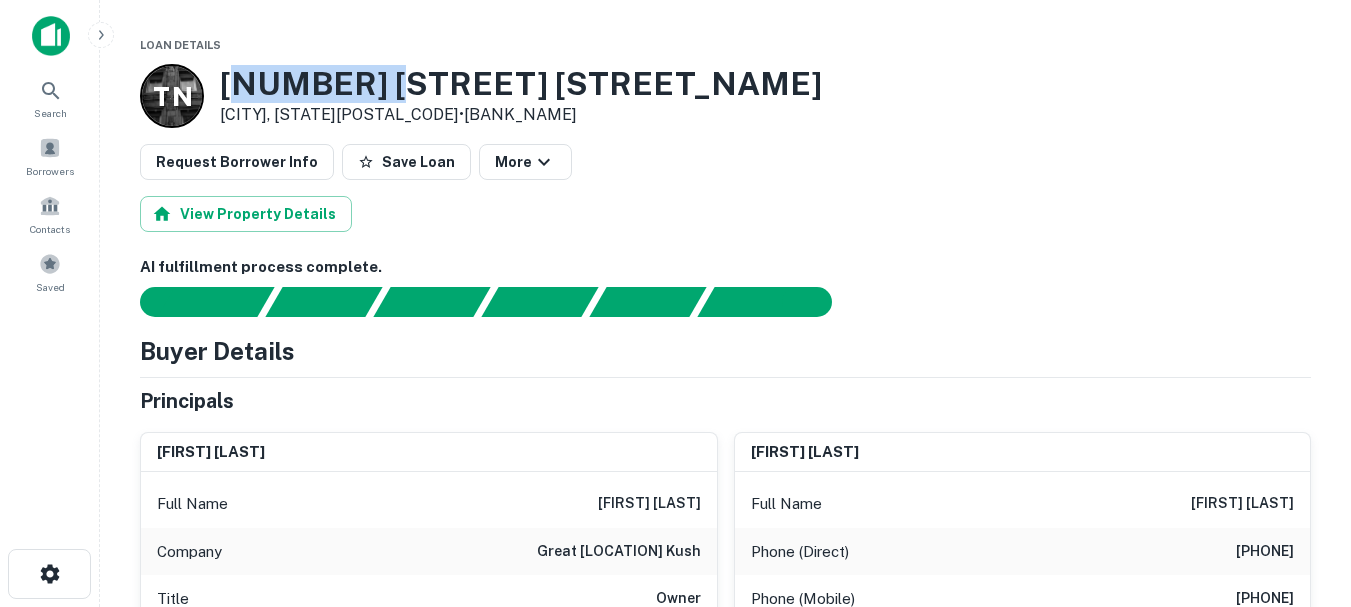 drag, startPoint x: 383, startPoint y: 84, endPoint x: 472, endPoint y: 84, distance: 89 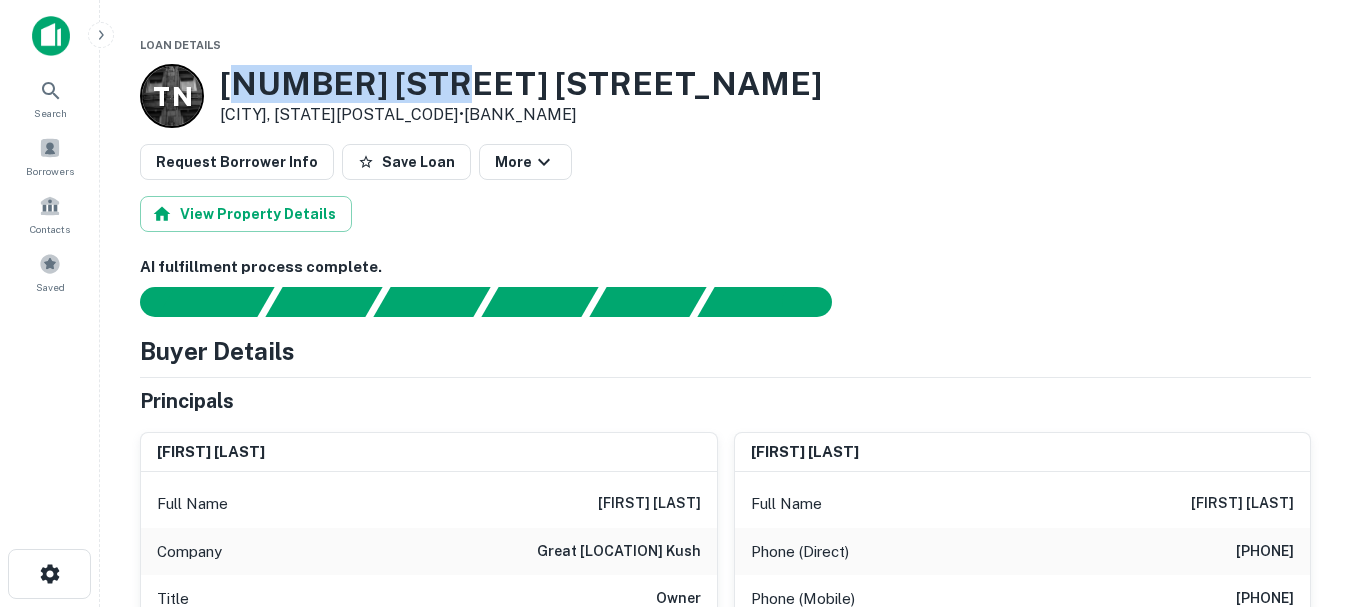 click on "340 W Woodlawn Ave" at bounding box center [521, 84] 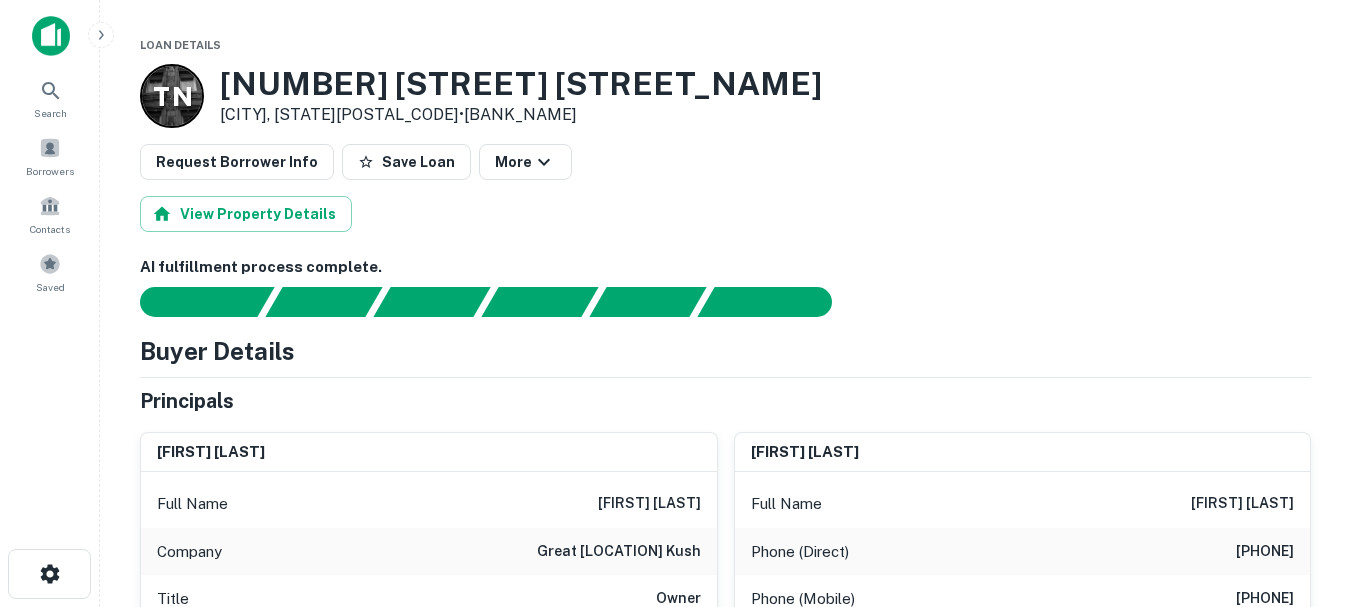 click on "340 W Woodlawn Ave" at bounding box center (521, 84) 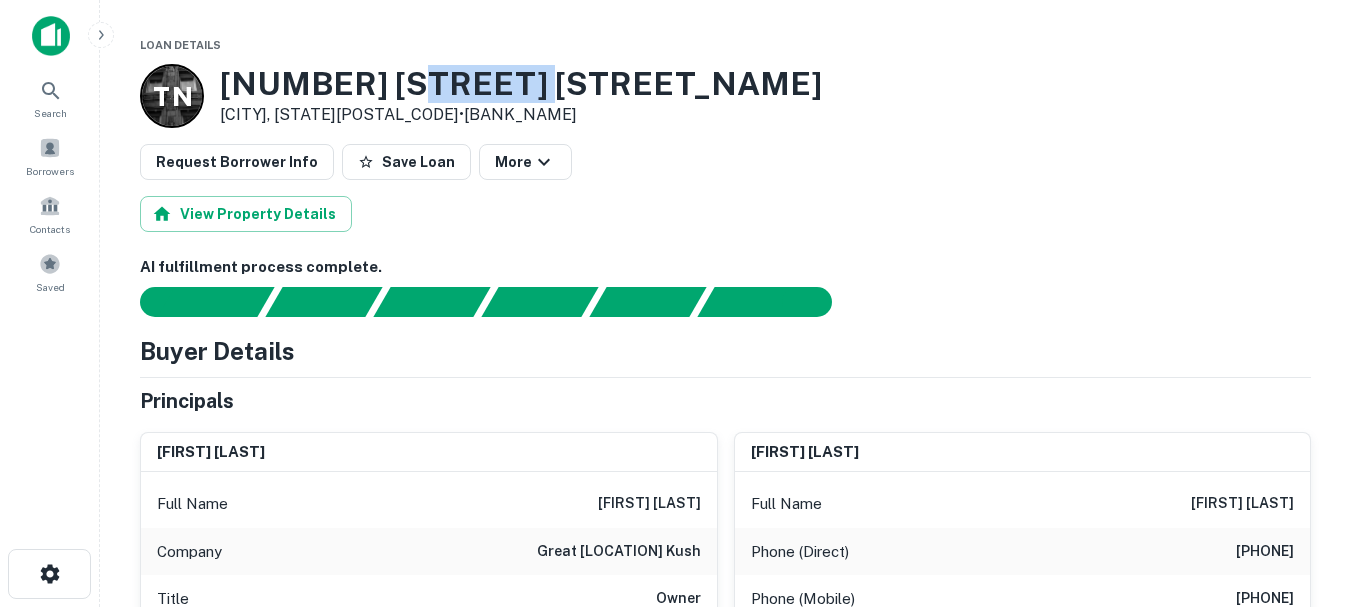 drag, startPoint x: 547, startPoint y: 93, endPoint x: 323, endPoint y: 92, distance: 224.00223 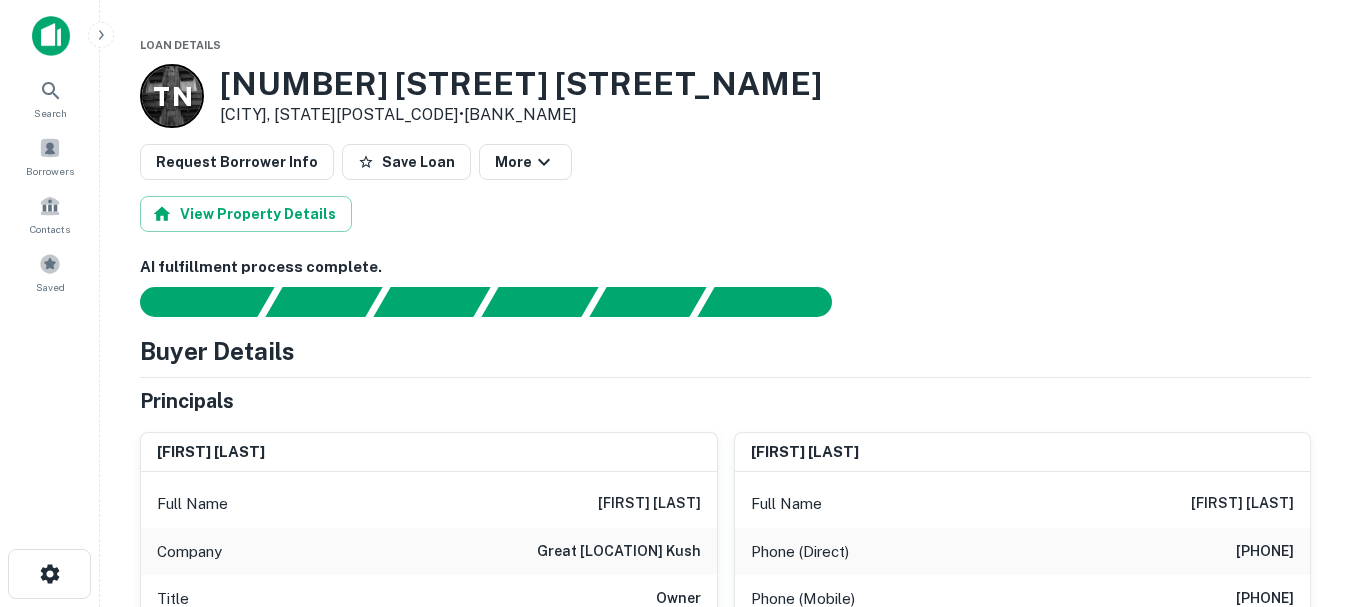 click on "340 W Woodlawn Ave" at bounding box center (521, 84) 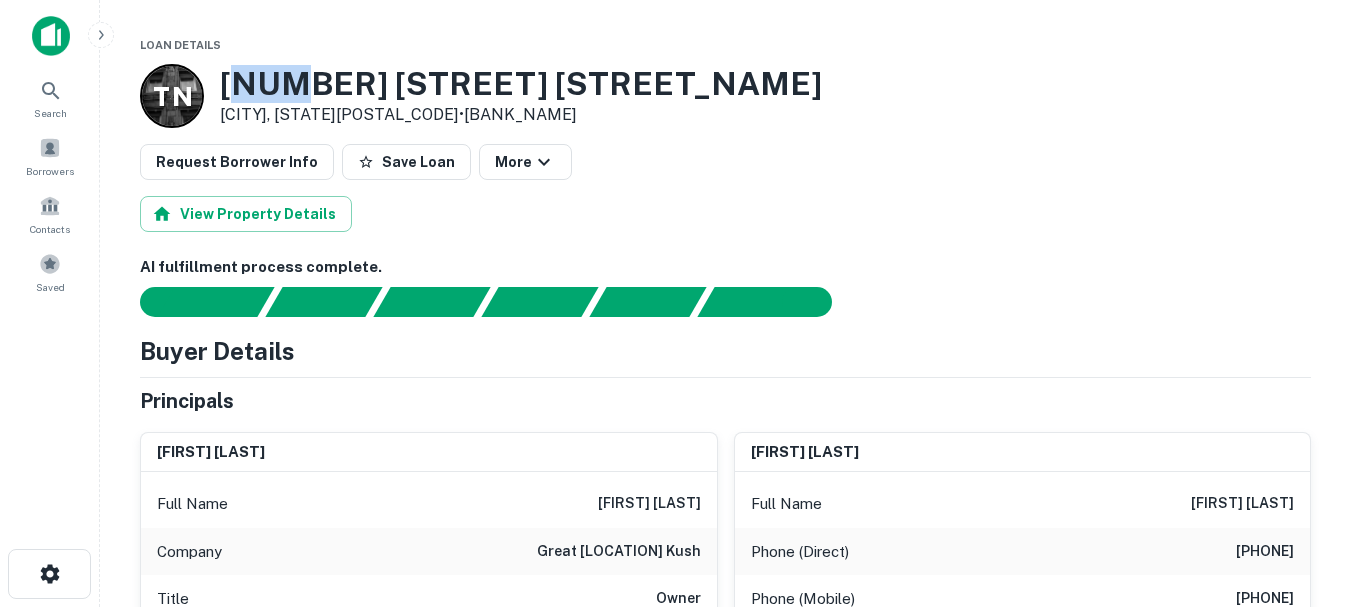 drag, startPoint x: 288, startPoint y: 92, endPoint x: 509, endPoint y: 91, distance: 221.00226 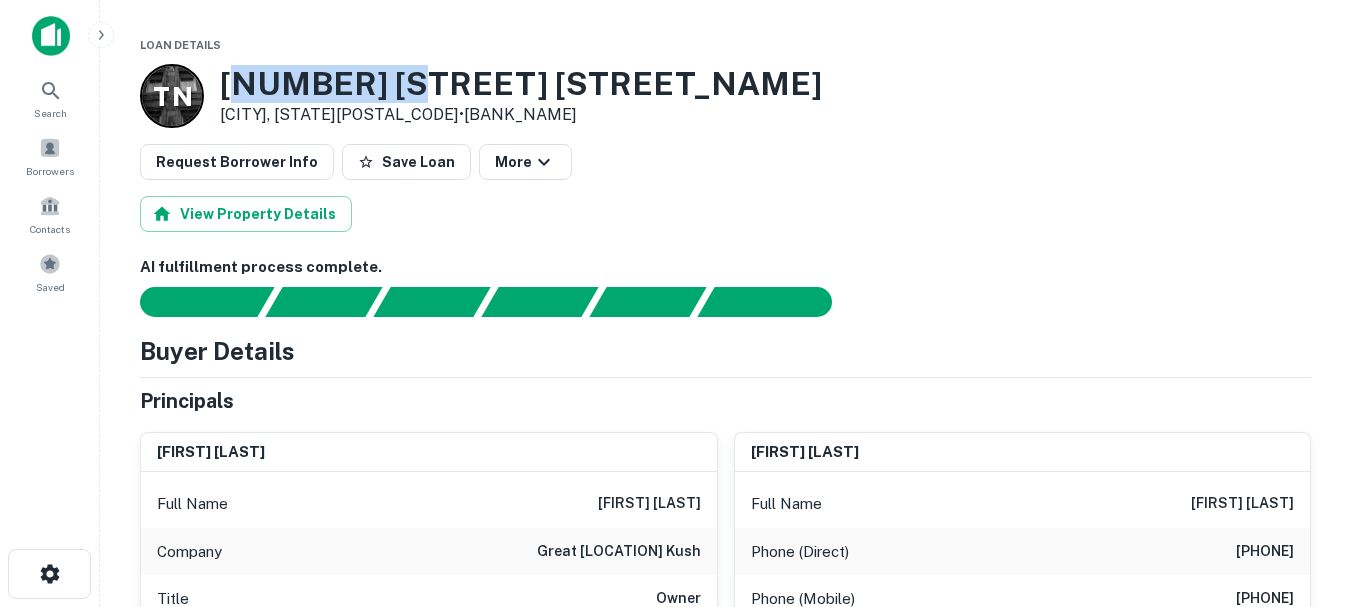click on "340 W Woodlawn Ave" at bounding box center (521, 84) 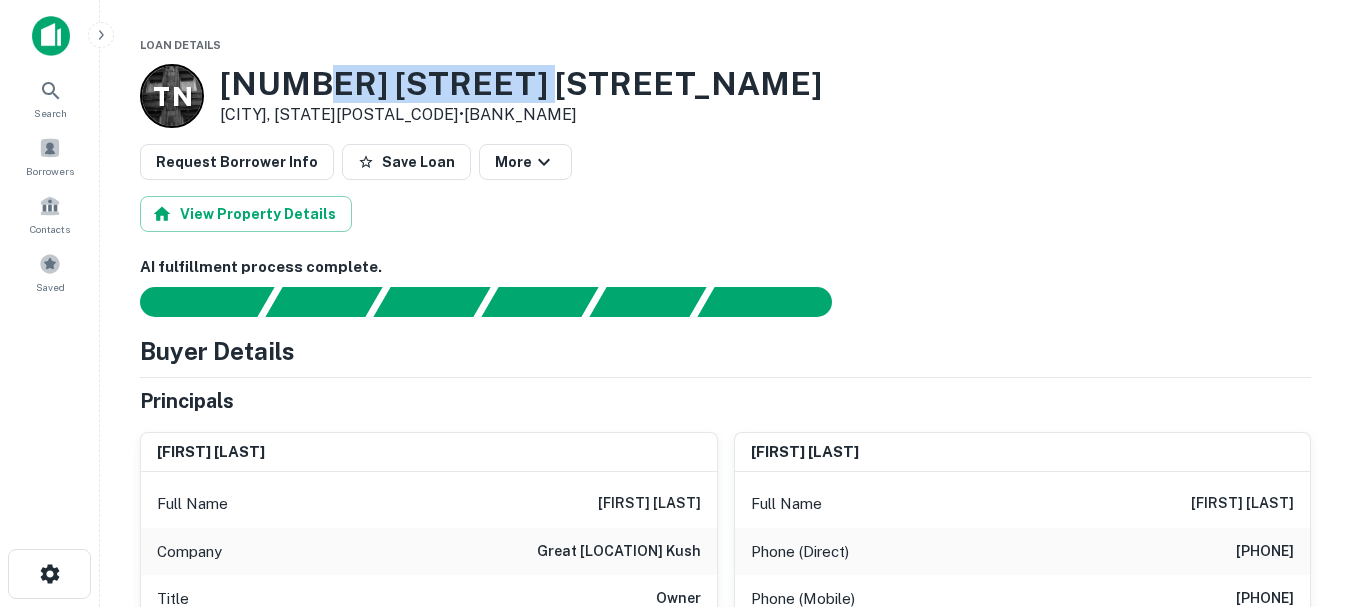 drag, startPoint x: 561, startPoint y: 91, endPoint x: 303, endPoint y: 88, distance: 258.01746 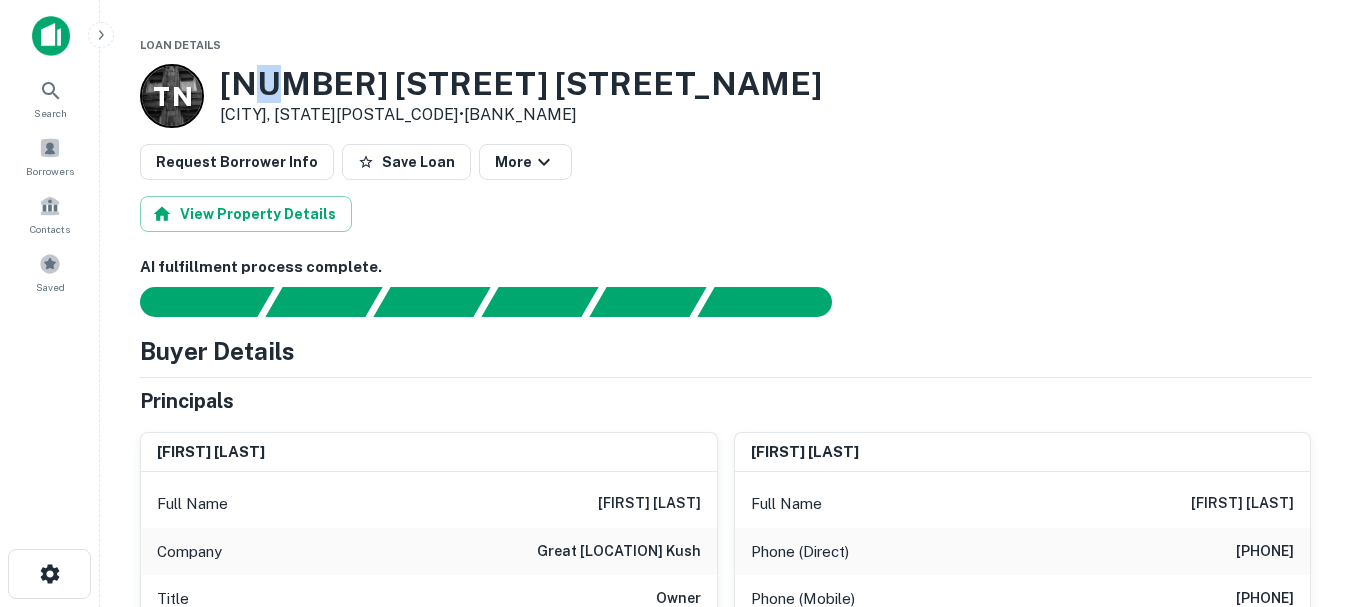 click on "340 W Woodlawn Ave" at bounding box center (521, 84) 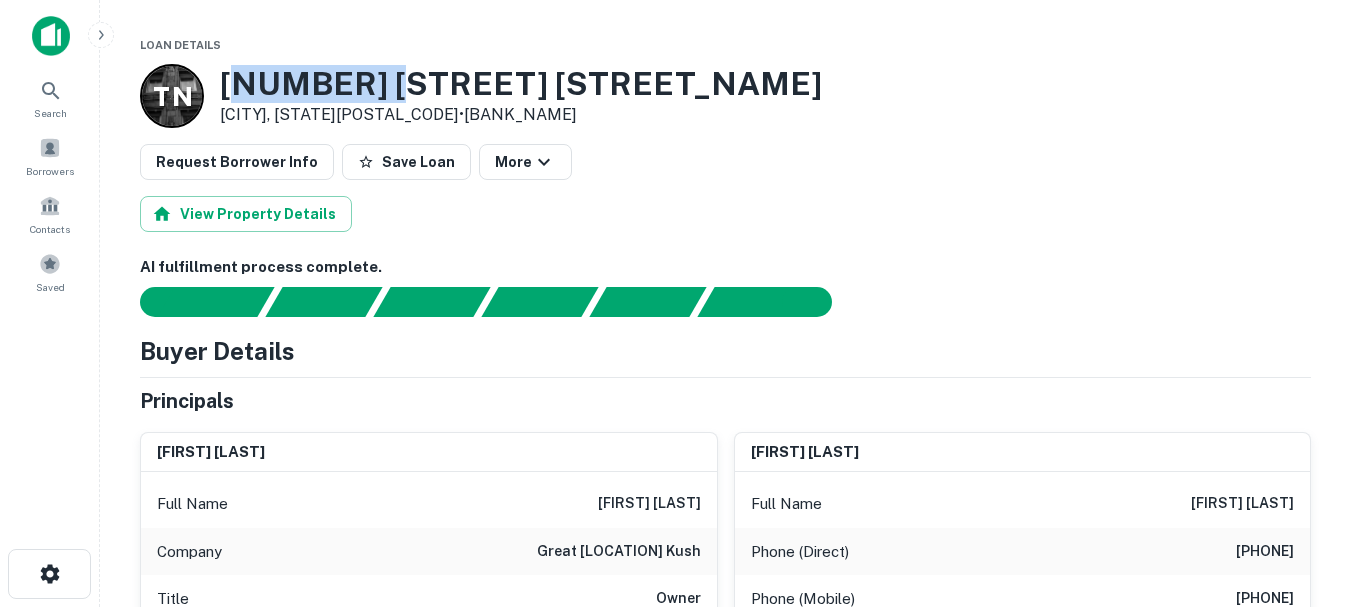 click on "340 W Woodlawn Ave Hastings, MI49058   •  TCF National Bank" at bounding box center [521, 96] 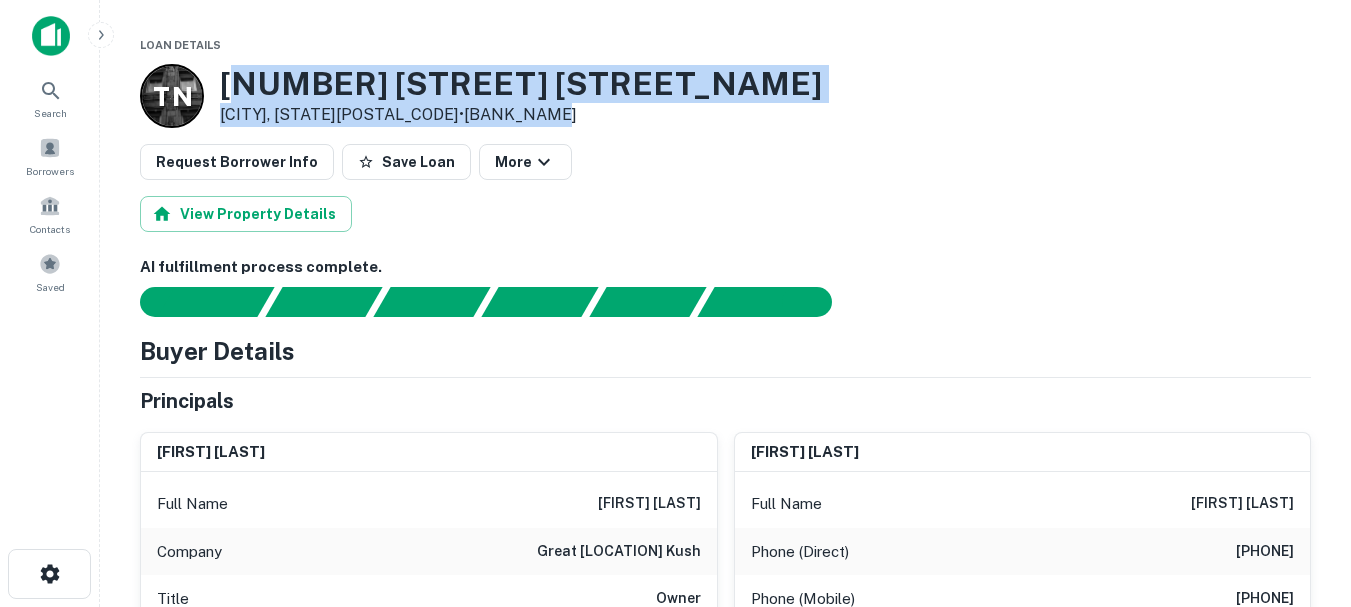 click on "340 W Woodlawn Ave" at bounding box center (521, 84) 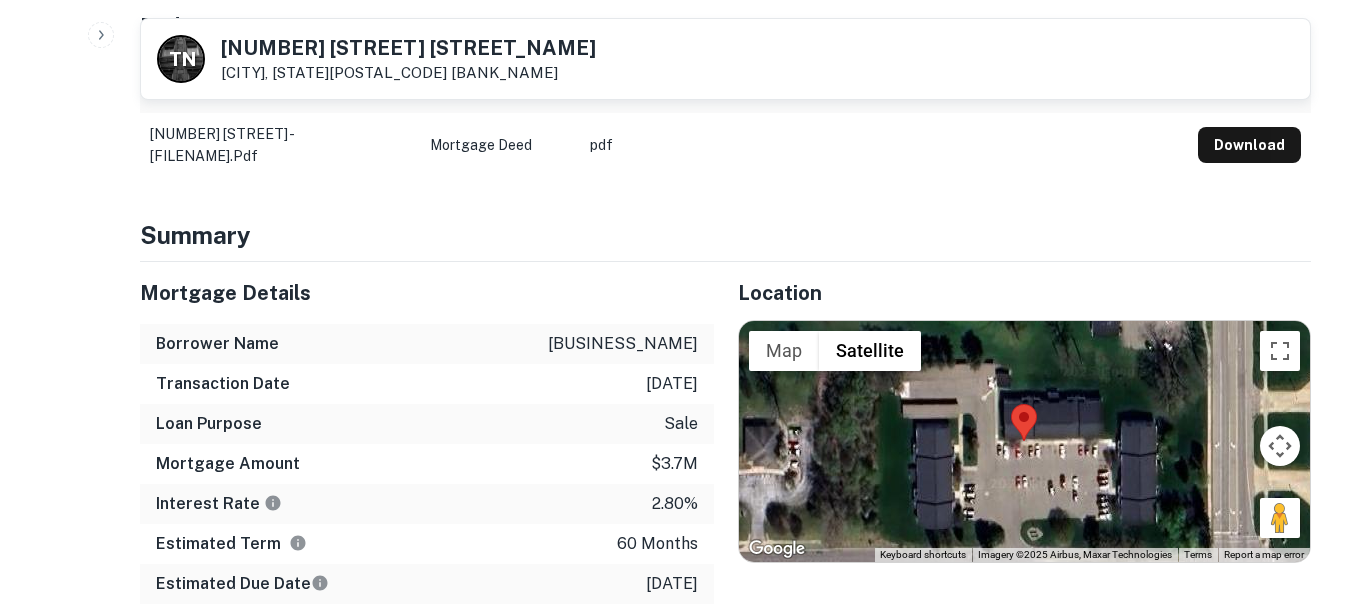 scroll, scrollTop: 1000, scrollLeft: 0, axis: vertical 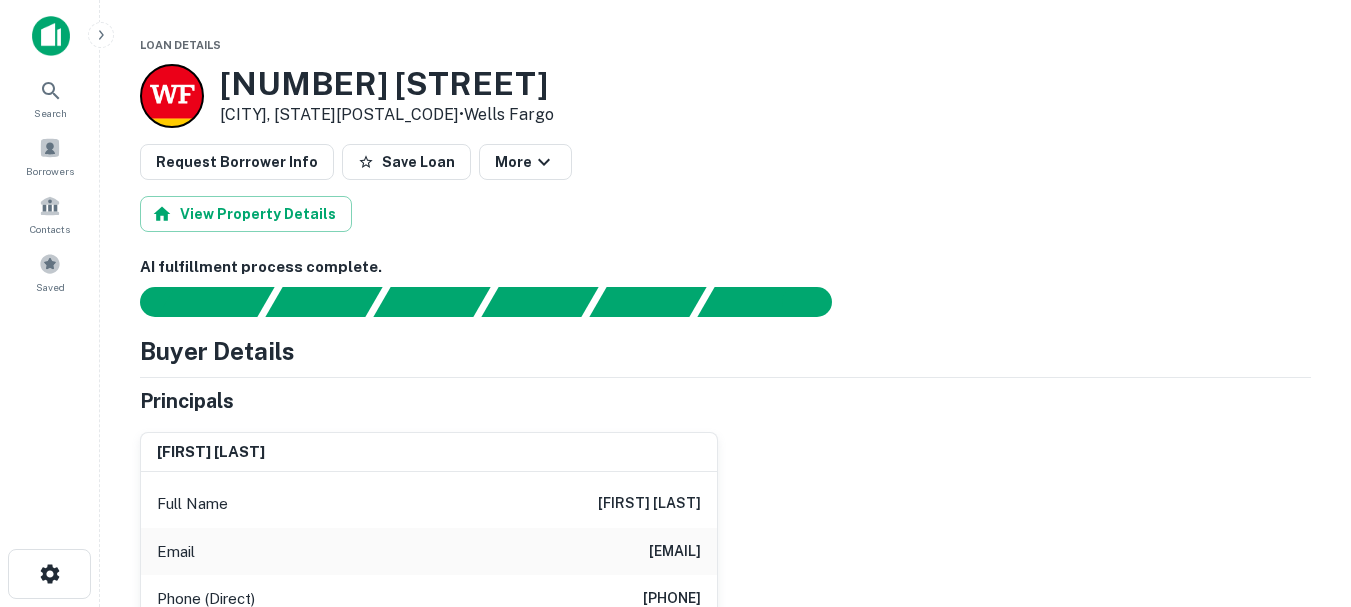 click on "Loan Details [STREET] [CITY], [STATE][POSTAL_CODE]   •  Wells Fargo Request Borrower Info Save Loan More View Property Details AI fulfillment process complete.   Buyer Details Principals [FIRST] [LAST] Full Name [FIRST] [LAST] Email [EMAIL] Phone (Direct) [PHONE] Phone (Mobile) [PHONE] Address [NUMBER] [STREET], [CITY], [STATE]  Borrower Address [NUMBER] [STREET], [CITY], [STATE] Corporate Hierarchy [COMPANY_NAME], [NUMBER] [STREET], [CITY], [STATE] Evidence Name Source Type [COMPANY_NAME] - deed.pdf Mortgage Deed pdf Download Other Mortgages on Property Transaction Date Buyer Name Seller Name Sale Amount Mortgage Amount [DATE] - $6M View Summary Mortgage Details Borrower Name [COMPANY_NAME] Transaction Date   [DATE] Loan Purpose   sale Mortgage Amount   $6m Interest Rate   2.80% Estimated Term 60 months Estimated Due Date [DATE] LTV   - Property Details Asset Type multifamily Square Footage [NUMBER]  sq ft Number of Residential Units 40 Number of Buildings 1 Year Built" at bounding box center (725, 303) 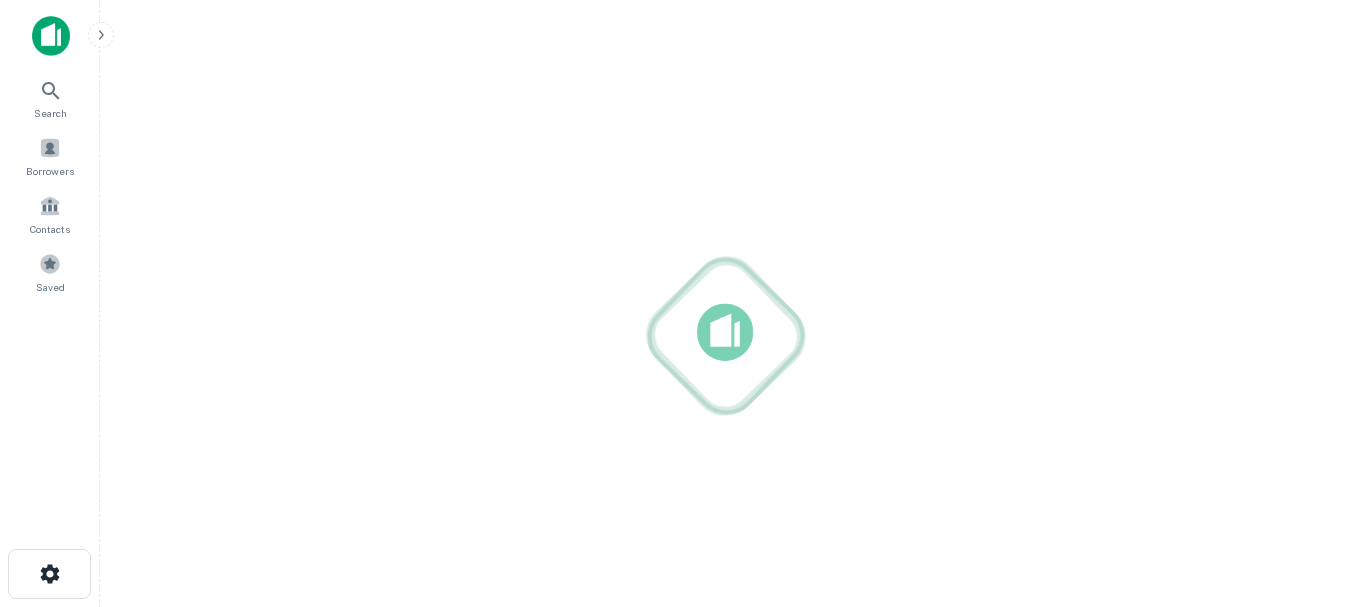 scroll, scrollTop: 0, scrollLeft: 0, axis: both 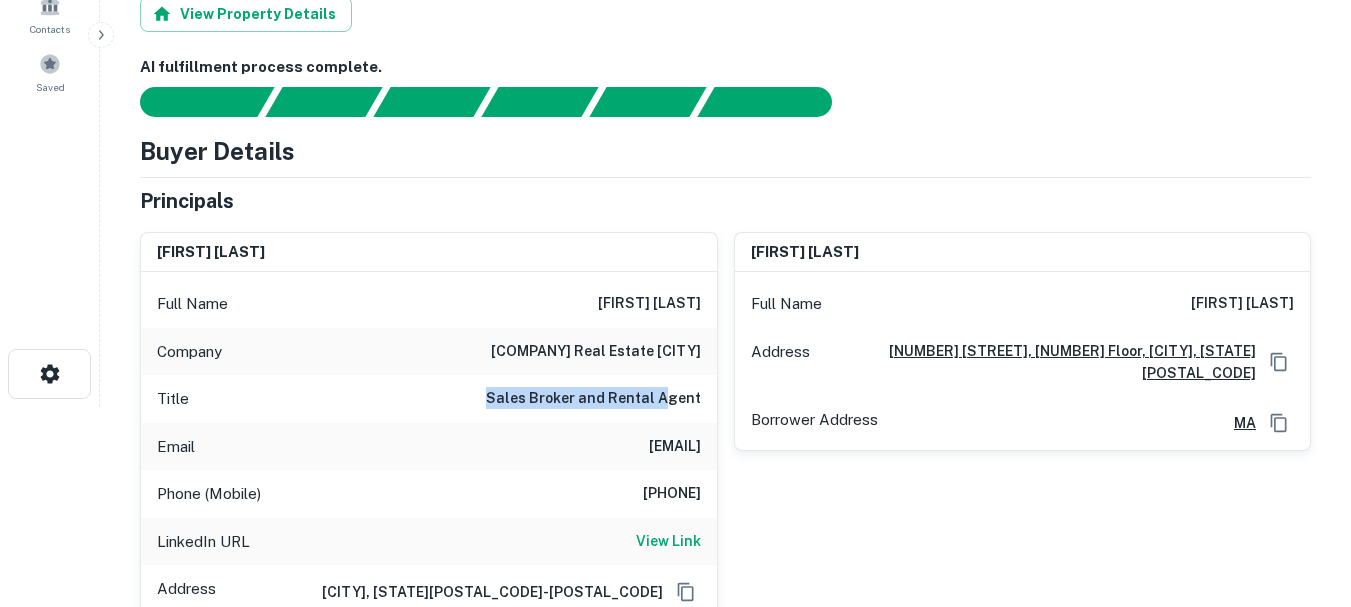 drag, startPoint x: 498, startPoint y: 390, endPoint x: 669, endPoint y: 388, distance: 171.01169 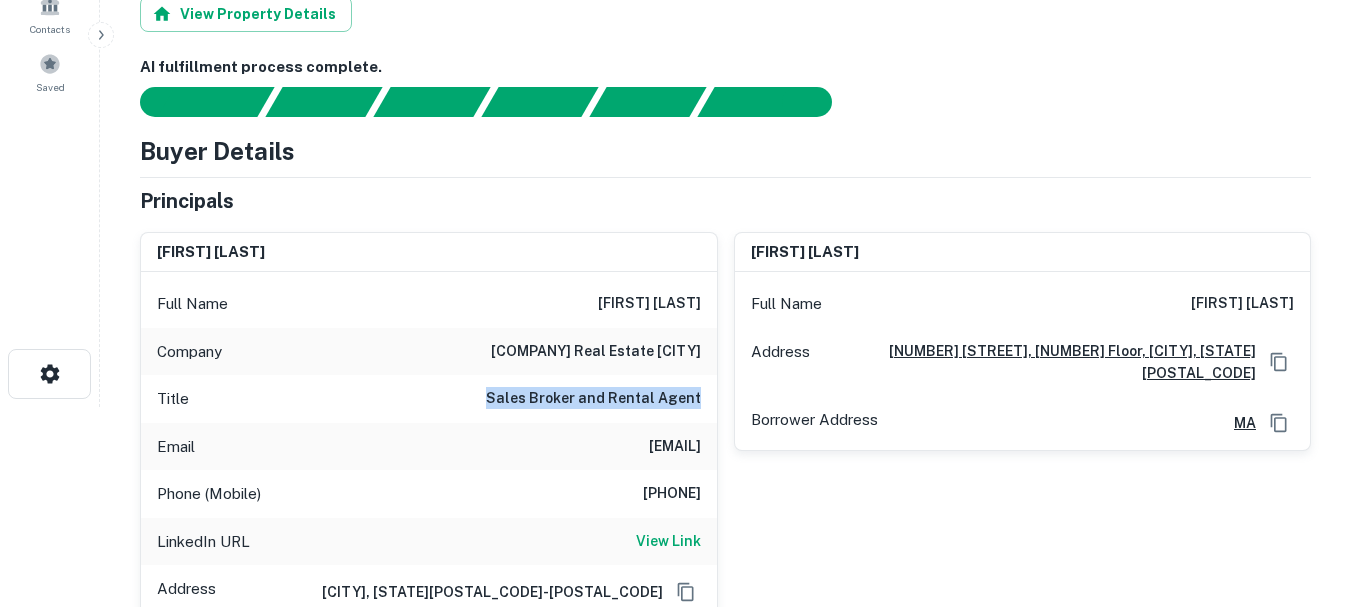 drag, startPoint x: 712, startPoint y: 398, endPoint x: 447, endPoint y: 388, distance: 265.1886 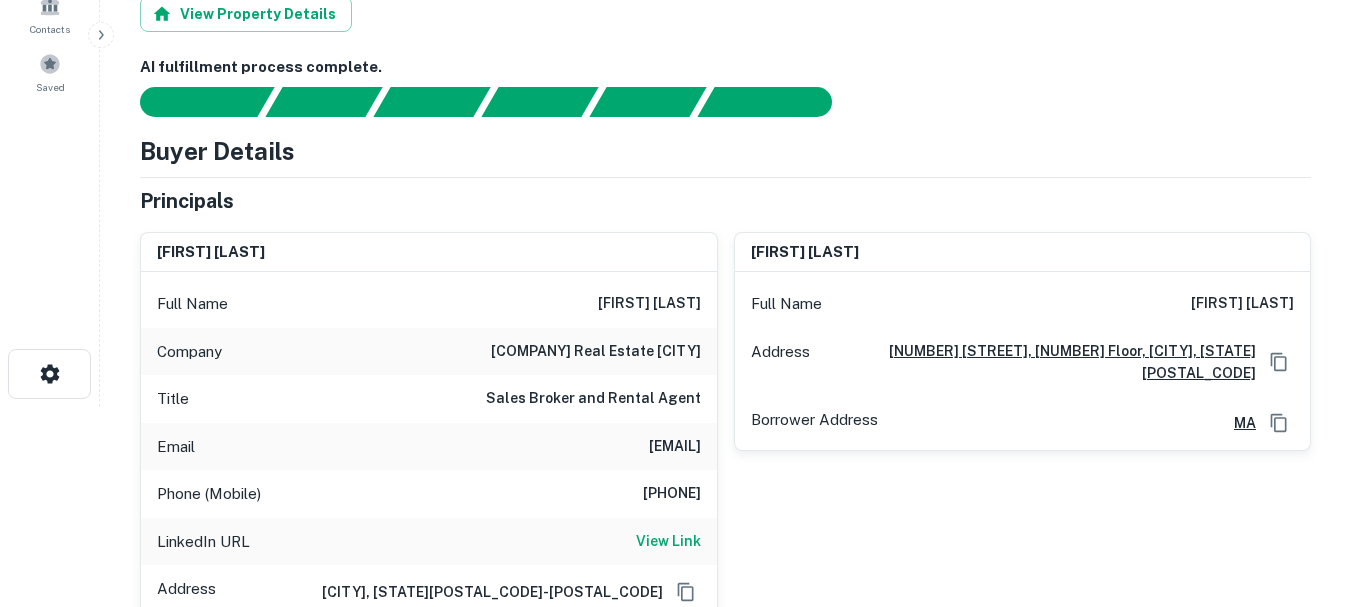 click on "fisher real estate nantucket" at bounding box center (596, 352) 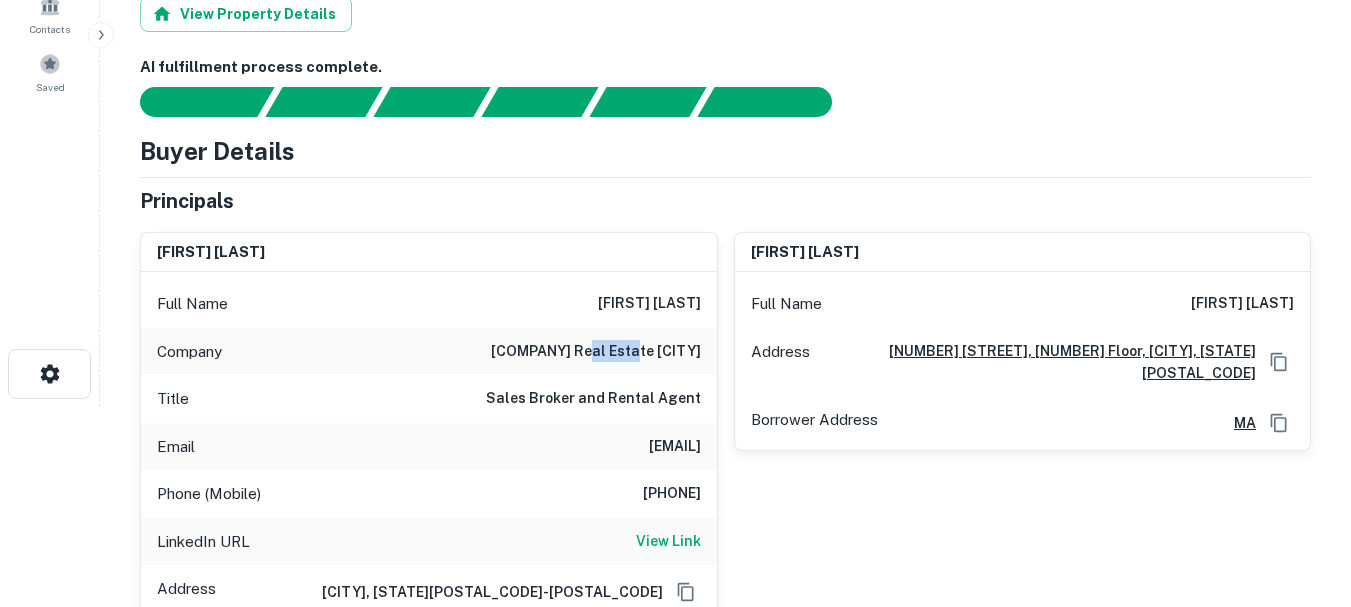 click on "fisher real estate nantucket" at bounding box center [596, 352] 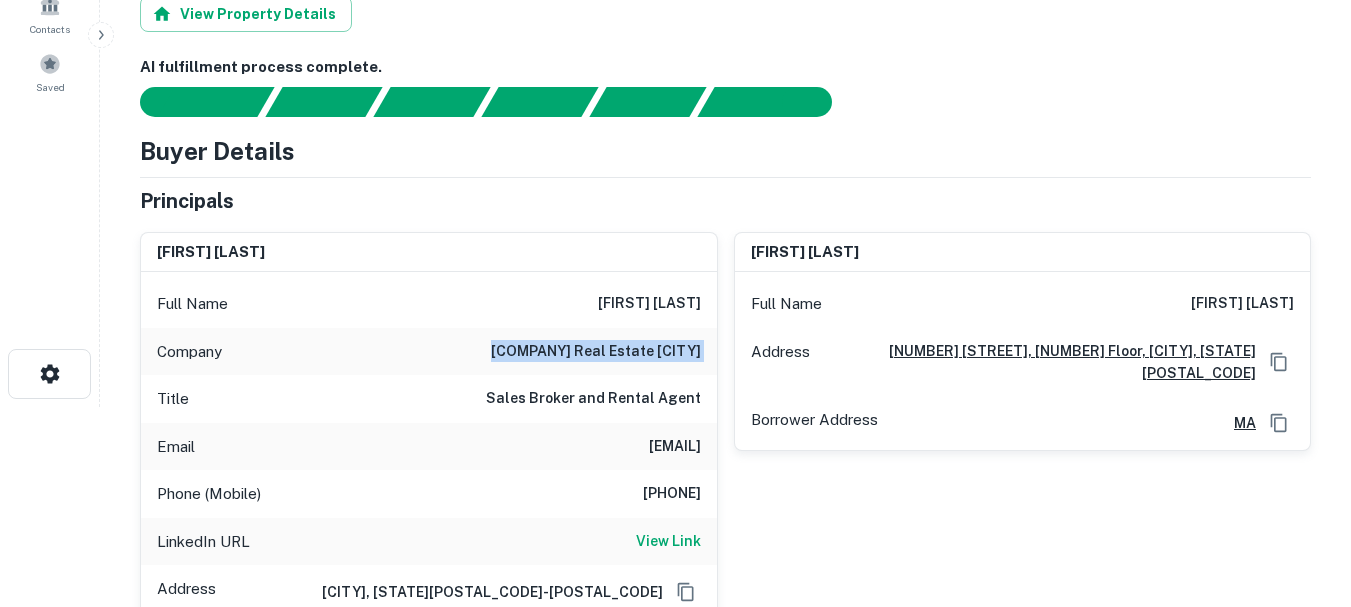 click on "fisher real estate nantucket" at bounding box center [596, 352] 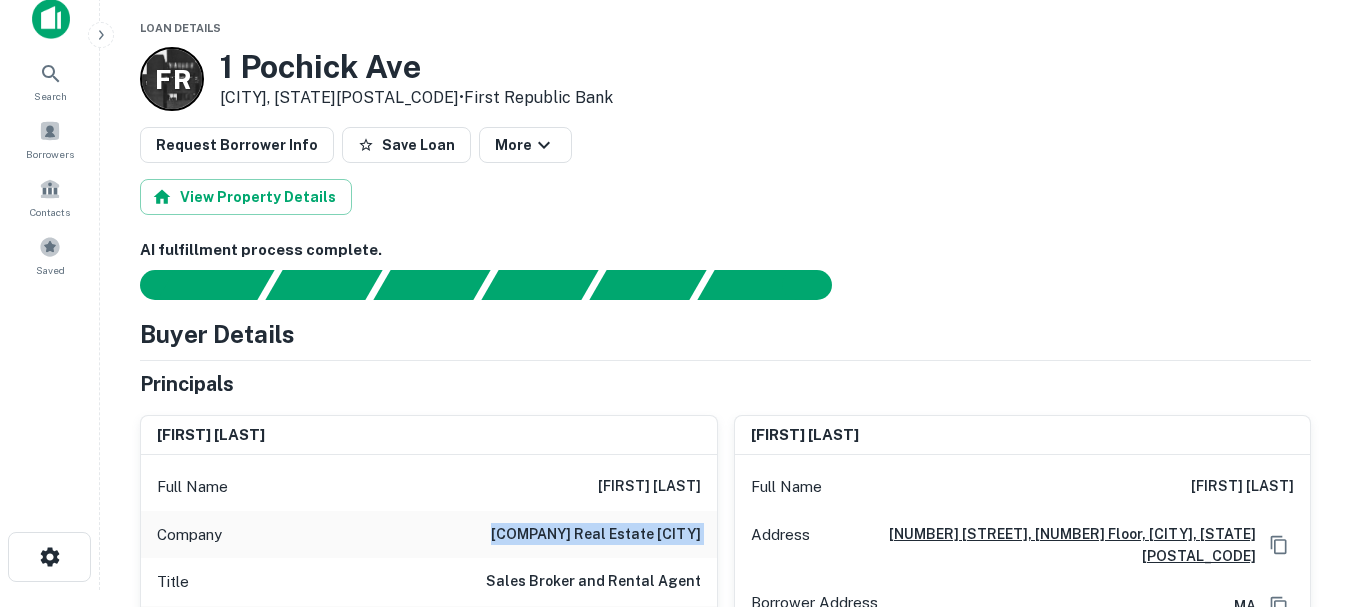 scroll, scrollTop: 0, scrollLeft: 0, axis: both 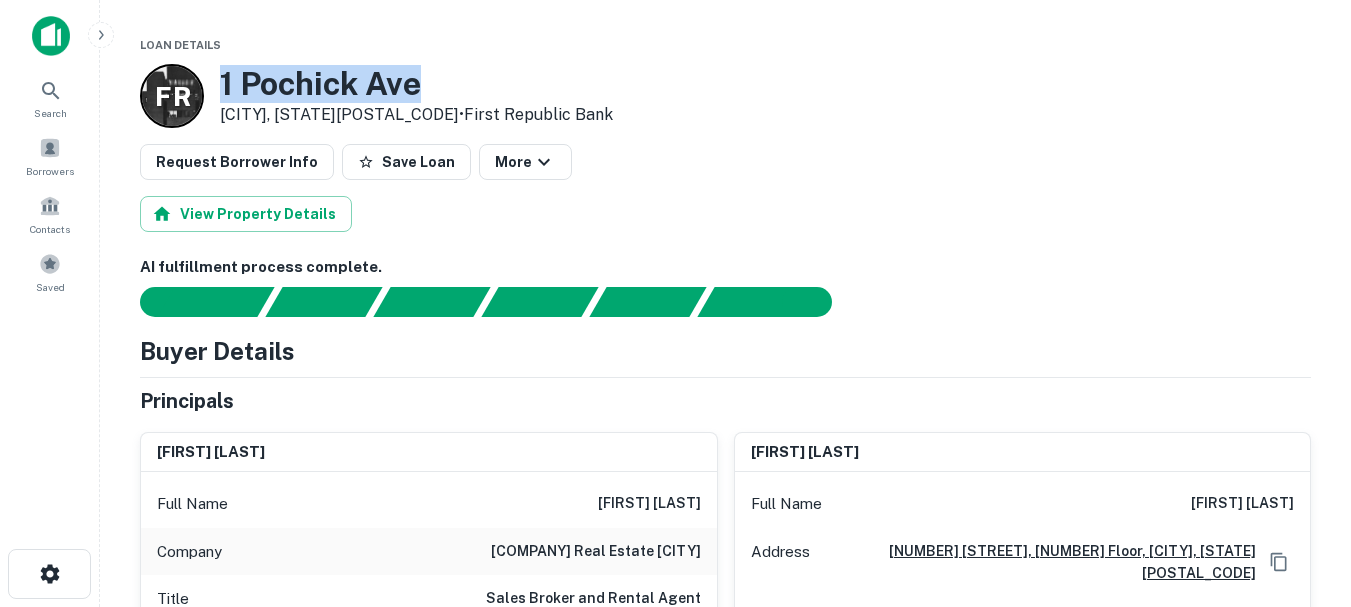 drag, startPoint x: 215, startPoint y: 77, endPoint x: 427, endPoint y: 87, distance: 212.23572 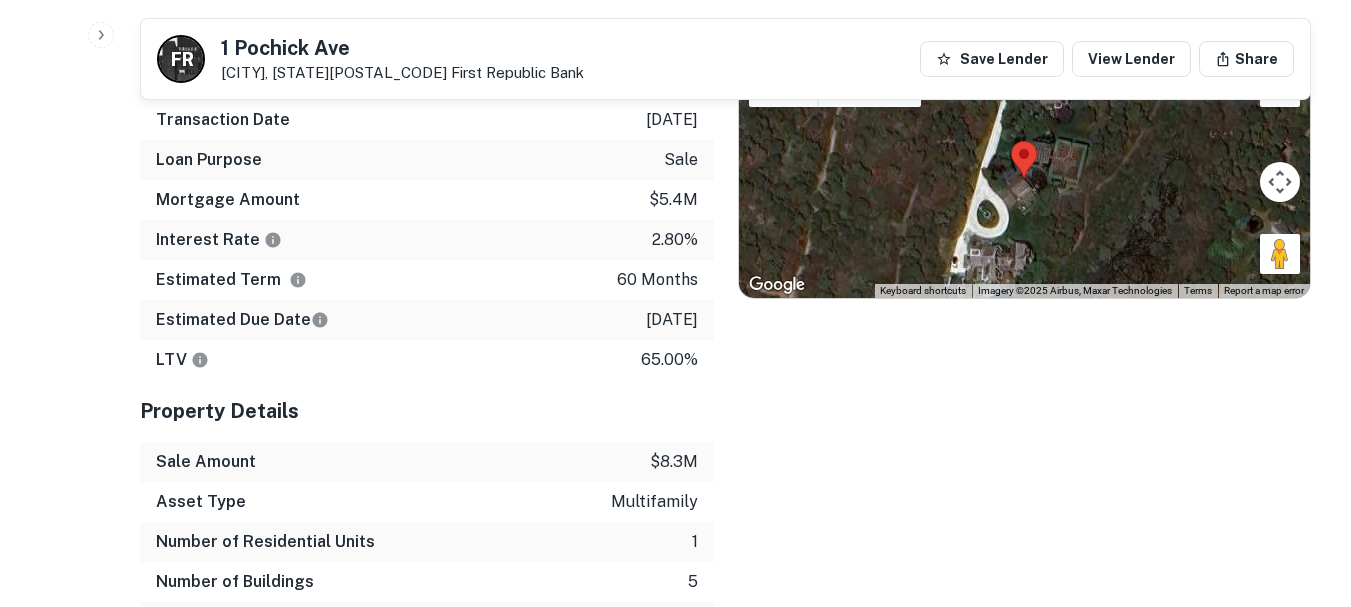 scroll, scrollTop: 1500, scrollLeft: 0, axis: vertical 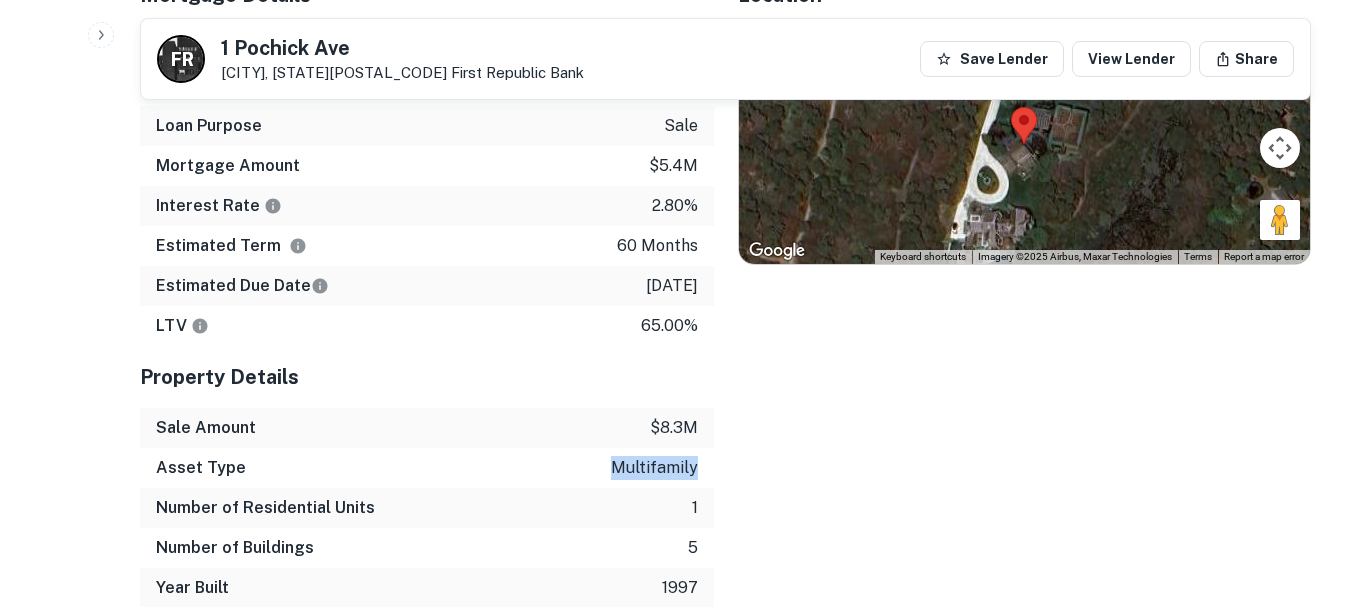 drag, startPoint x: 614, startPoint y: 469, endPoint x: 719, endPoint y: 474, distance: 105.11898 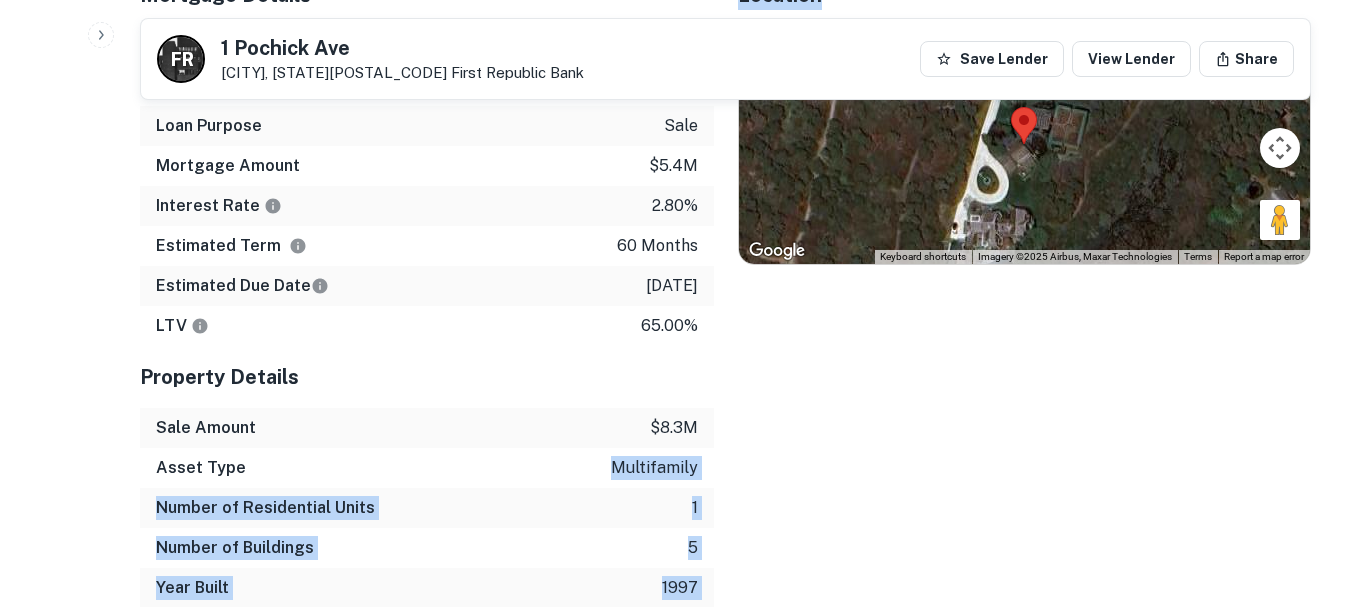 click on "Asset Type multifamily" at bounding box center (427, 468) 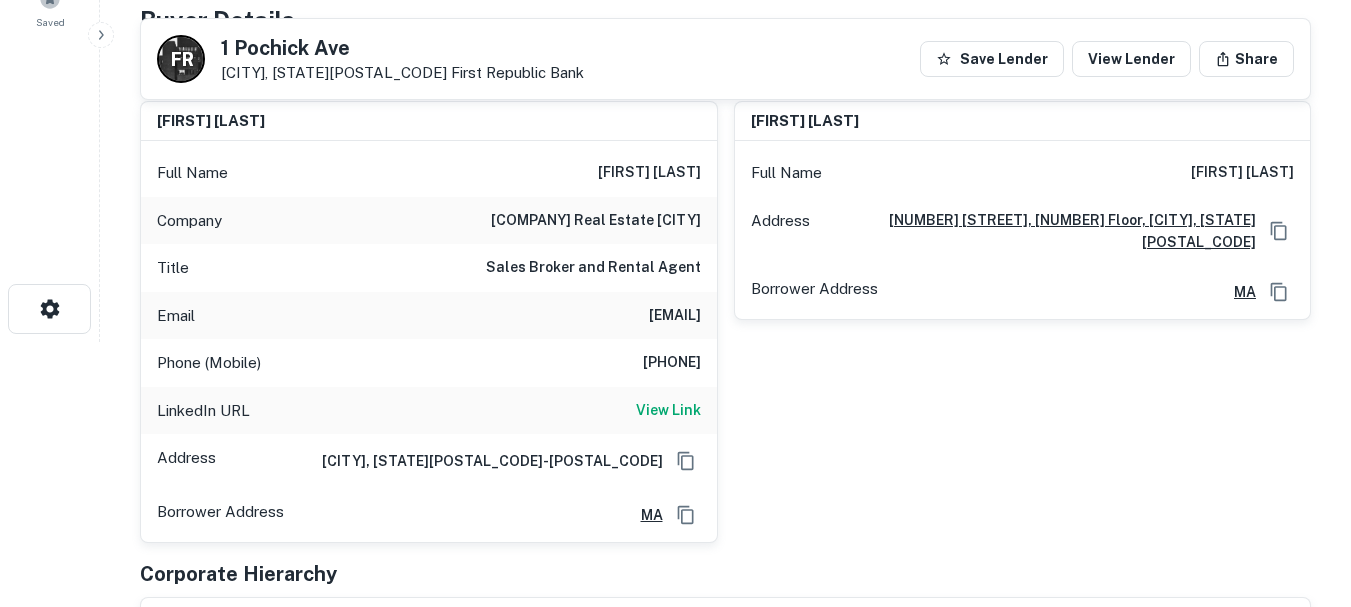 scroll, scrollTop: 300, scrollLeft: 0, axis: vertical 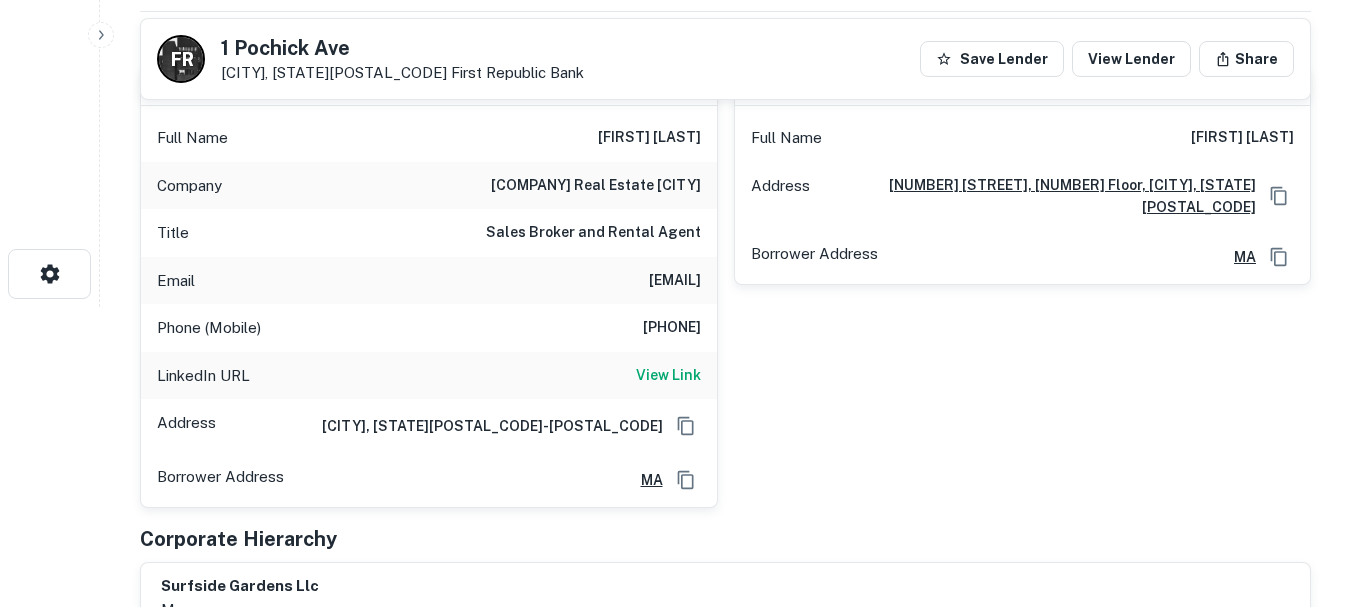 click on "brent@fishernantucket.com" at bounding box center (675, 281) 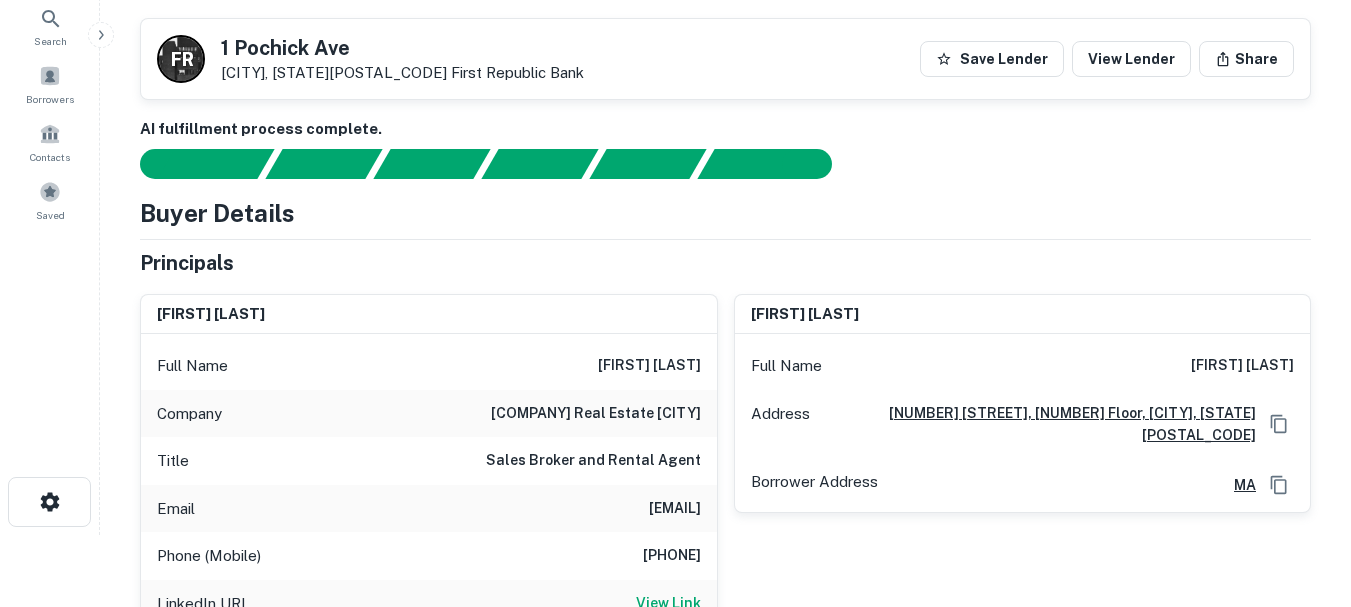 scroll, scrollTop: 0, scrollLeft: 0, axis: both 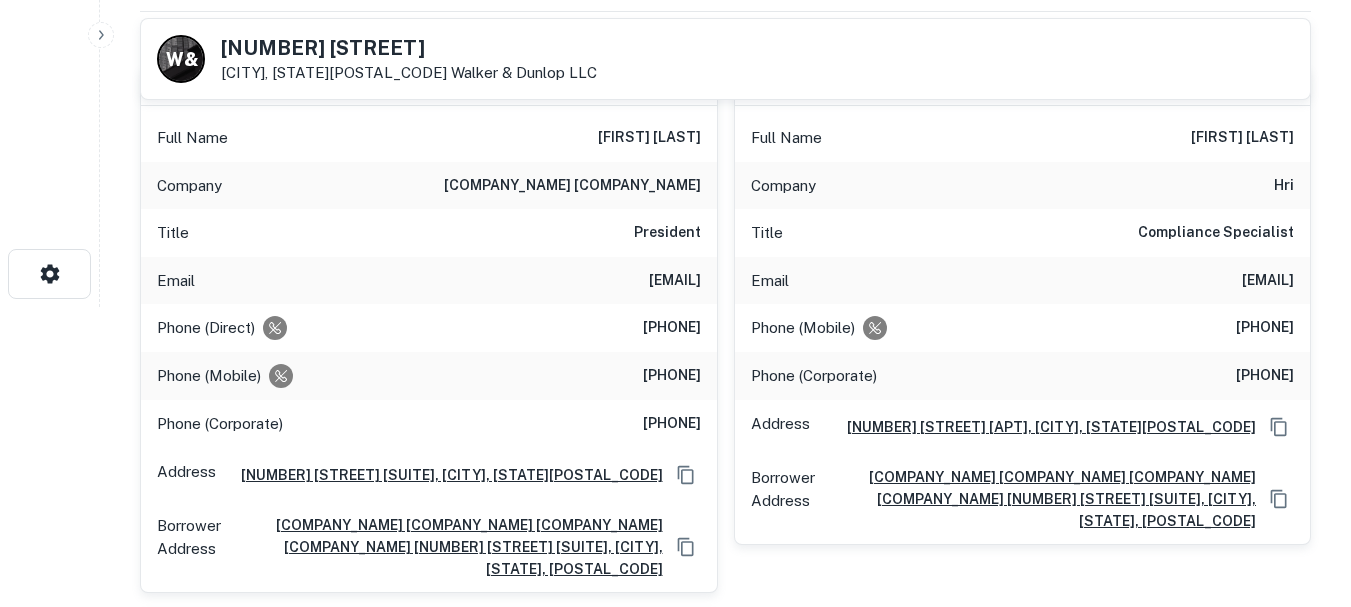 drag, startPoint x: 697, startPoint y: 314, endPoint x: 608, endPoint y: 314, distance: 89 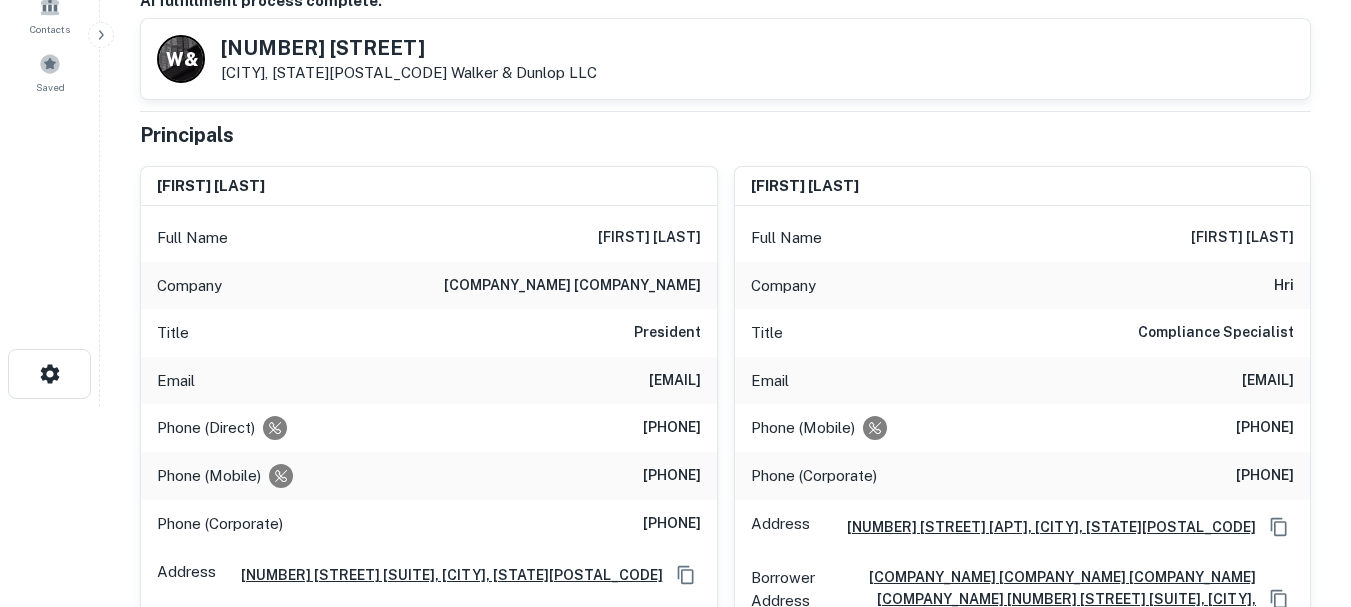 scroll, scrollTop: 300, scrollLeft: 0, axis: vertical 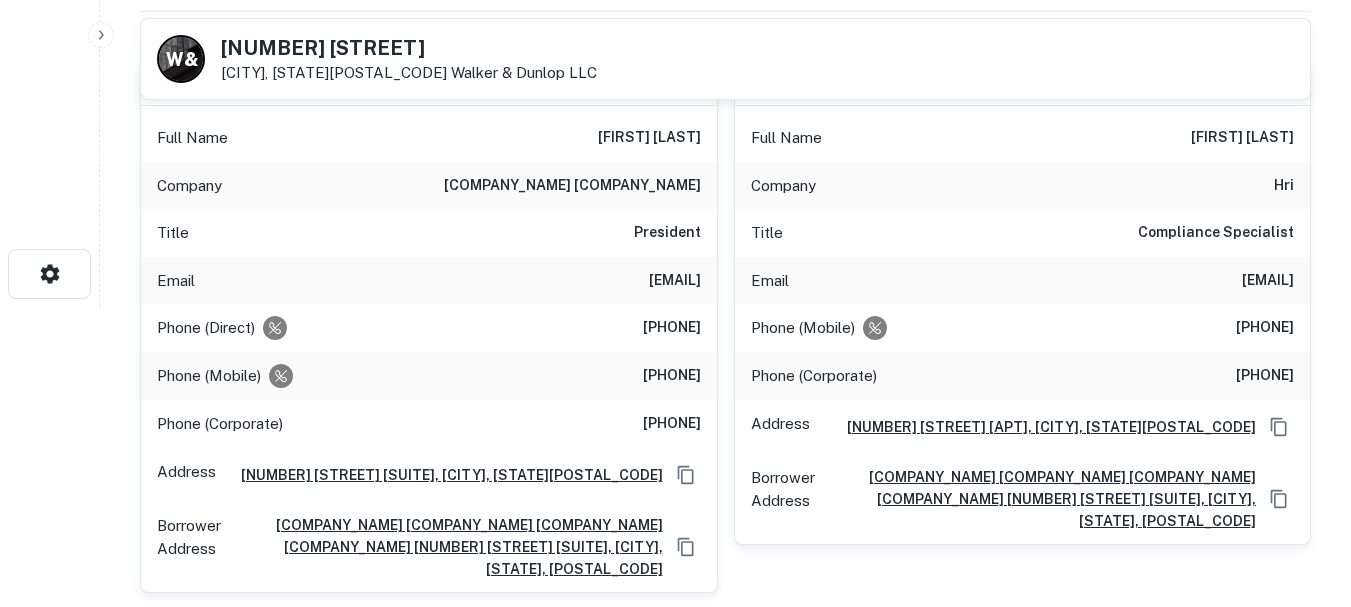 click on "hilbert properties" at bounding box center [572, 186] 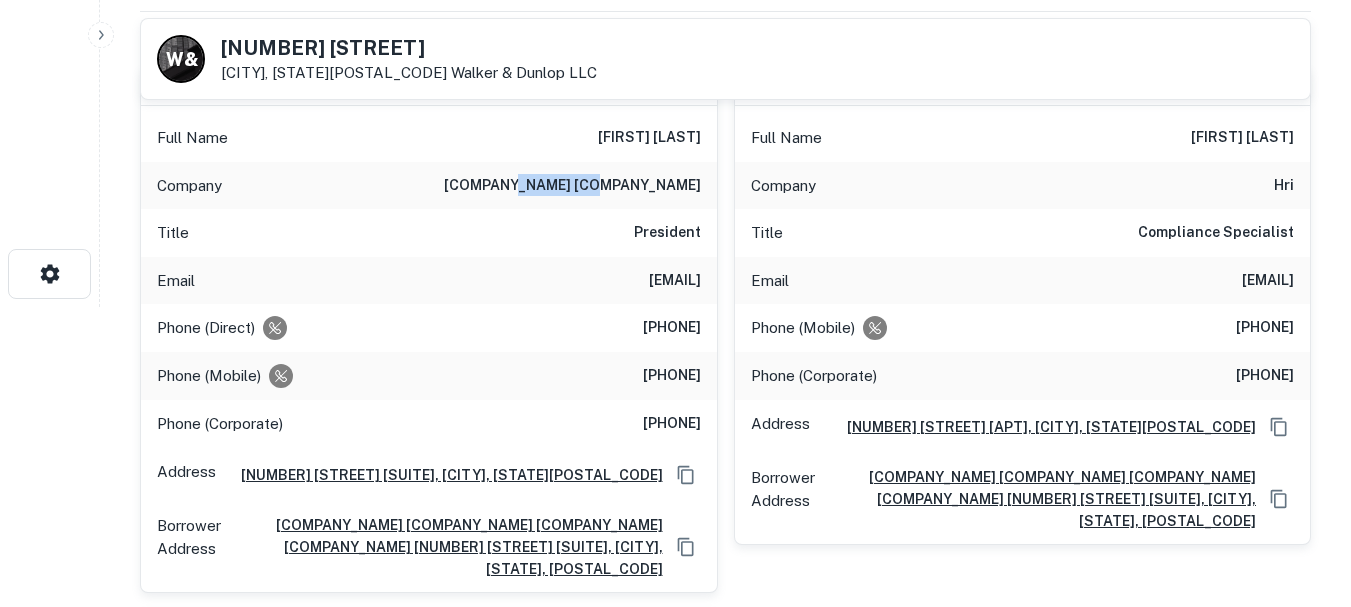 click on "hilbert properties" at bounding box center (572, 186) 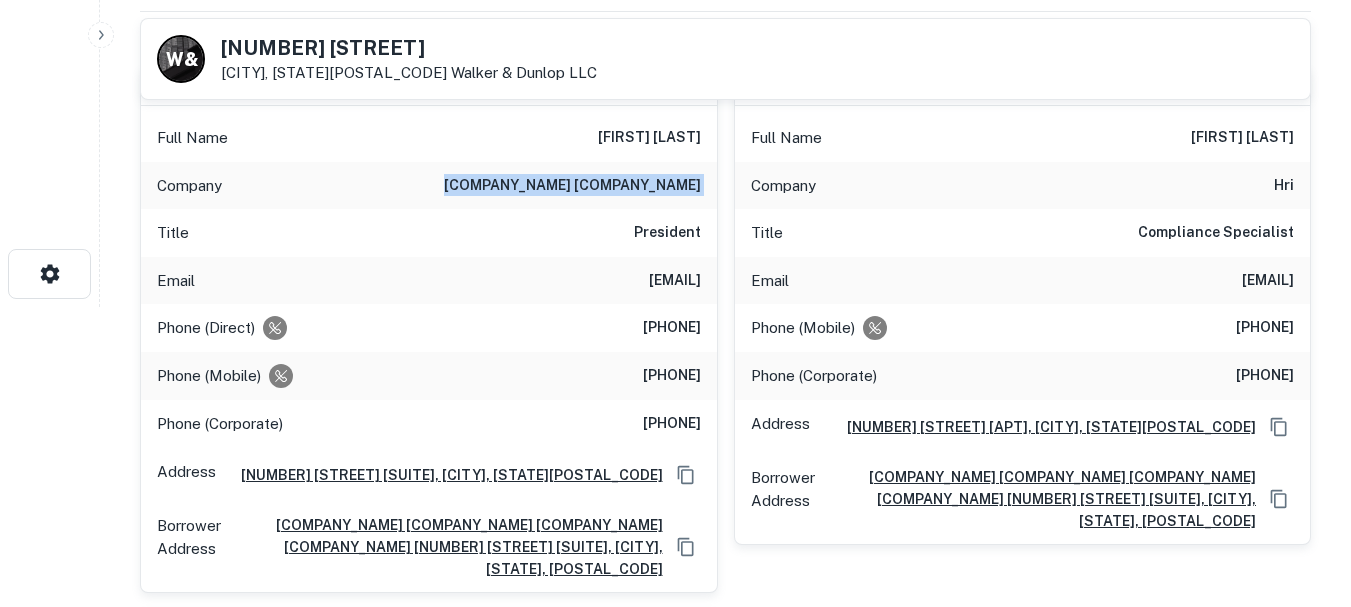 click on "hilbert properties" at bounding box center (572, 186) 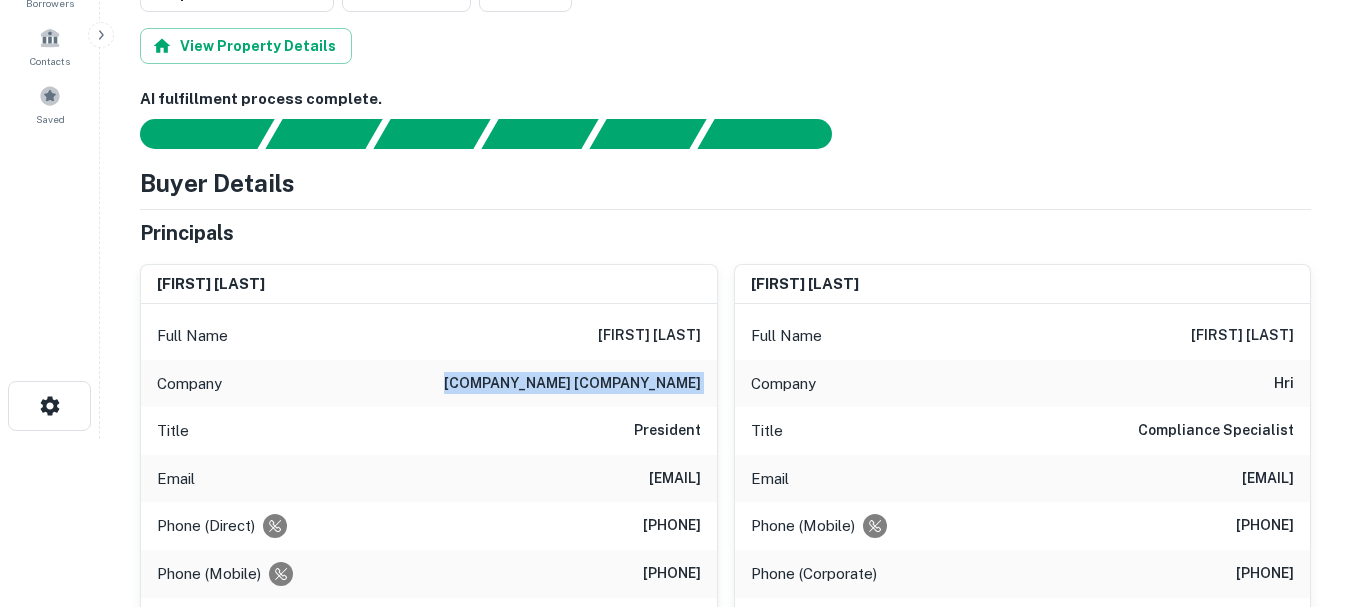 scroll, scrollTop: 200, scrollLeft: 0, axis: vertical 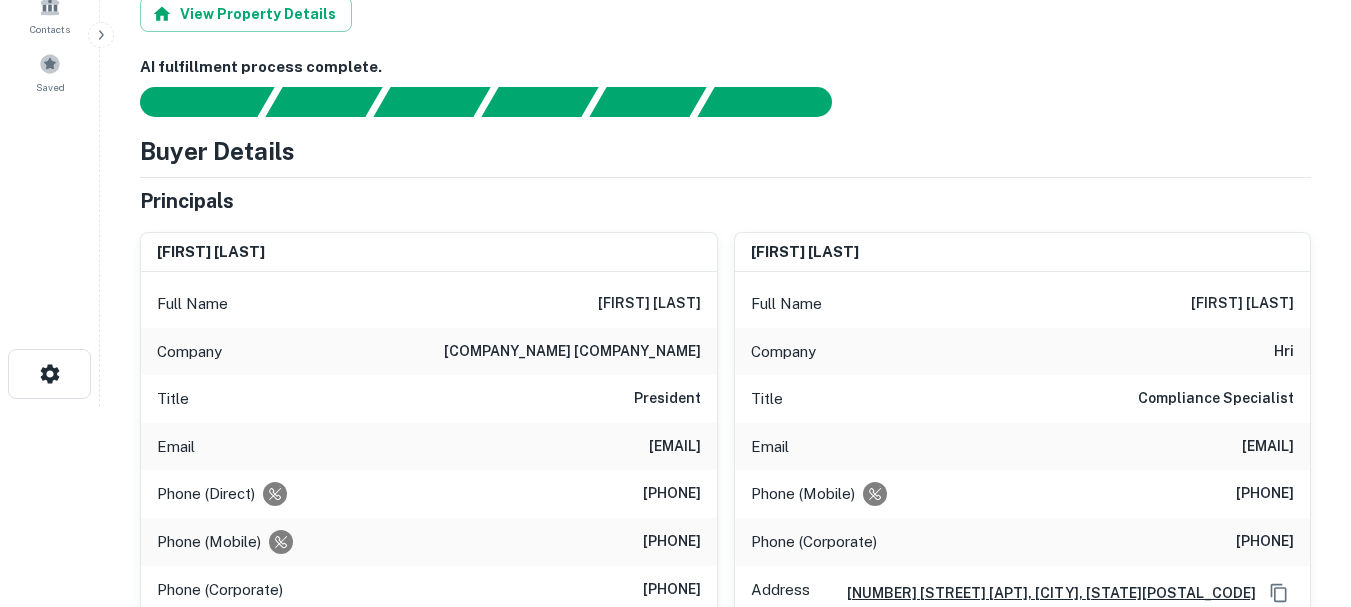 click on "Full Name mark hilbert" at bounding box center [429, 304] 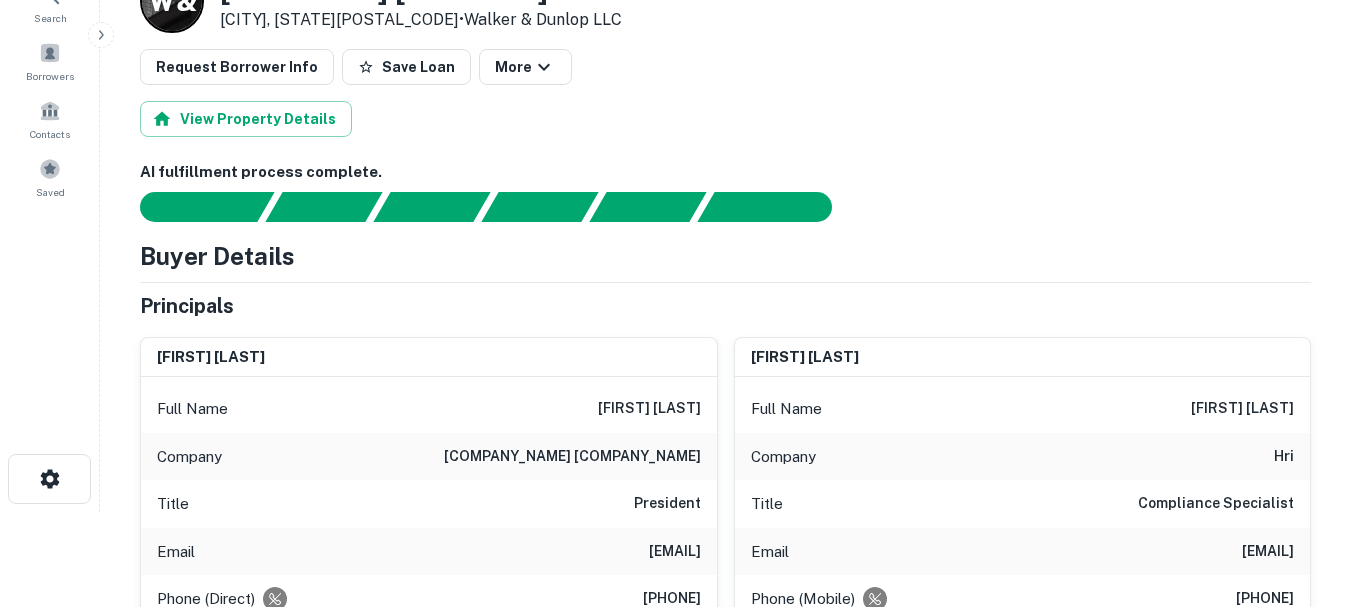 scroll, scrollTop: 0, scrollLeft: 0, axis: both 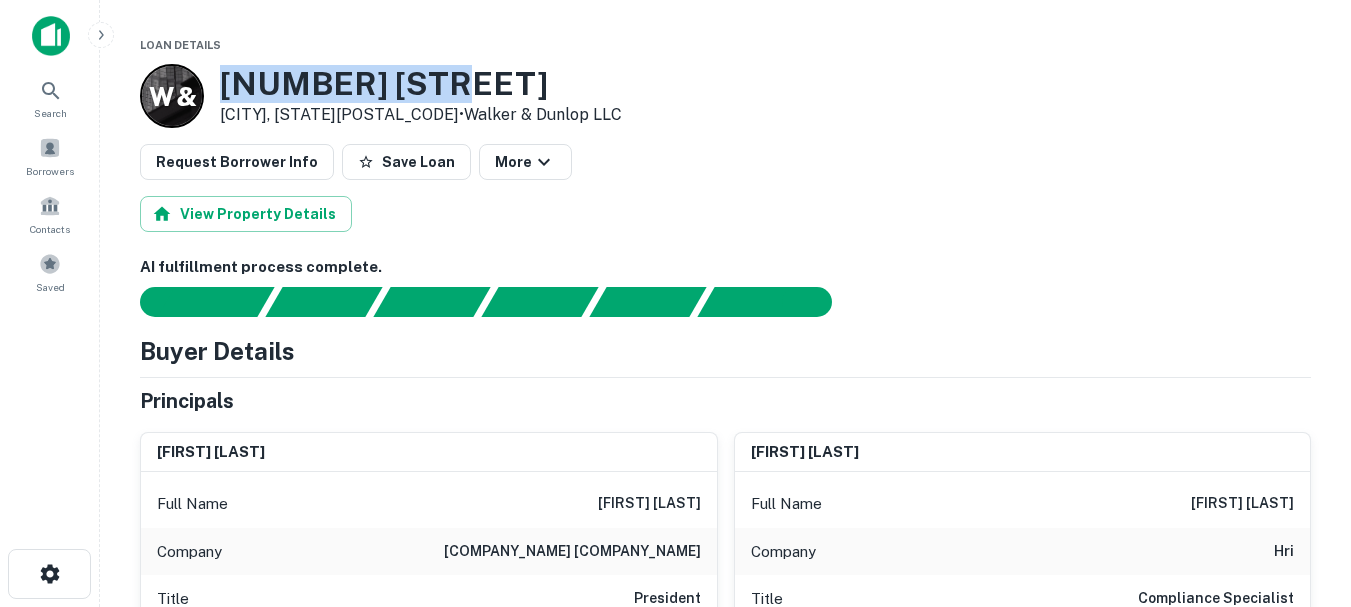drag, startPoint x: 216, startPoint y: 80, endPoint x: 461, endPoint y: 81, distance: 245.00204 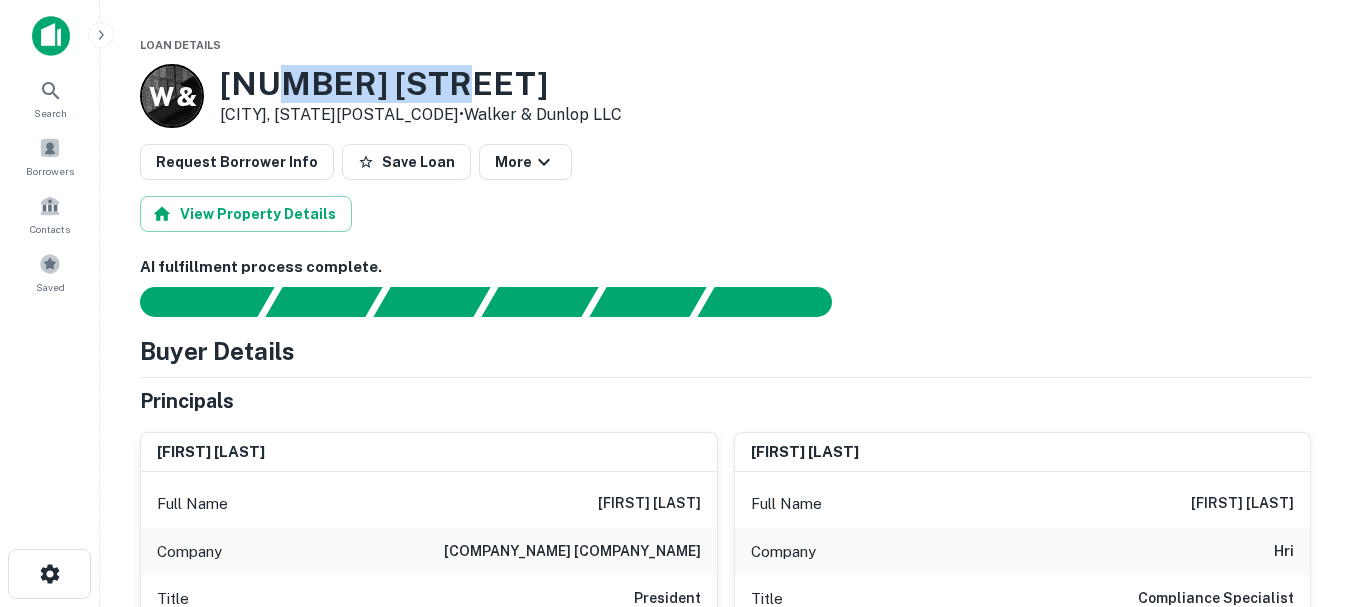 drag, startPoint x: 463, startPoint y: 81, endPoint x: 296, endPoint y: 88, distance: 167.14664 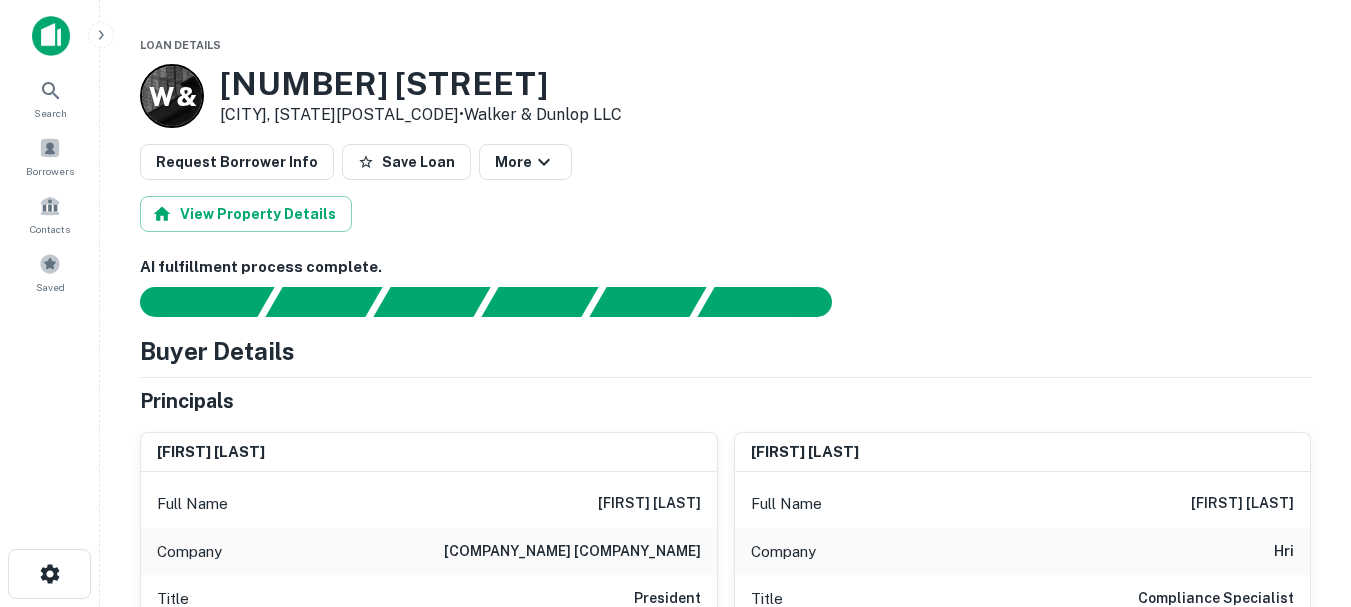 click on "AI fulfillment process complete." at bounding box center (725, 267) 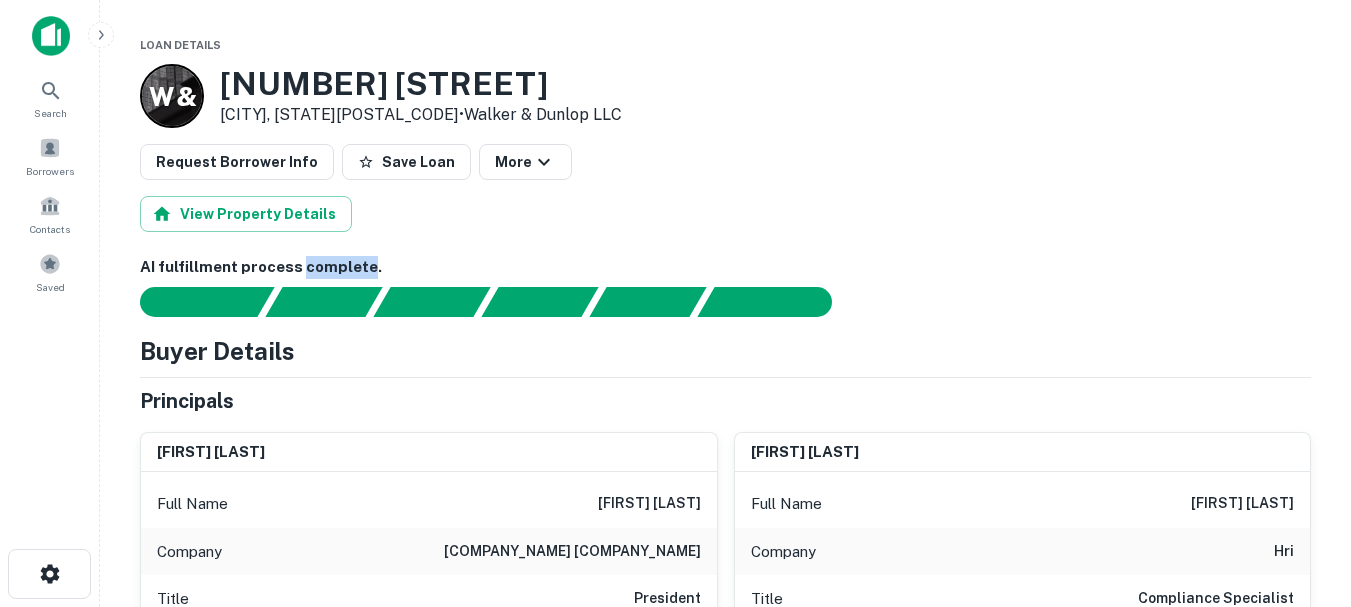 click on "AI fulfillment process complete." at bounding box center [725, 267] 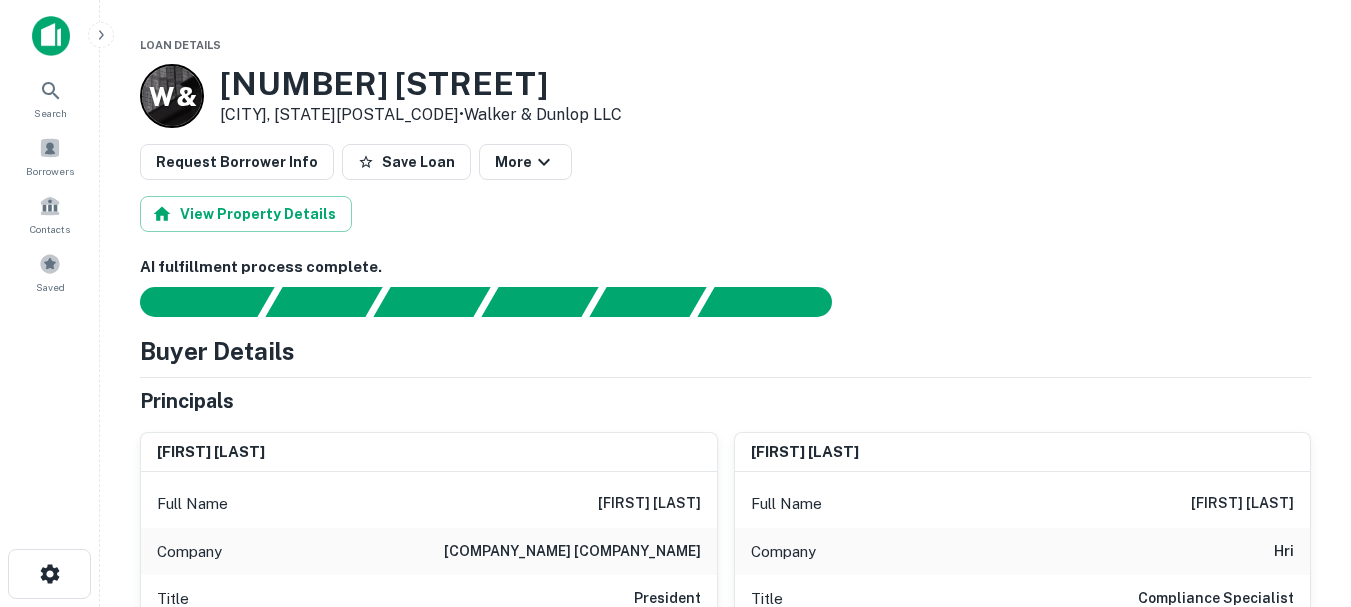 click on "AI fulfillment process complete." at bounding box center (725, 267) 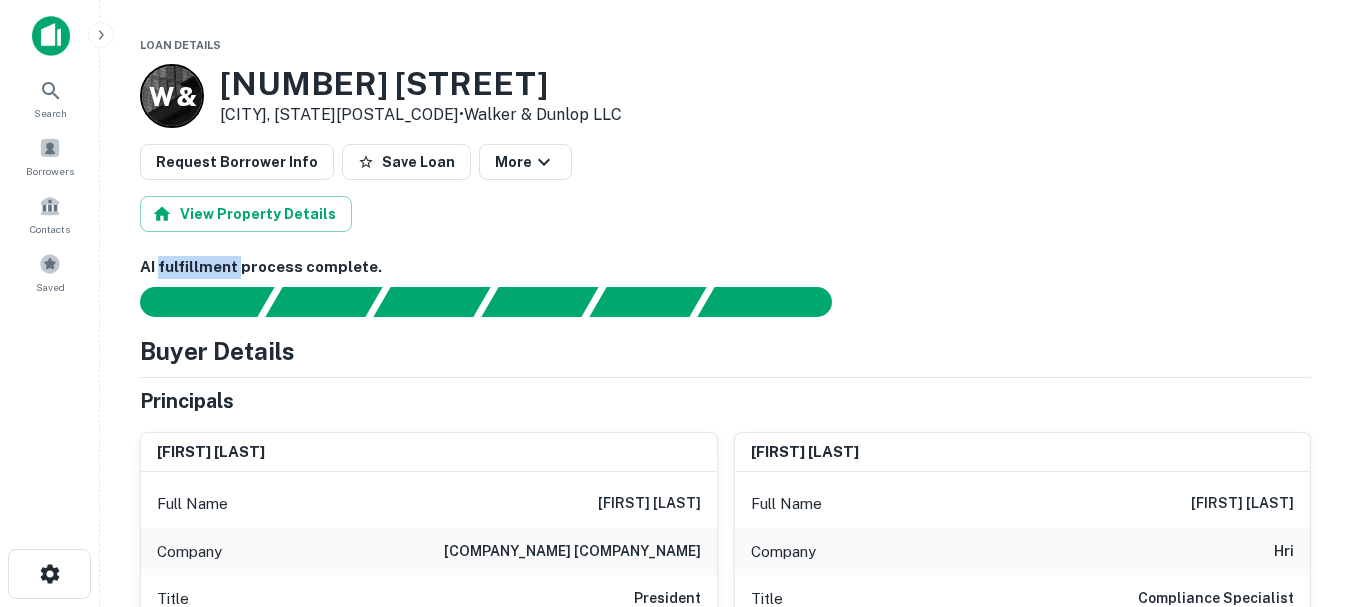 click on "AI fulfillment process complete." at bounding box center [725, 267] 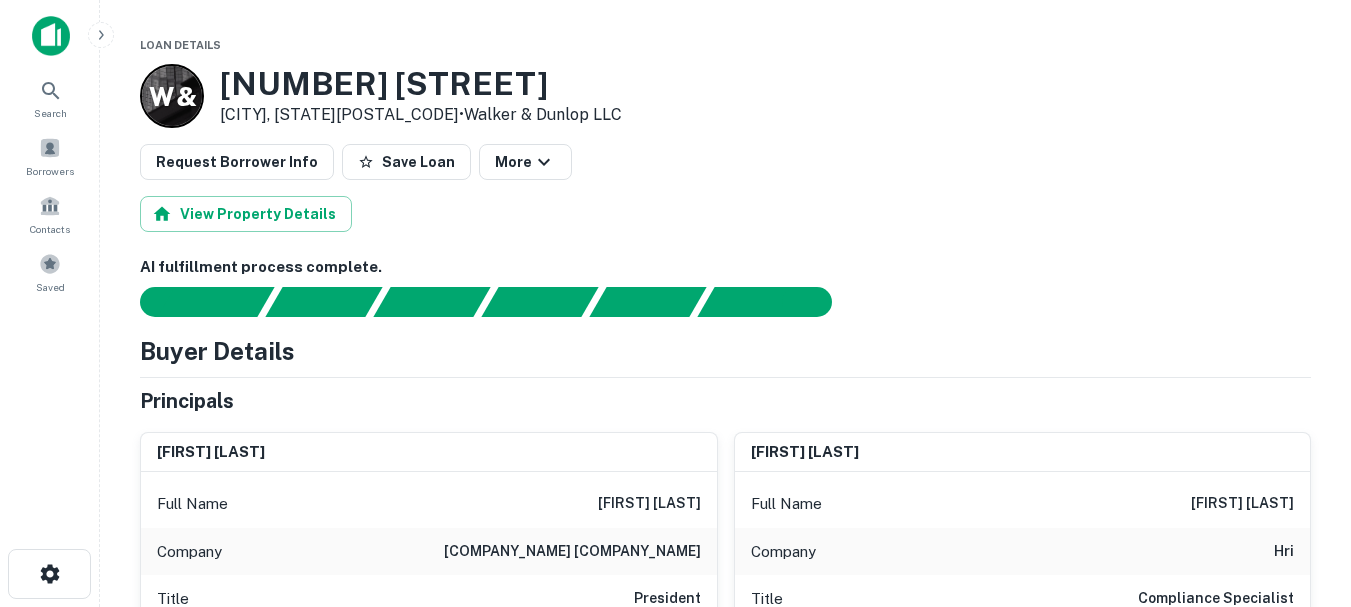 click on "Loan Details W   & 1760 State St South Pasadena, CA91030   •  Walker & Dunlop LLC Request Borrower Info Save Loan More View Property Details AI fulfillment process complete.   Buyer Details Principals mark hilbert Full Name mark hilbert Company hilbert properties Title President Email mark@hilbertproperties.net Phone (Direct) (949) 476-0104 Phone (Mobile) (949) 212-3079 Phone (Corporate) (949) 955-9044 Address 1300 N Bristol St Ste 190, Newport Beach, CA92660  Borrower Address hilbert properties ii c/o christopher m. hilbert 1300 bristol street north, suite 190, newport beach, CA, 92660 faith butler Full Name faith butler Company hri Title Compliance Specialist Email faith.butler@hriproperties.com Phone (Mobile) (504) 256-1428 Phone (Corporate) (504) 566-0204 Address 812 Gravier St Apt 200, New Orleans, LA92660  Borrower Address hilbert properties ii c/o christopher m. hilbert 1300 bristol street north, suite 190, newport beach, CA, 92660 diane l dodds Full Name diane l dodds Email jdodds148851@gmail.com -" at bounding box center [725, 2547] 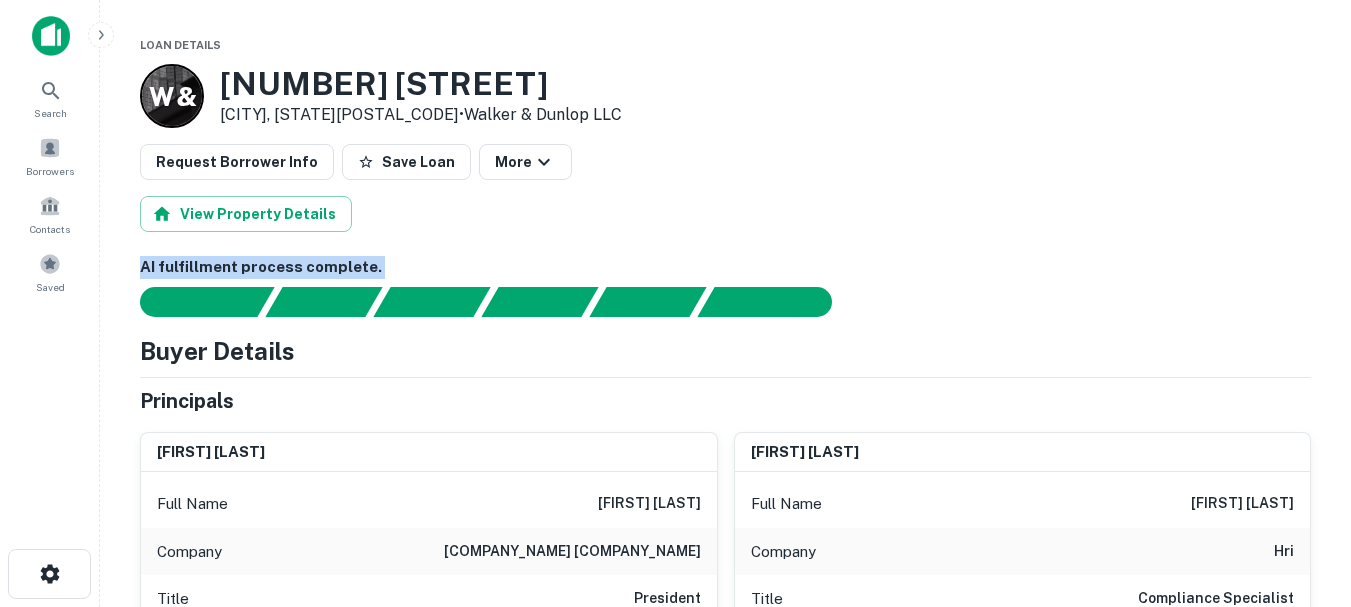 drag, startPoint x: 123, startPoint y: 263, endPoint x: 451, endPoint y: 284, distance: 328.67157 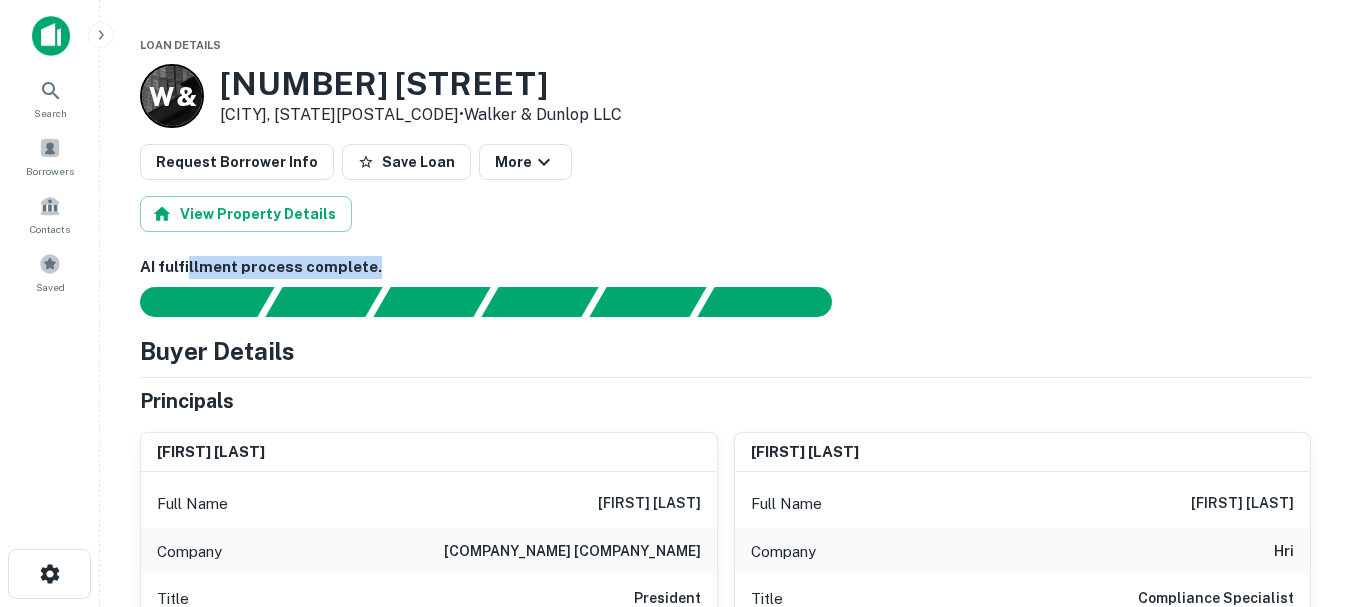 drag, startPoint x: 474, startPoint y: 269, endPoint x: 166, endPoint y: 258, distance: 308.19638 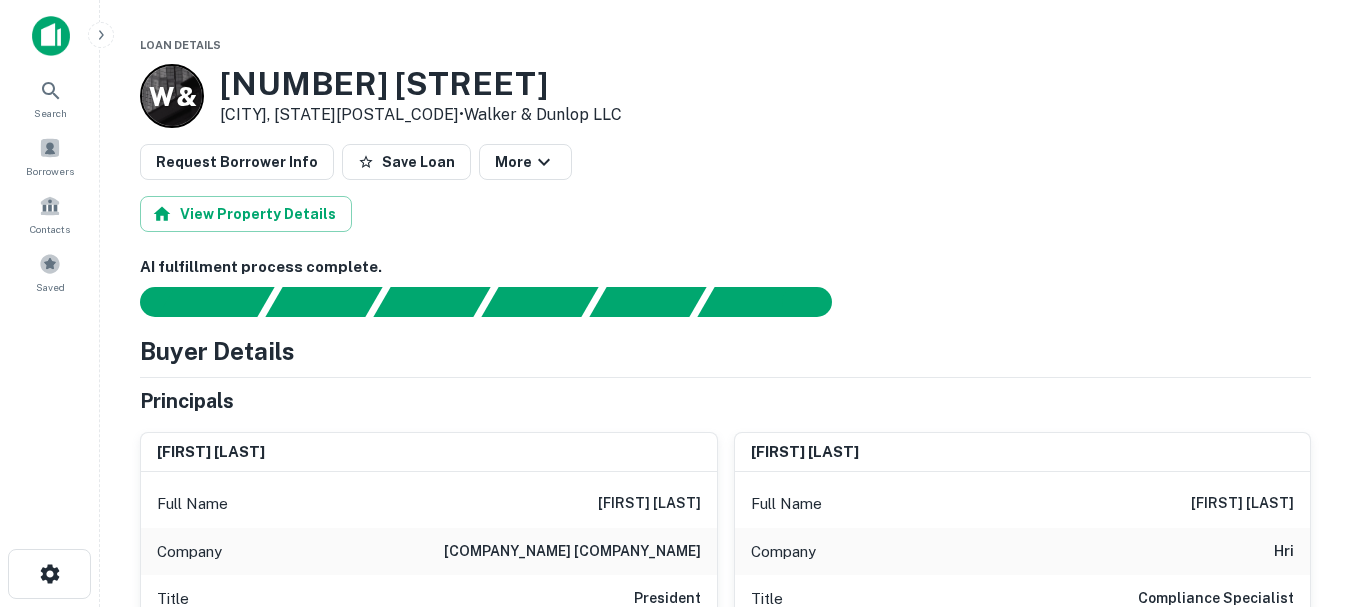 click on "AI fulfillment process complete." at bounding box center [725, 267] 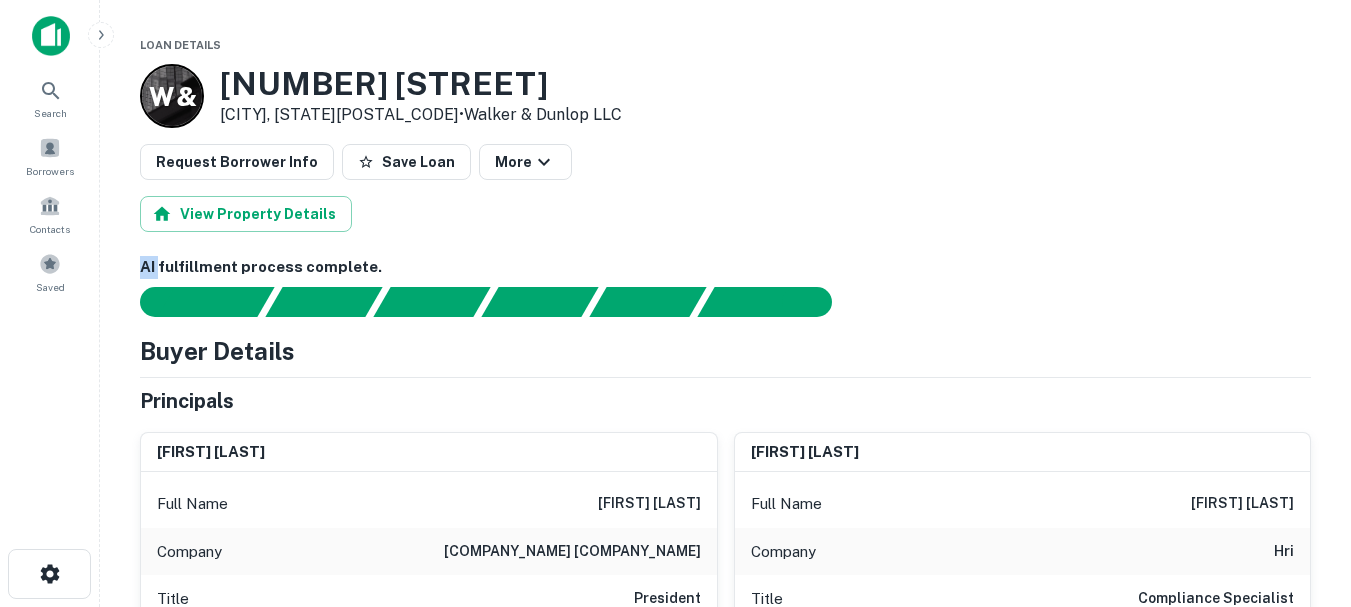 click on "AI fulfillment process complete." at bounding box center (725, 267) 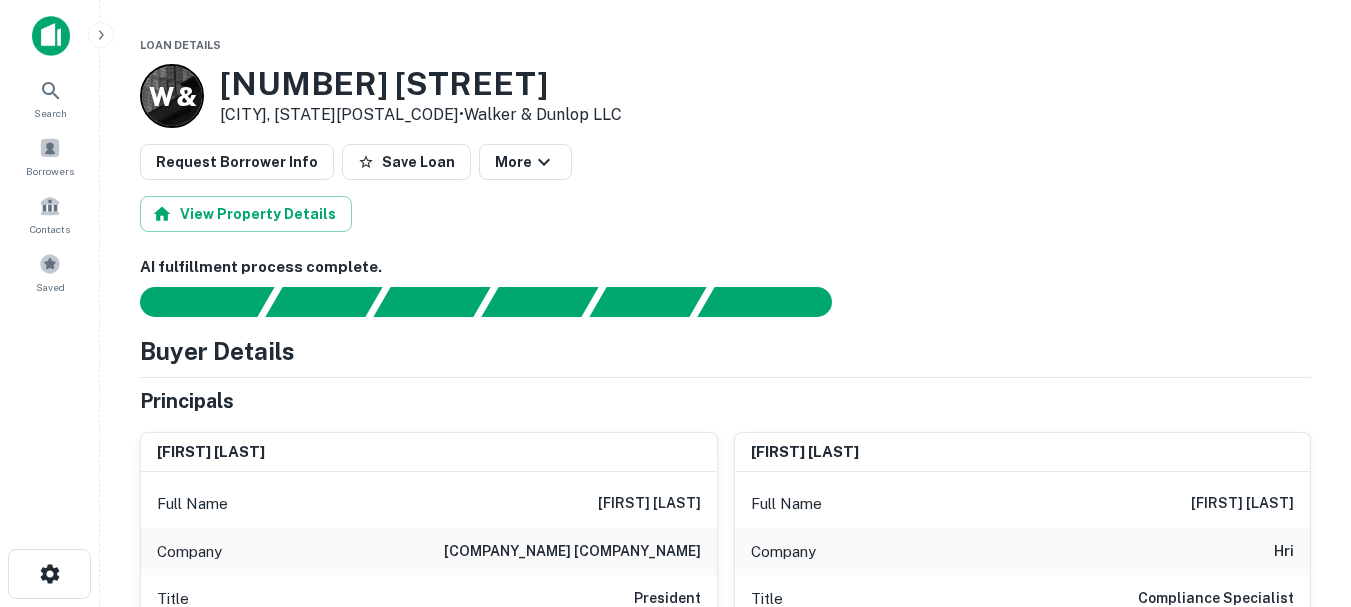 click on "AI fulfillment process complete." at bounding box center (725, 267) 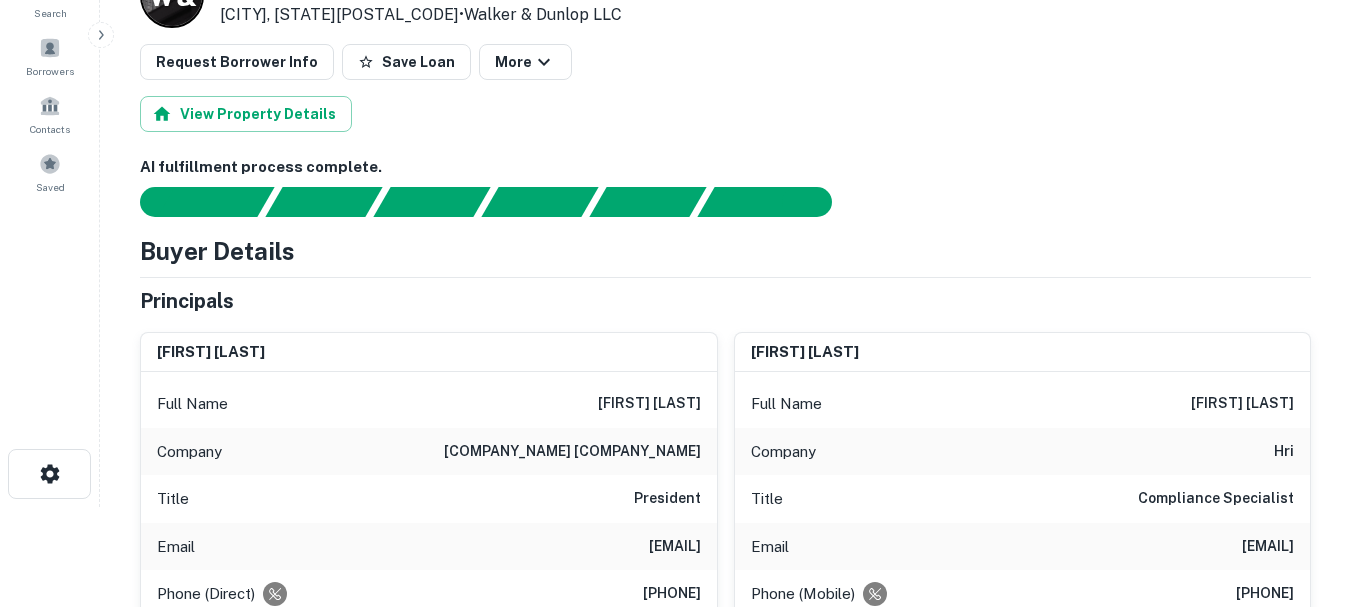 scroll, scrollTop: 200, scrollLeft: 0, axis: vertical 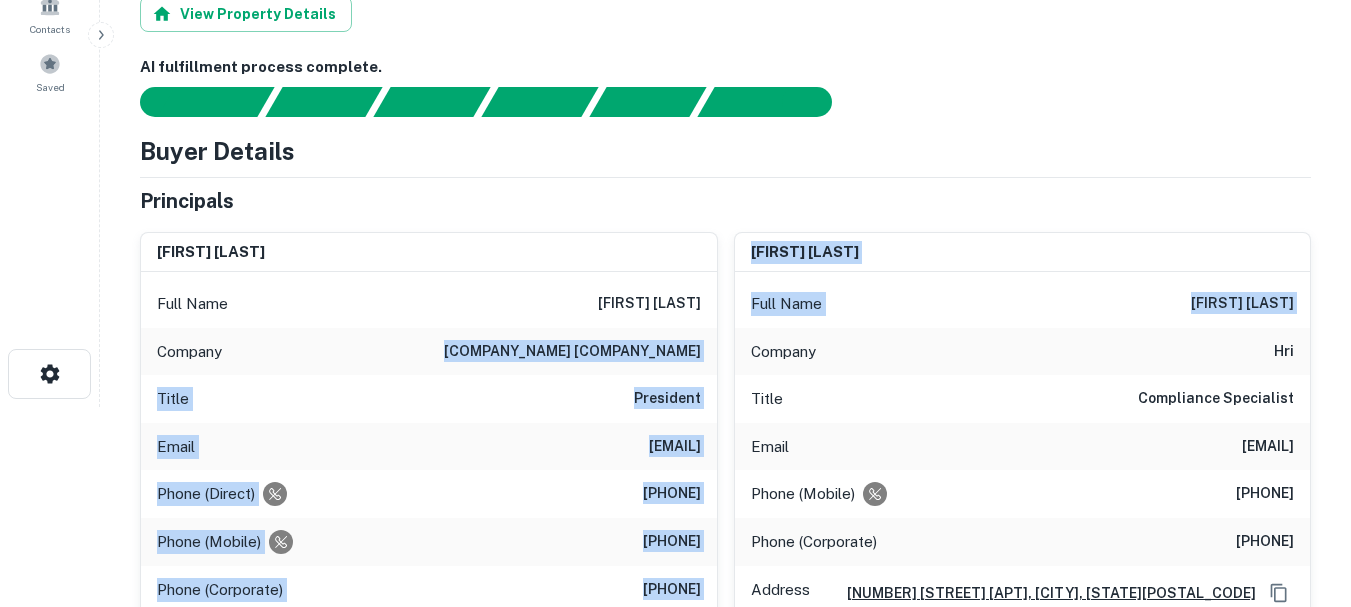 drag, startPoint x: 586, startPoint y: 348, endPoint x: 692, endPoint y: 372, distance: 108.68302 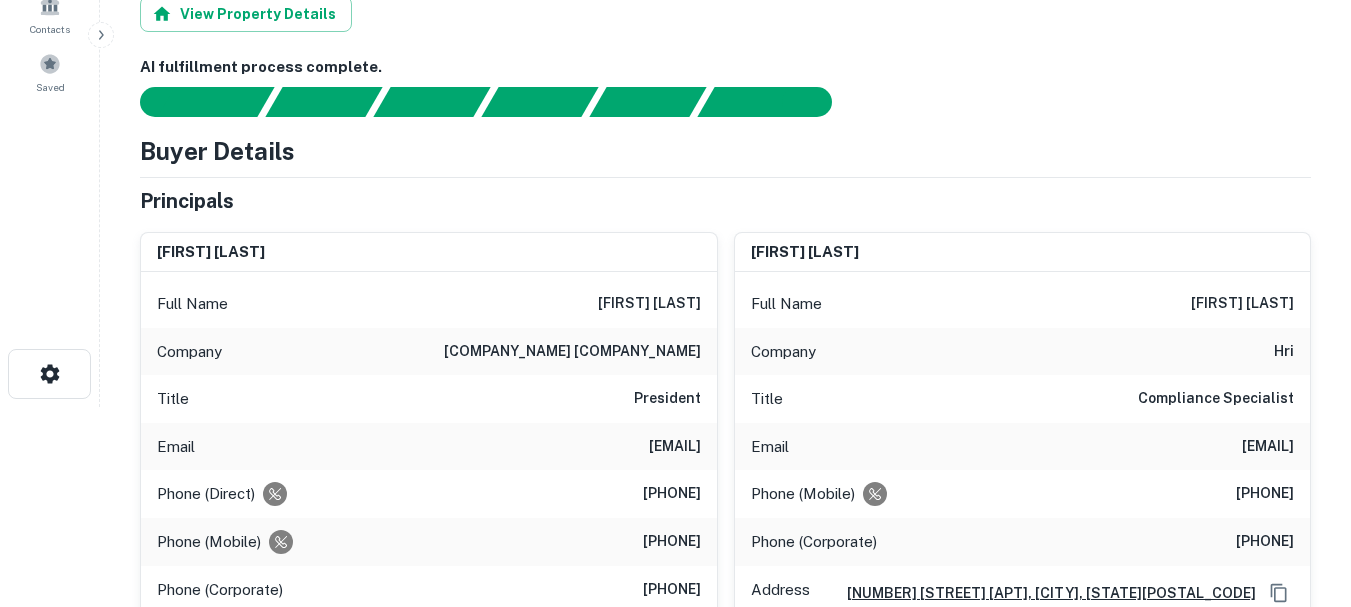 click on "Full Name mark hilbert" at bounding box center (429, 304) 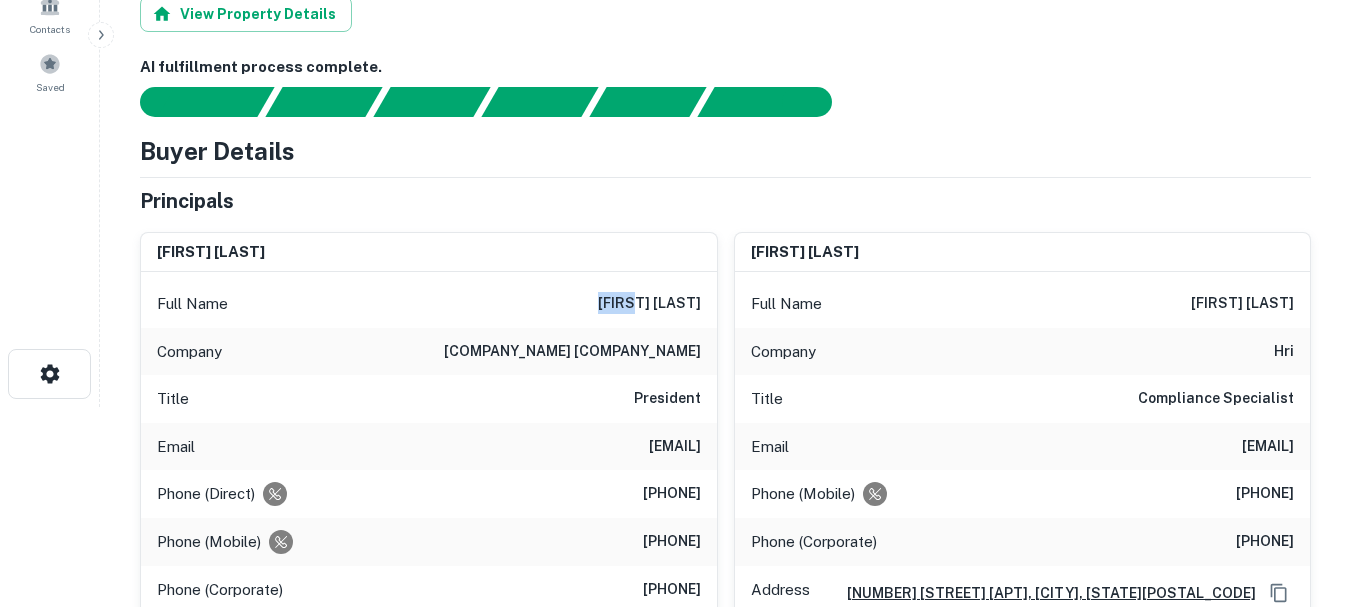 click on "Full Name mark hilbert" at bounding box center (429, 304) 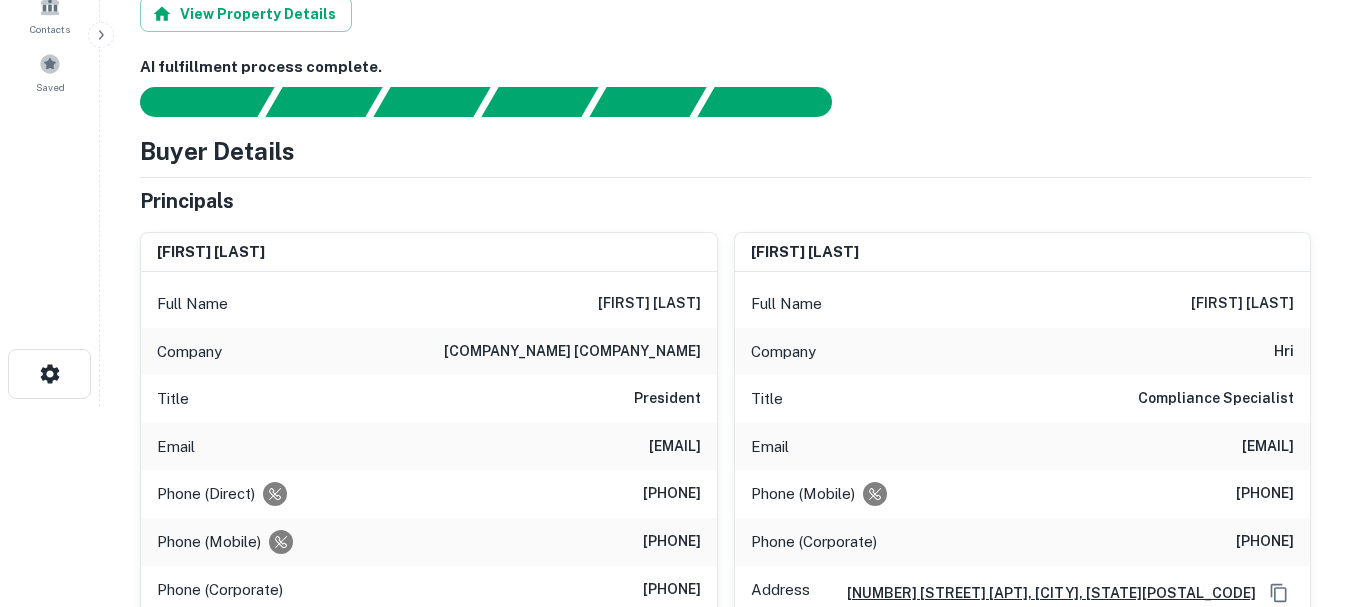 click on "mark hilbert" at bounding box center (649, 304) 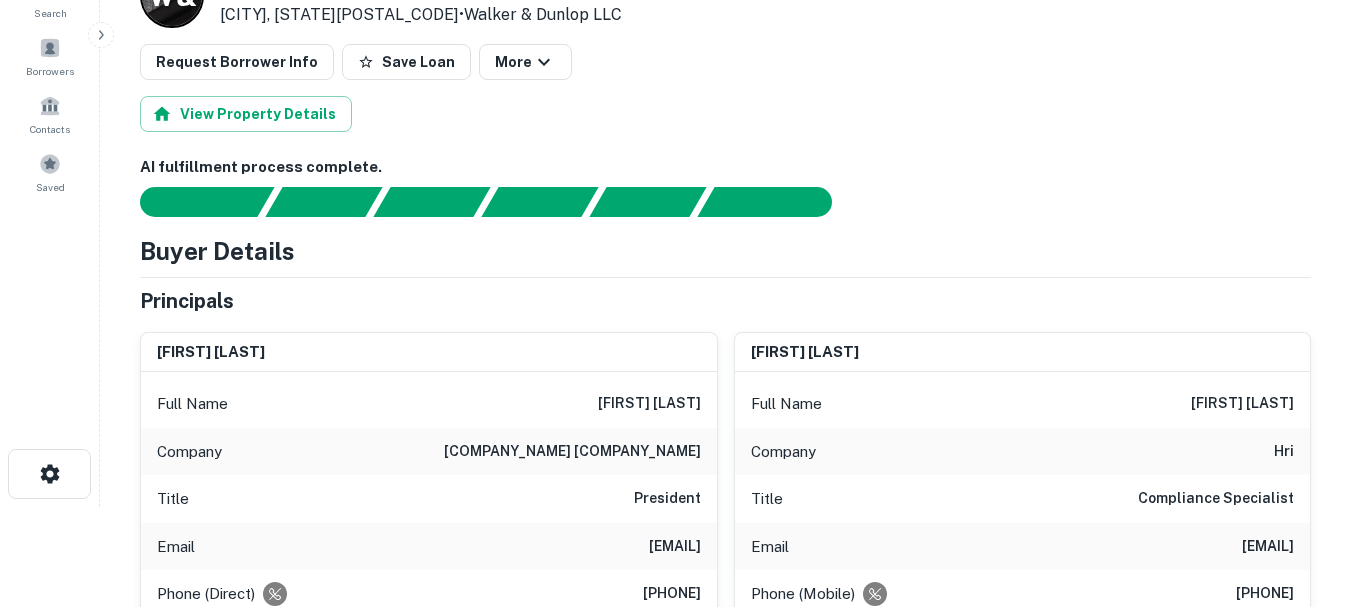 scroll, scrollTop: 0, scrollLeft: 0, axis: both 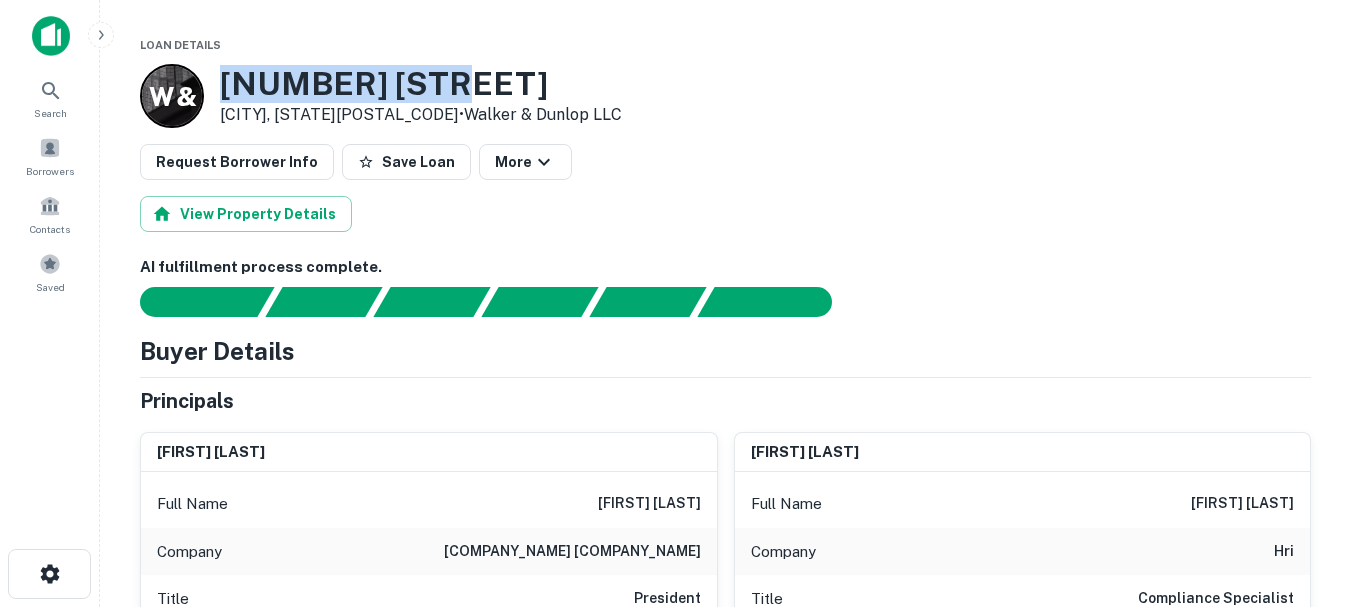 drag, startPoint x: 366, startPoint y: 80, endPoint x: 522, endPoint y: 85, distance: 156.08011 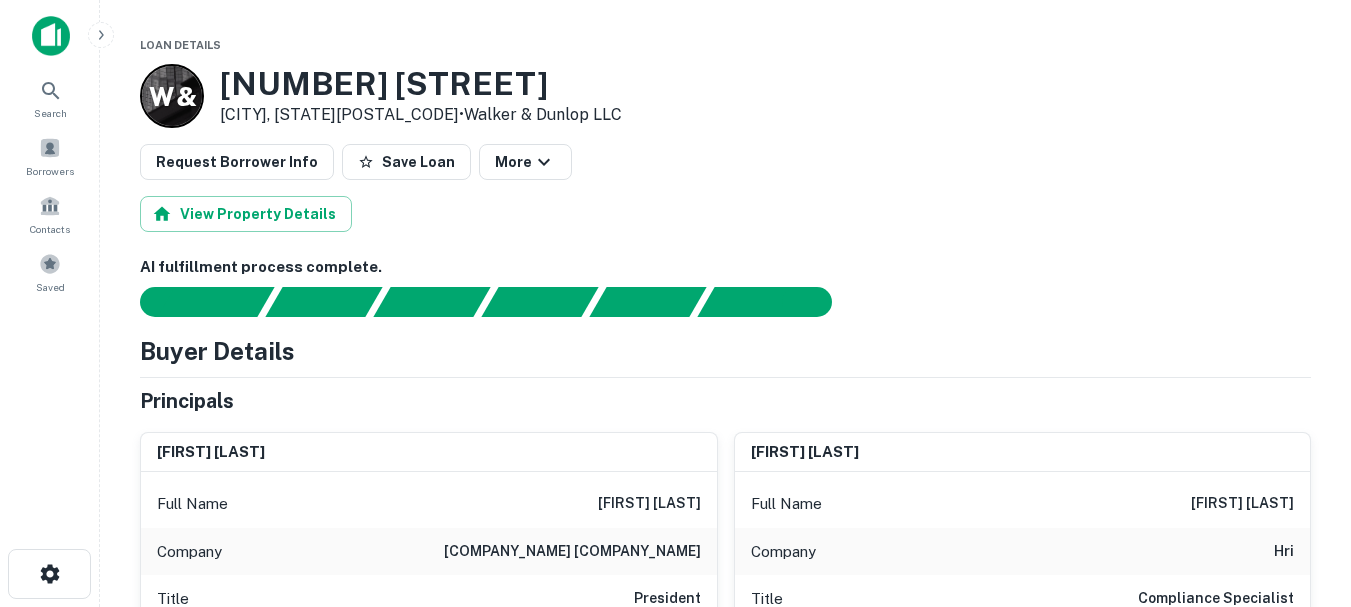 click on "South Pasadena, CA91030   •  Walker & Dunlop LLC" at bounding box center (421, 115) 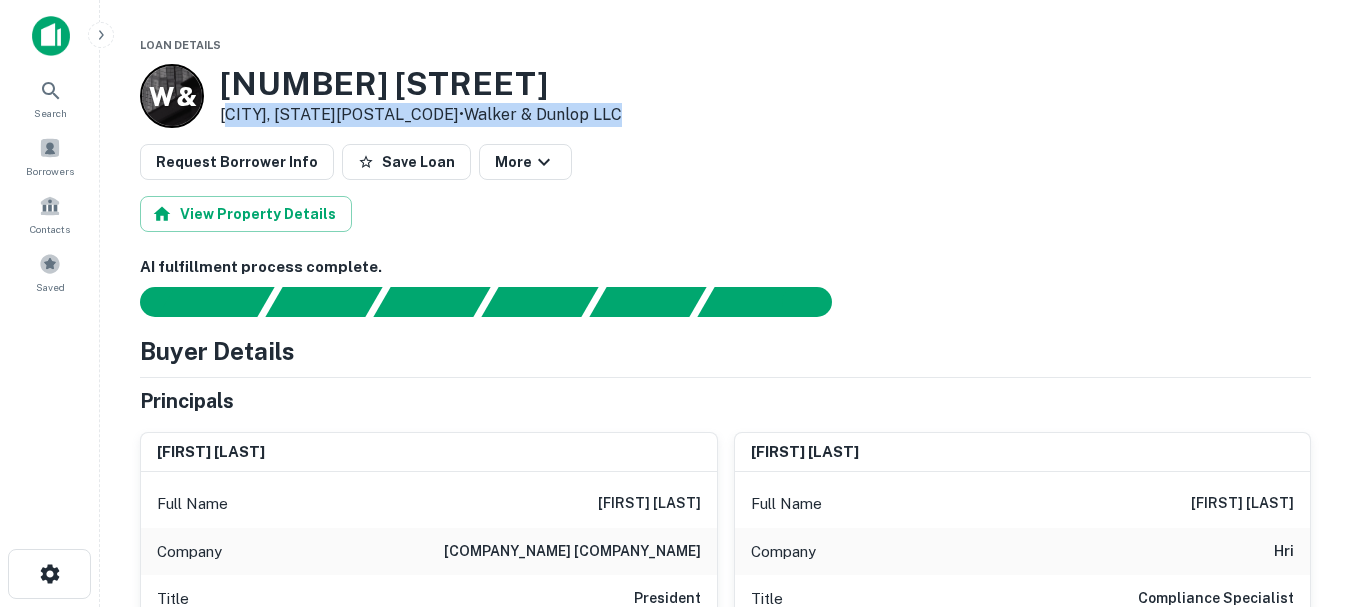 drag, startPoint x: 625, startPoint y: 118, endPoint x: 226, endPoint y: 114, distance: 399.02005 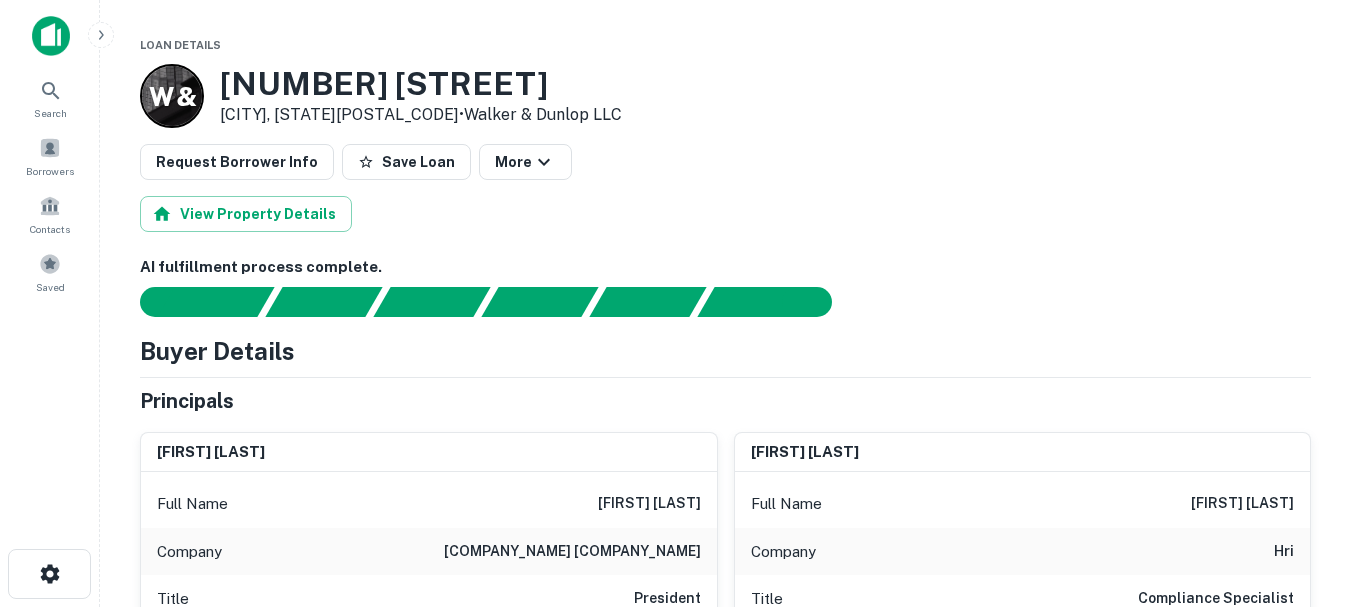 click on "South Pasadena, CA91030   •  Walker & Dunlop LLC" at bounding box center [421, 115] 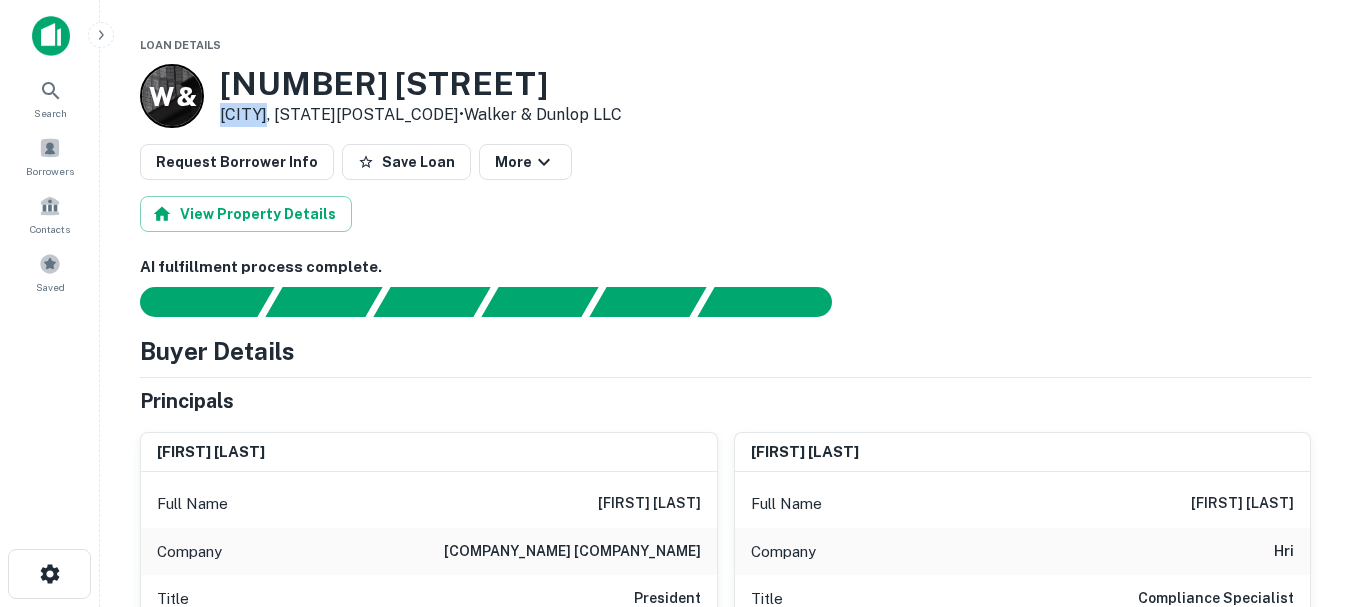 click on "South Pasadena, CA91030   •  Walker & Dunlop LLC" at bounding box center (421, 115) 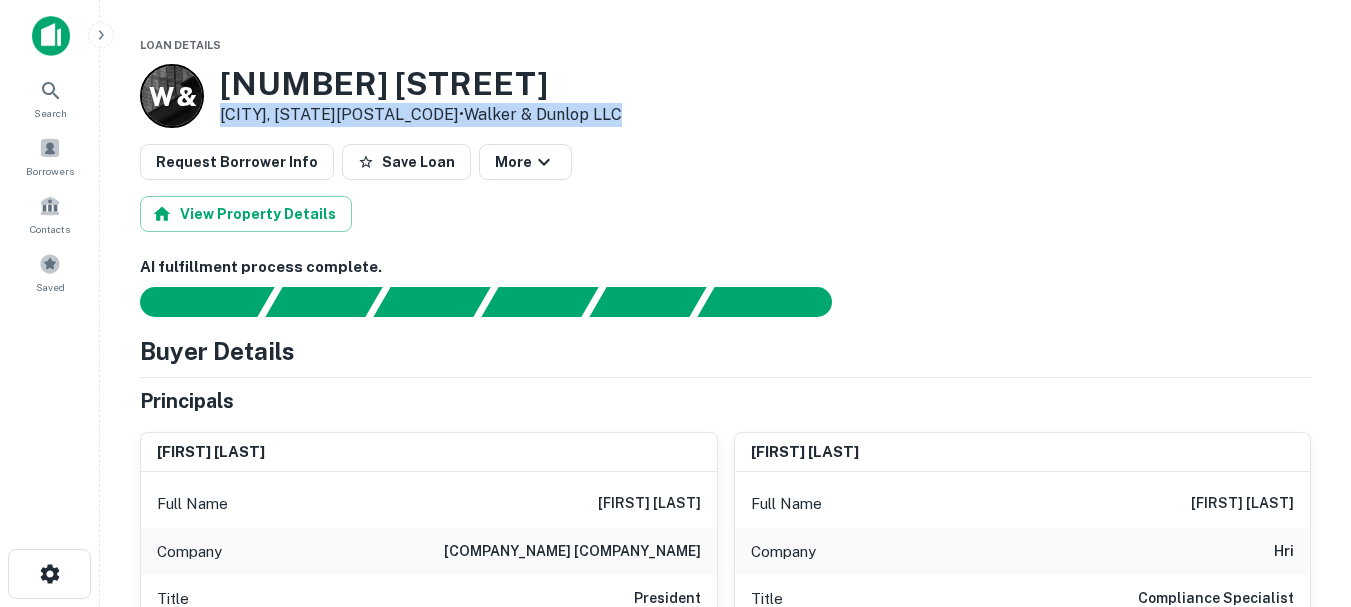 click on "South Pasadena, CA91030   •  Walker & Dunlop LLC" at bounding box center (421, 115) 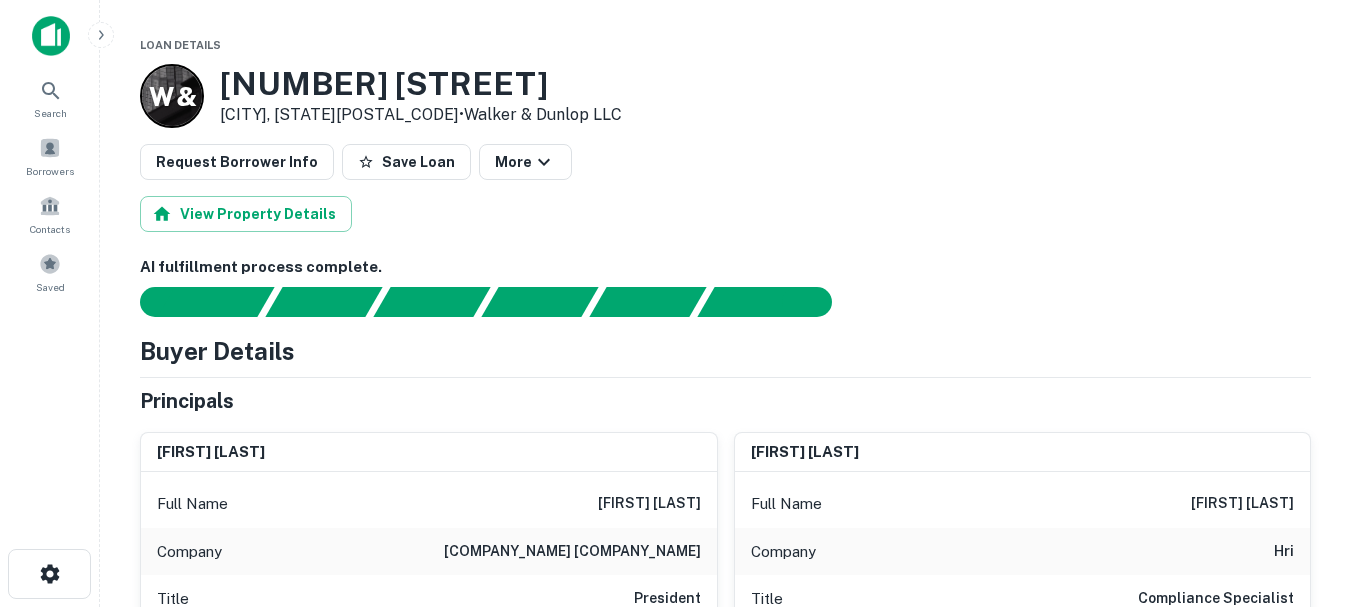 click on "1760 State St" at bounding box center (421, 84) 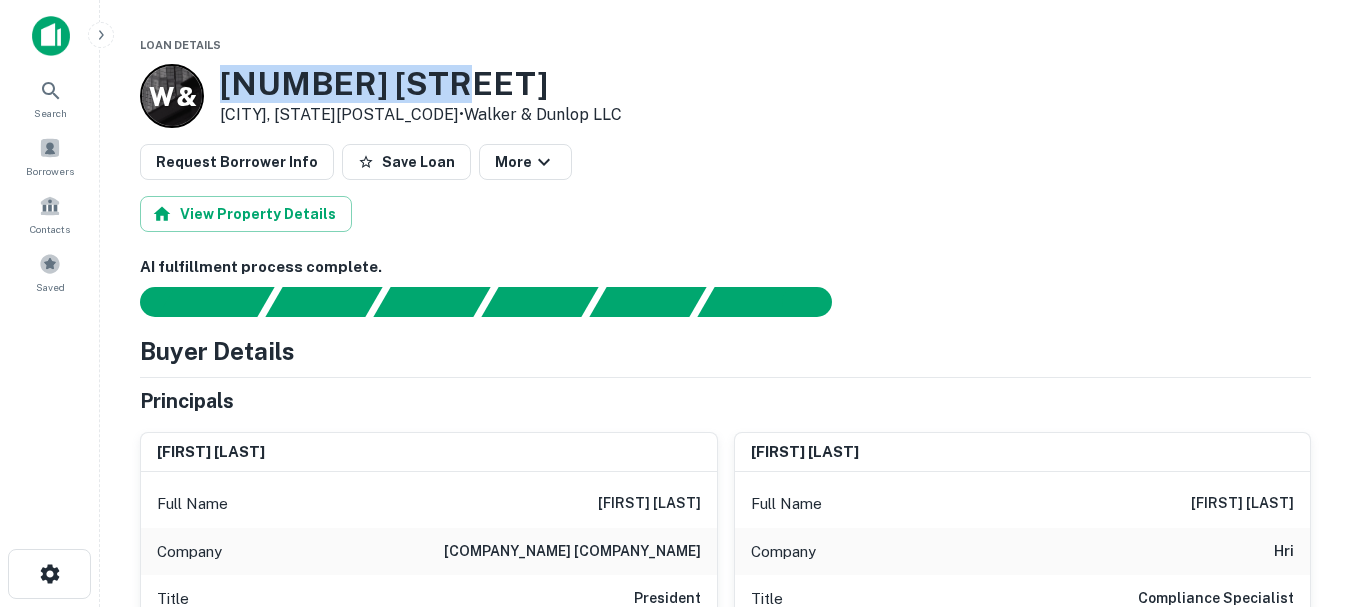 drag, startPoint x: 402, startPoint y: 86, endPoint x: 424, endPoint y: 86, distance: 22 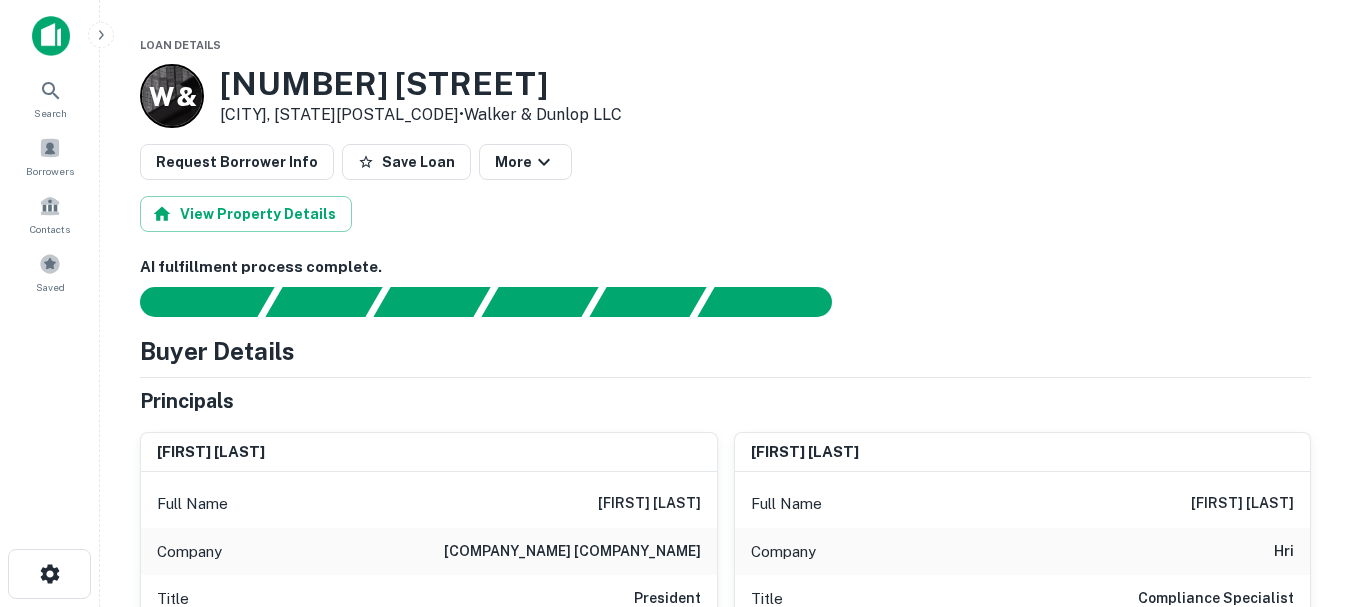 click on "South Pasadena, CA91030   •  Walker & Dunlop LLC" at bounding box center (421, 115) 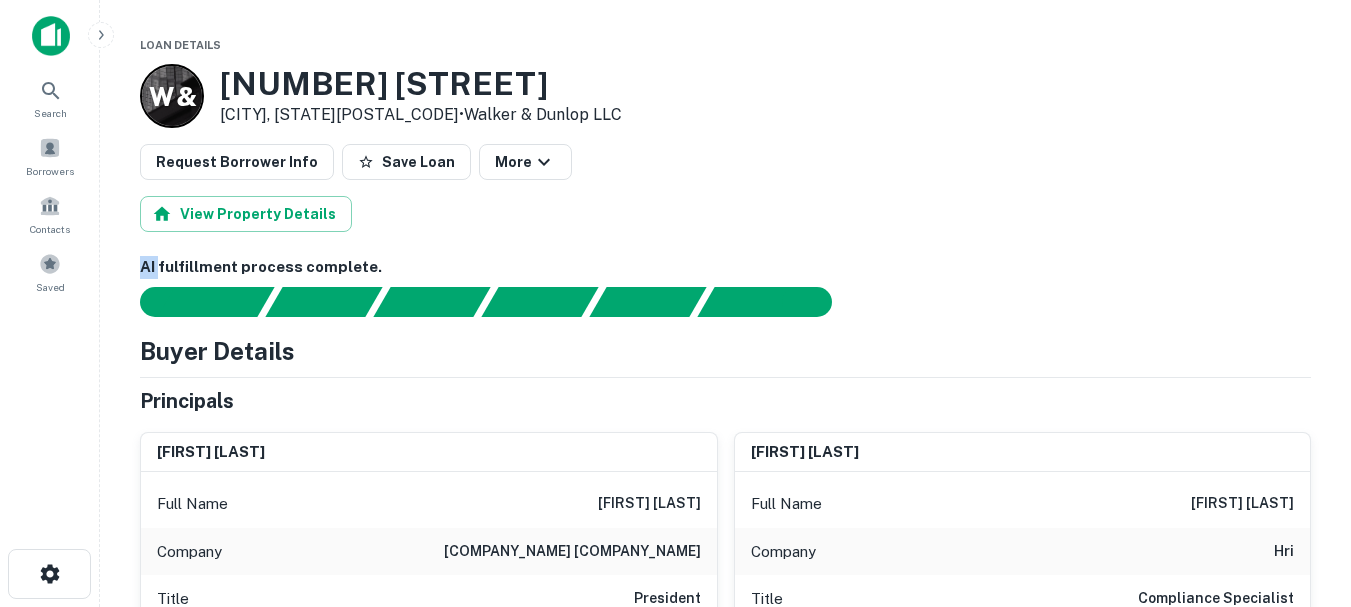 click on "Loan Details W   & 1760 State St South Pasadena, CA91030   •  Walker & Dunlop LLC Request Borrower Info Save Loan More View Property Details AI fulfillment process complete.   Buyer Details Principals mark hilbert Full Name mark hilbert Company hilbert properties Title President Email mark@hilbertproperties.net Phone (Direct) (949) 476-0104 Phone (Mobile) (949) 212-3079 Phone (Corporate) (949) 955-9044 Address 1300 N Bristol St Ste 190, Newport Beach, CA92660  Borrower Address hilbert properties ii c/o christopher m. hilbert 1300 bristol street north, suite 190, newport beach, CA, 92660 faith butler Full Name faith butler Company hri Title Compliance Specialist Email faith.butler@hriproperties.com Phone (Mobile) (504) 256-1428 Phone (Corporate) (504) 566-0204 Address 812 Gravier St Apt 200, New Orleans, LA92660  Borrower Address hilbert properties ii c/o christopher m. hilbert 1300 bristol street north, suite 190, newport beach, CA, 92660 diane l dodds Full Name diane l dodds Email jdodds148851@gmail.com -" at bounding box center [725, 2547] 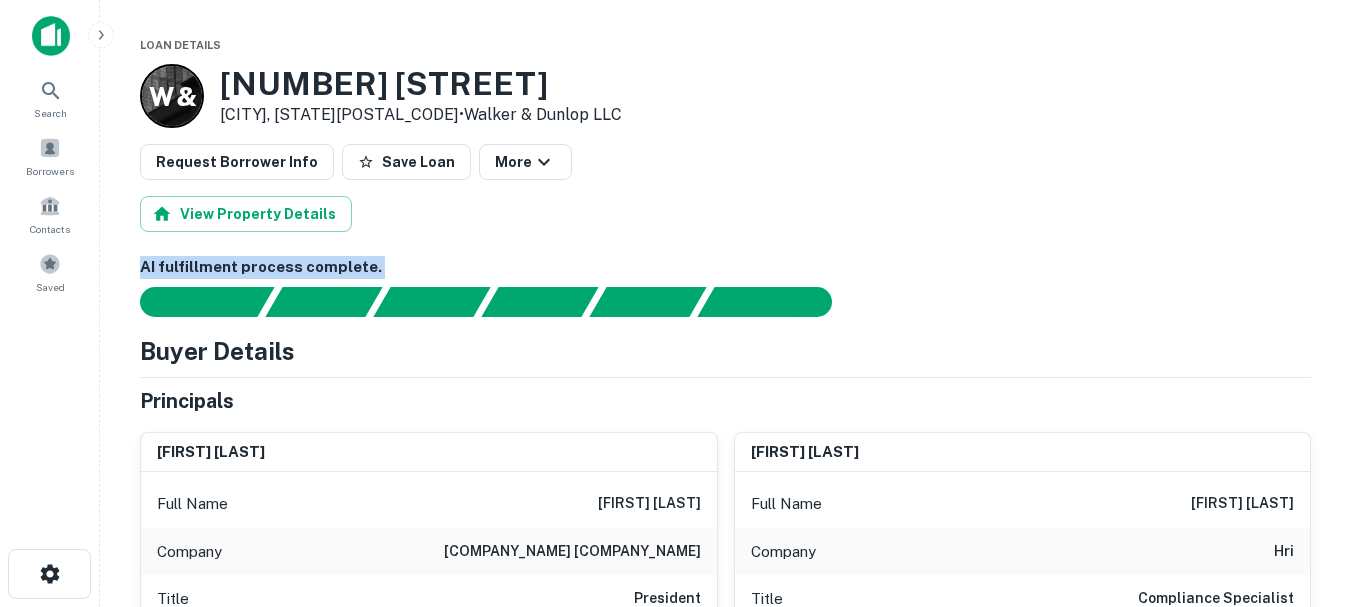 click on "Loan Details W   & 1760 State St South Pasadena, CA91030   •  Walker & Dunlop LLC Request Borrower Info Save Loan More View Property Details AI fulfillment process complete.   Buyer Details Principals mark hilbert Full Name mark hilbert Company hilbert properties Title President Email mark@hilbertproperties.net Phone (Direct) (949) 476-0104 Phone (Mobile) (949) 212-3079 Phone (Corporate) (949) 955-9044 Address 1300 N Bristol St Ste 190, Newport Beach, CA92660  Borrower Address hilbert properties ii c/o christopher m. hilbert 1300 bristol street north, suite 190, newport beach, CA, 92660 faith butler Full Name faith butler Company hri Title Compliance Specialist Email faith.butler@hriproperties.com Phone (Mobile) (504) 256-1428 Phone (Corporate) (504) 566-0204 Address 812 Gravier St Apt 200, New Orleans, LA92660  Borrower Address hilbert properties ii c/o christopher m. hilbert 1300 bristol street north, suite 190, newport beach, CA, 92660 diane l dodds Full Name diane l dodds Email jdodds148851@gmail.com -" at bounding box center (725, 2547) 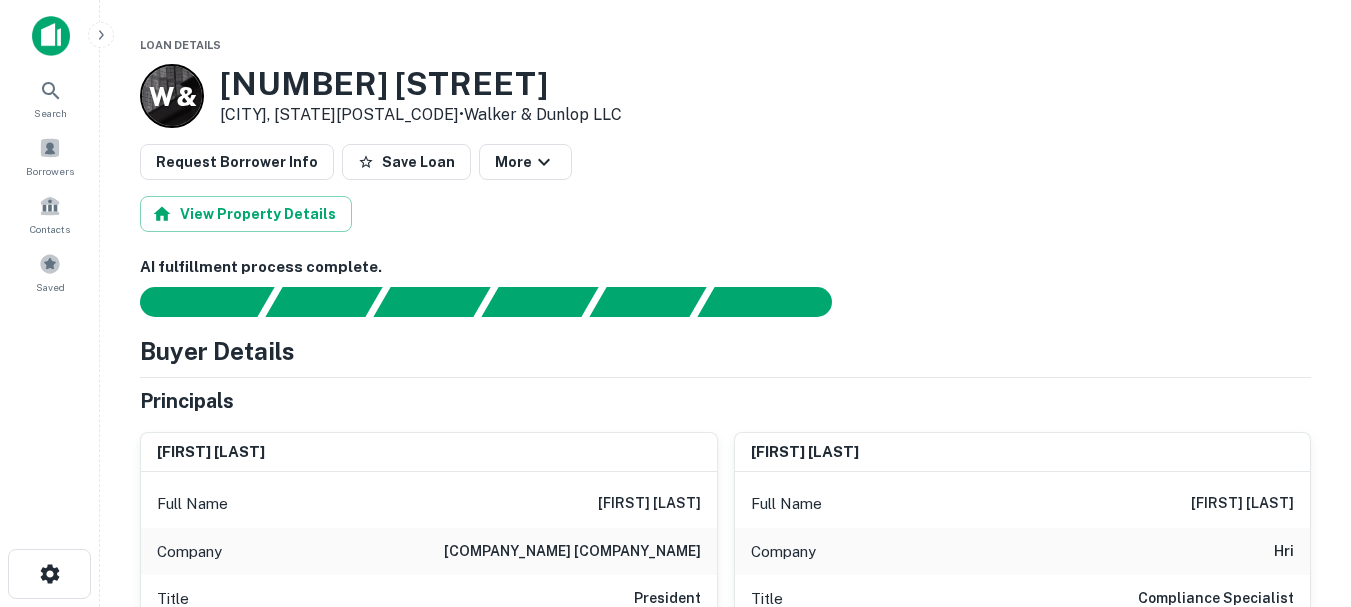 click on "1760 State St" at bounding box center (421, 84) 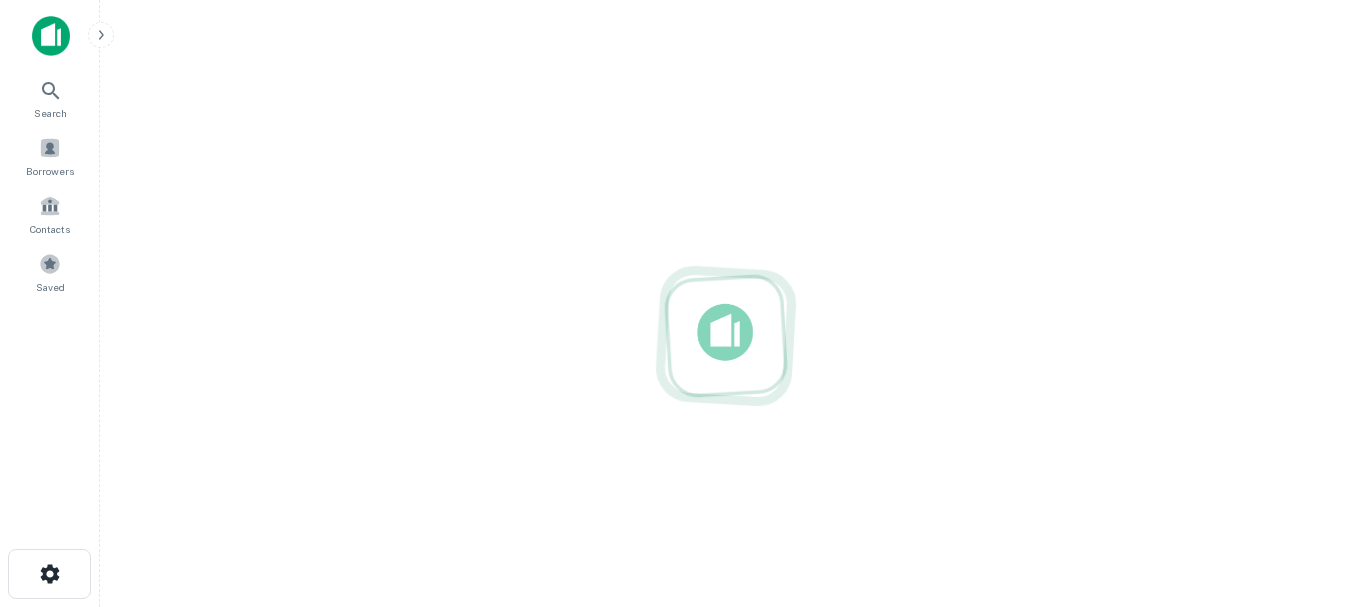 scroll, scrollTop: 0, scrollLeft: 0, axis: both 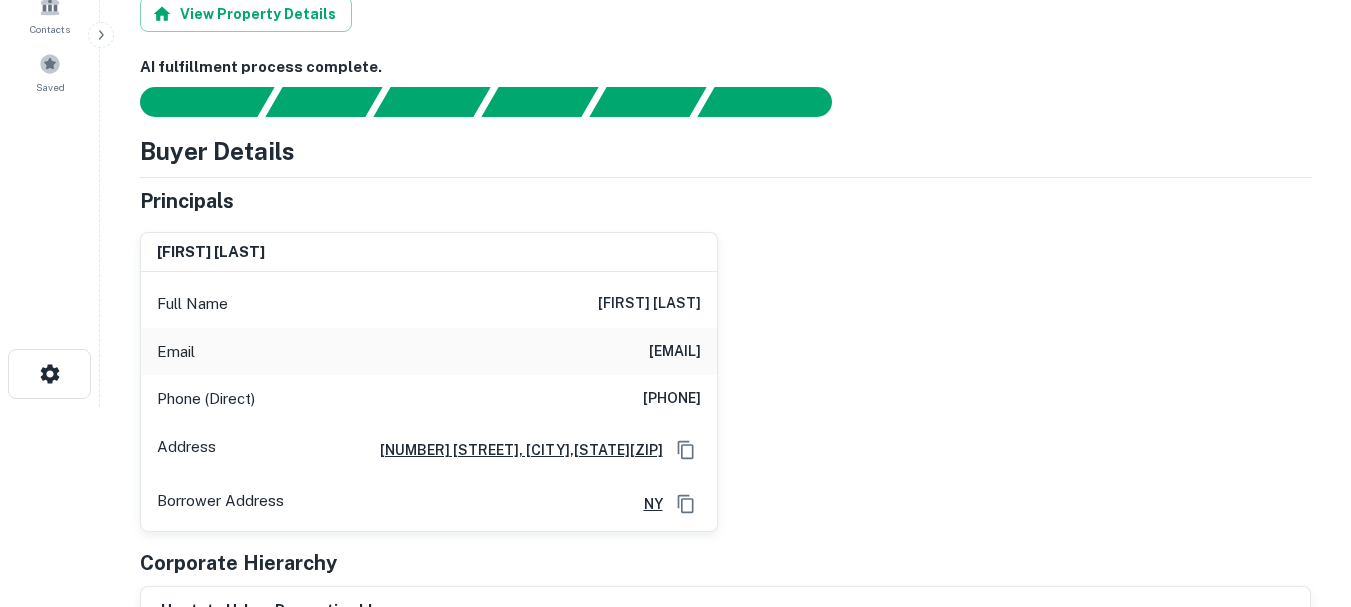 drag, startPoint x: 600, startPoint y: 300, endPoint x: 803, endPoint y: 301, distance: 203.00246 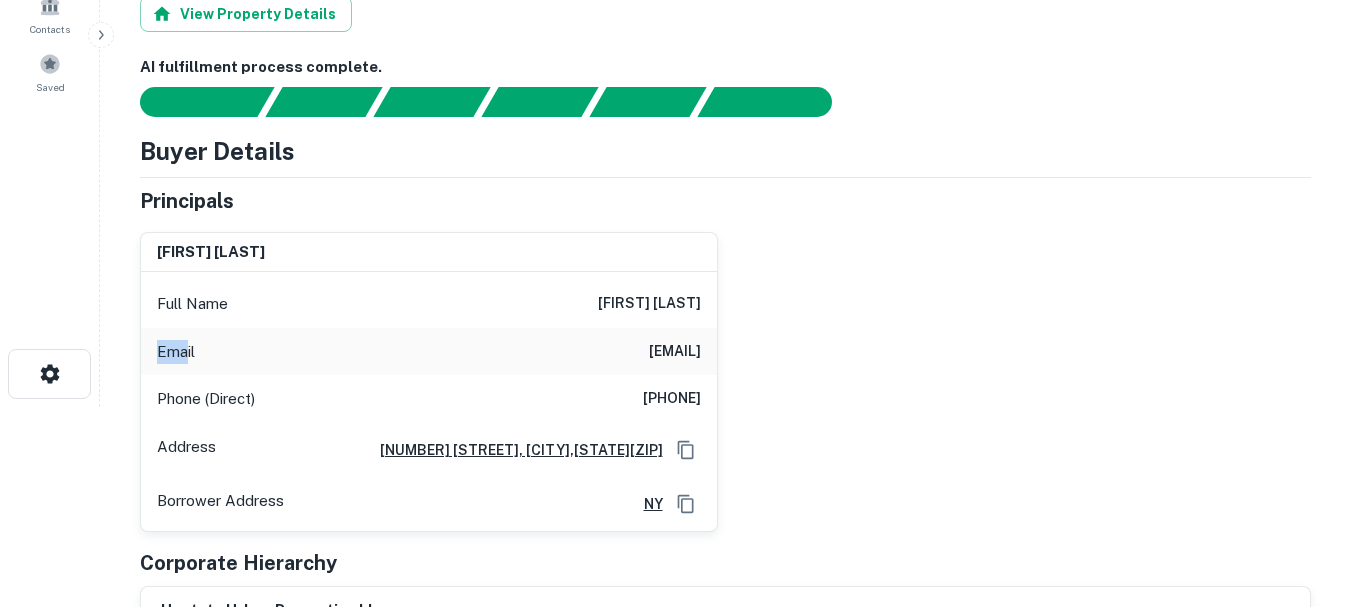 click on "alan j anzaroot Full Name alan j anzaroot Email ajanzaroot@aol.com Phone (Direct) (917) 608-4804 Address 98 Main St, Binghamton, NY13905  Borrower Address NY" at bounding box center (421, 374) 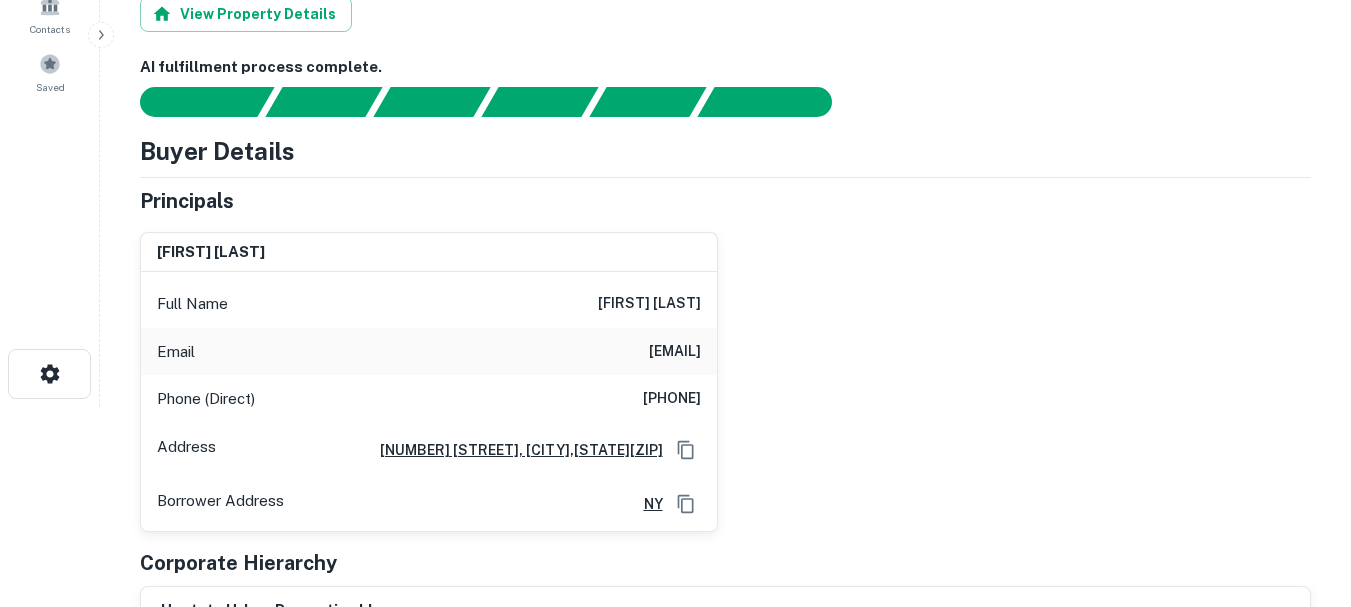 click on "Full Name" at bounding box center (192, 304) 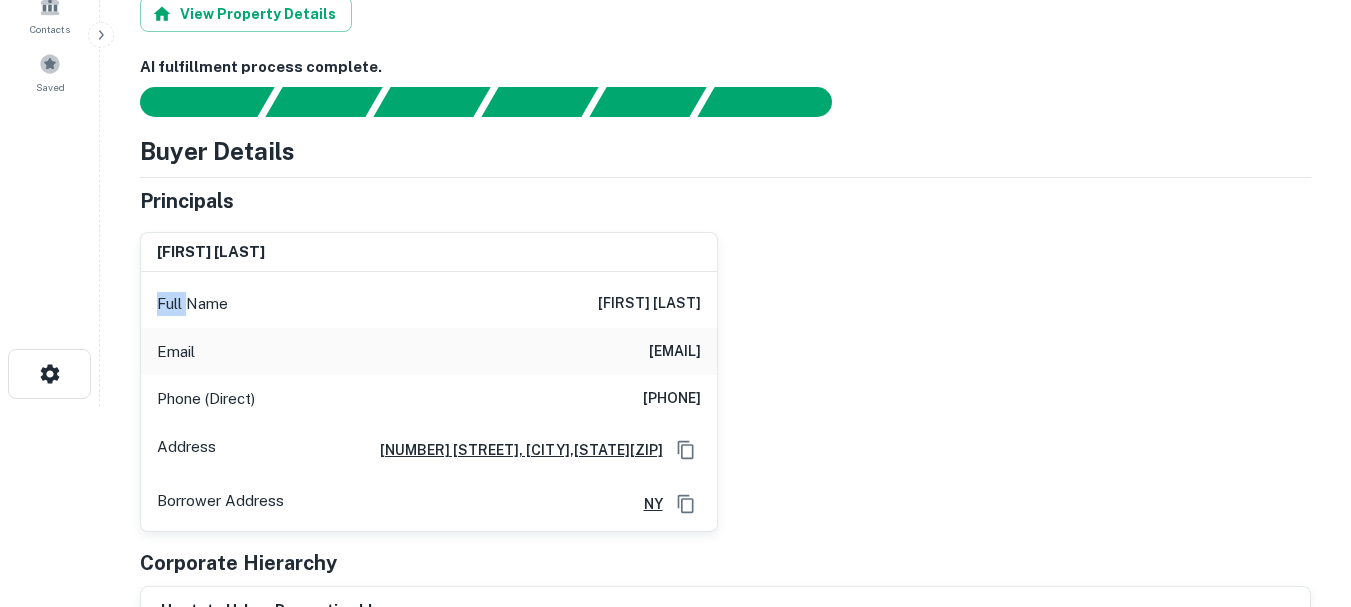 click on "Full Name" at bounding box center [192, 304] 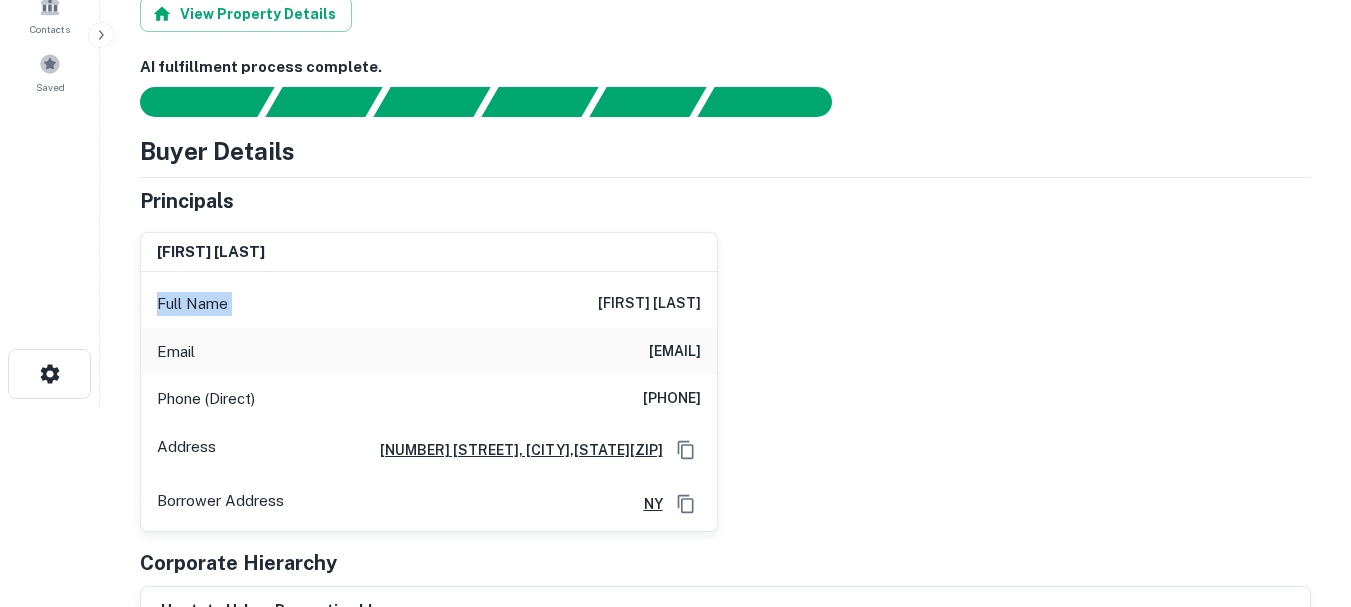 click on "Full Name" at bounding box center [192, 304] 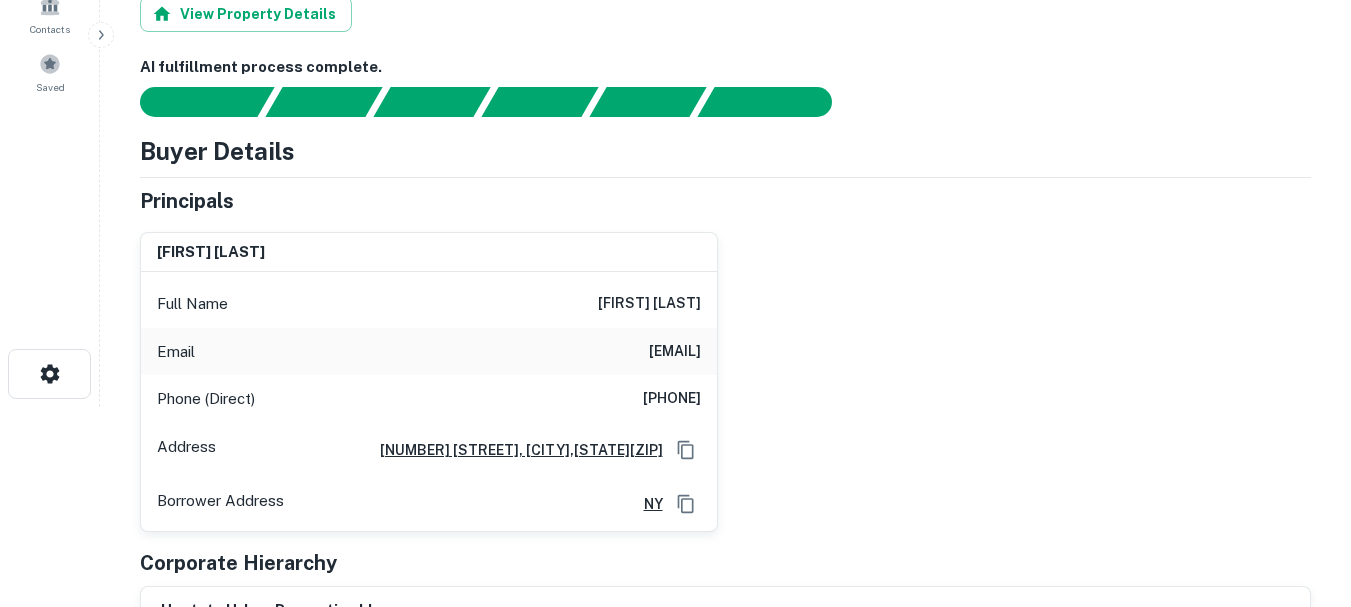 click on "Email" at bounding box center [176, 352] 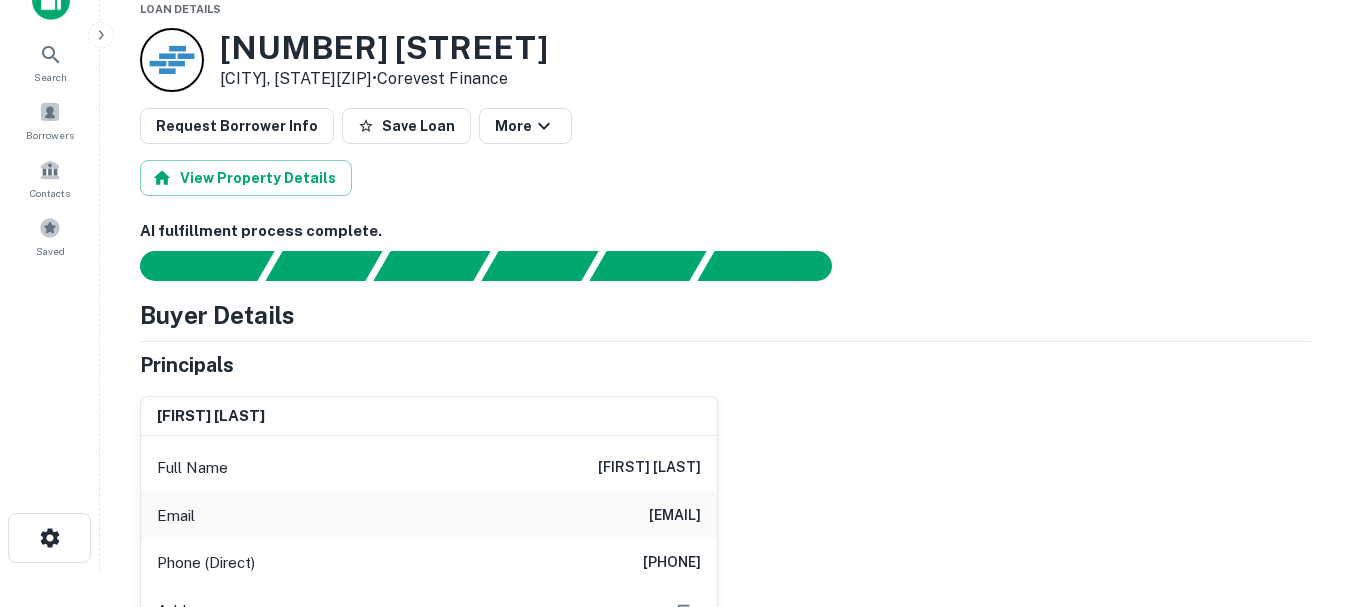 scroll, scrollTop: 0, scrollLeft: 0, axis: both 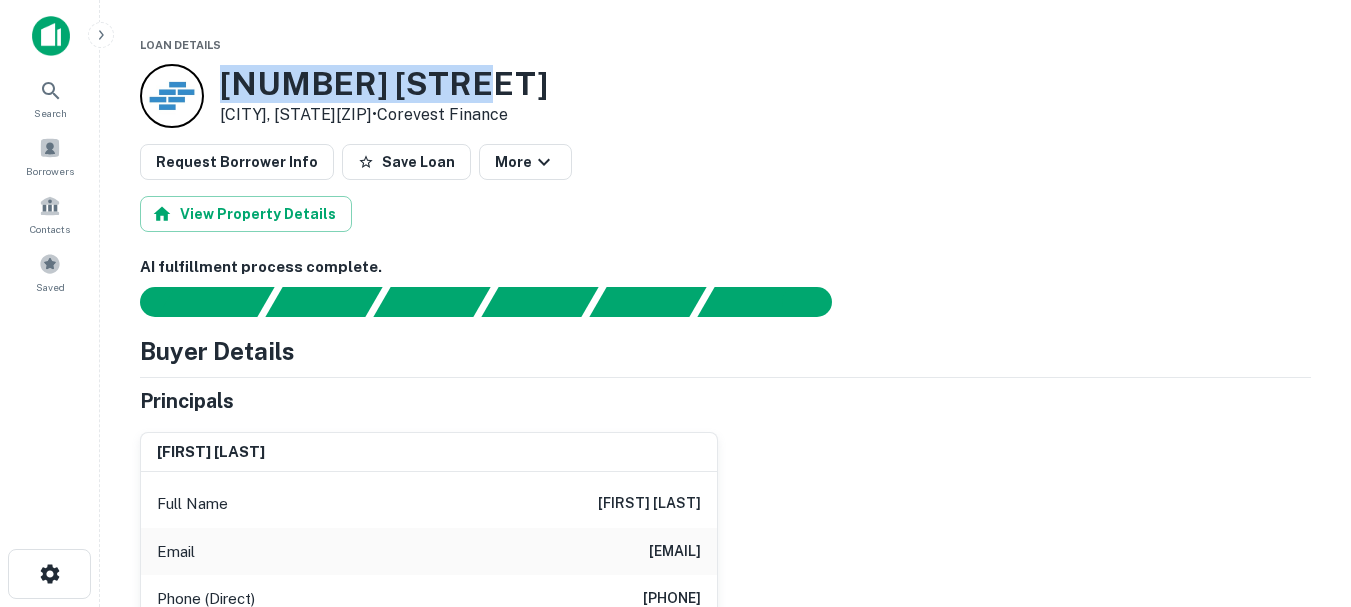 drag, startPoint x: 224, startPoint y: 87, endPoint x: 440, endPoint y: 89, distance: 216.00926 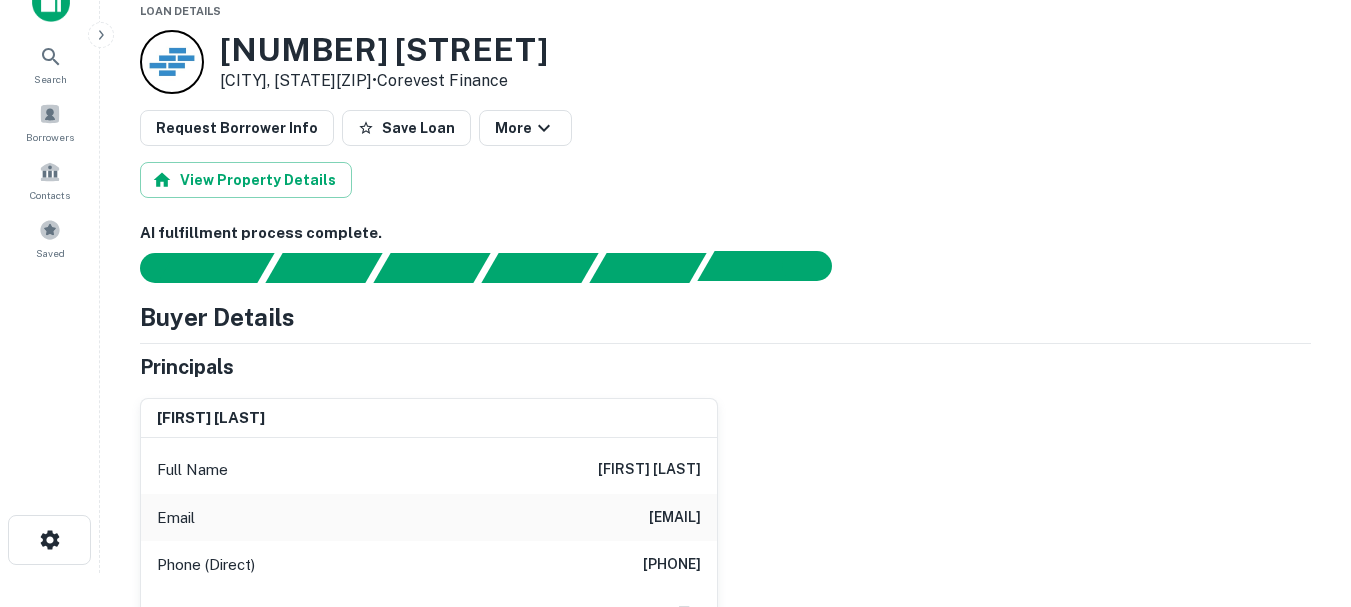 scroll, scrollTop: 0, scrollLeft: 0, axis: both 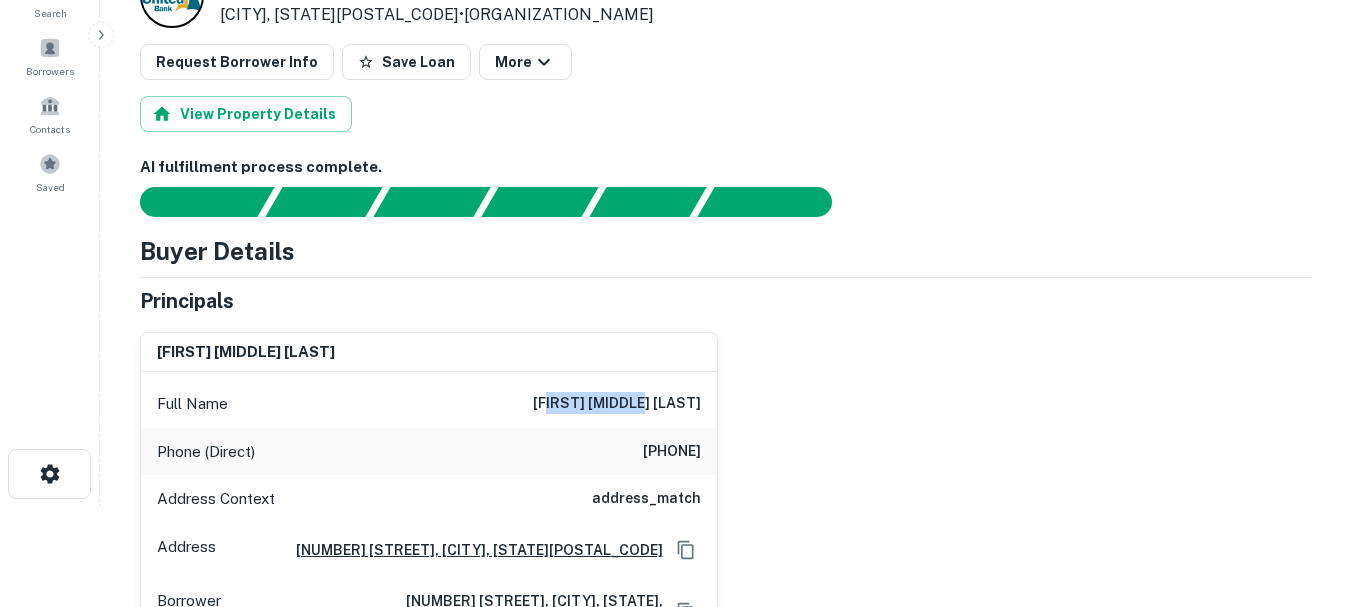 drag, startPoint x: 703, startPoint y: 388, endPoint x: 595, endPoint y: 409, distance: 110.02273 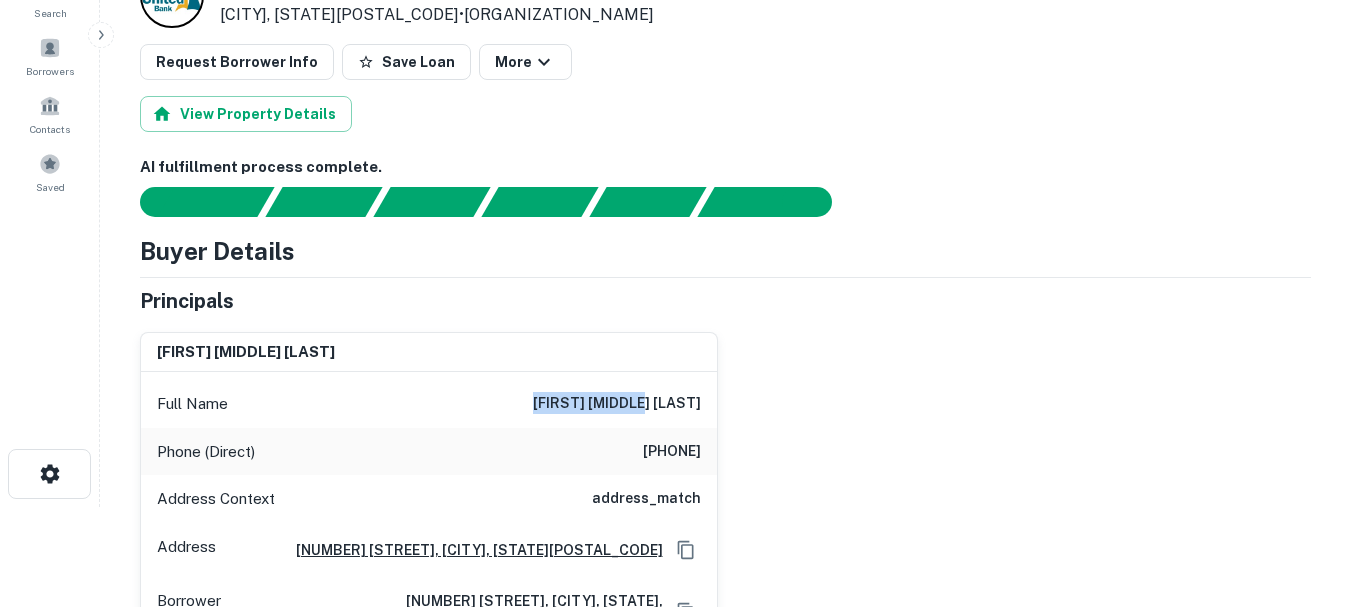 click on "Full Name [FIRST] [MIDDLE] [LAST]" at bounding box center (429, 404) 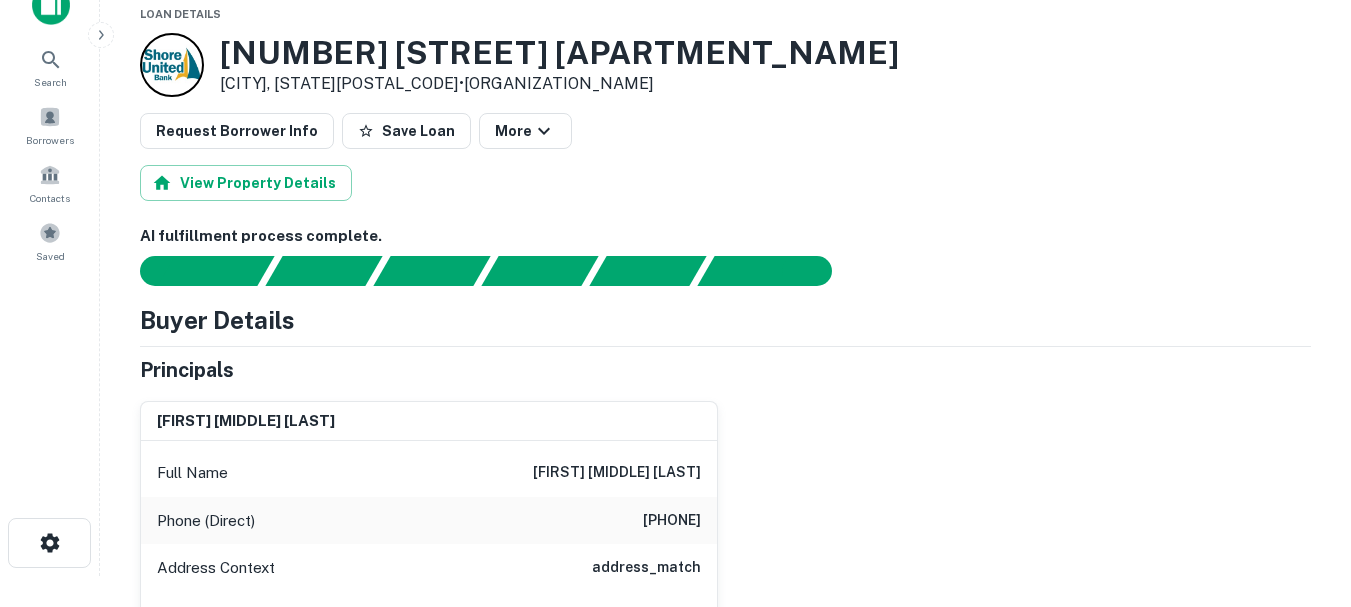 scroll, scrollTop: 0, scrollLeft: 0, axis: both 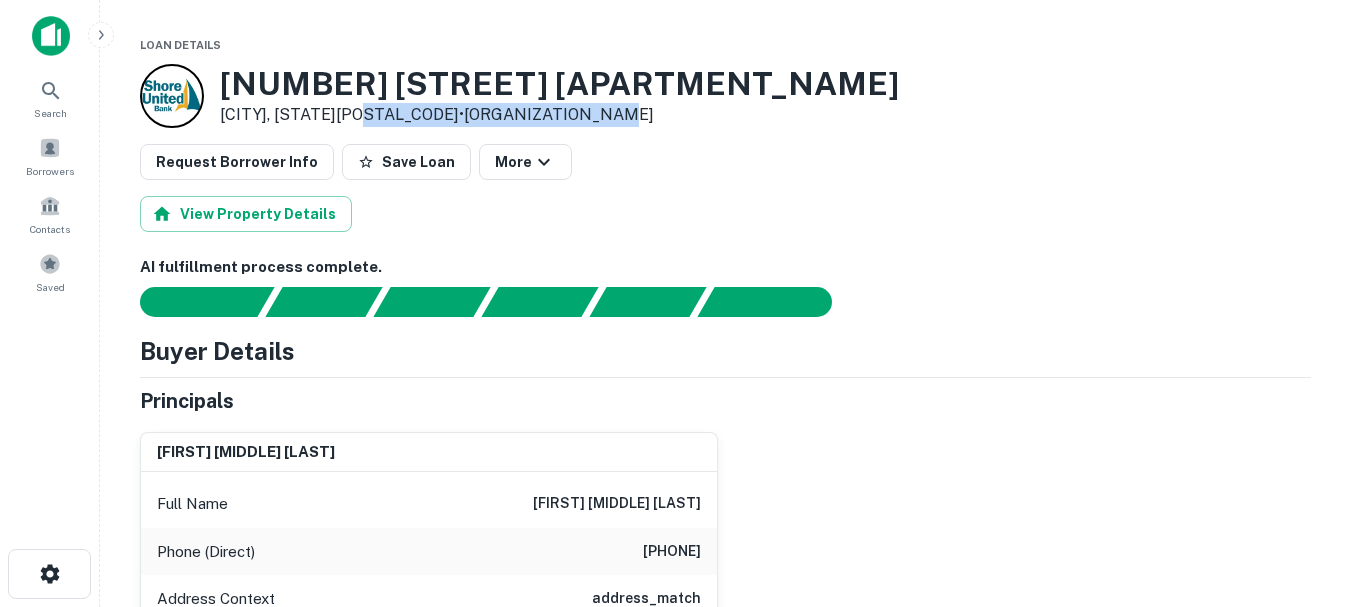 drag, startPoint x: 493, startPoint y: 114, endPoint x: 364, endPoint y: 117, distance: 129.03488 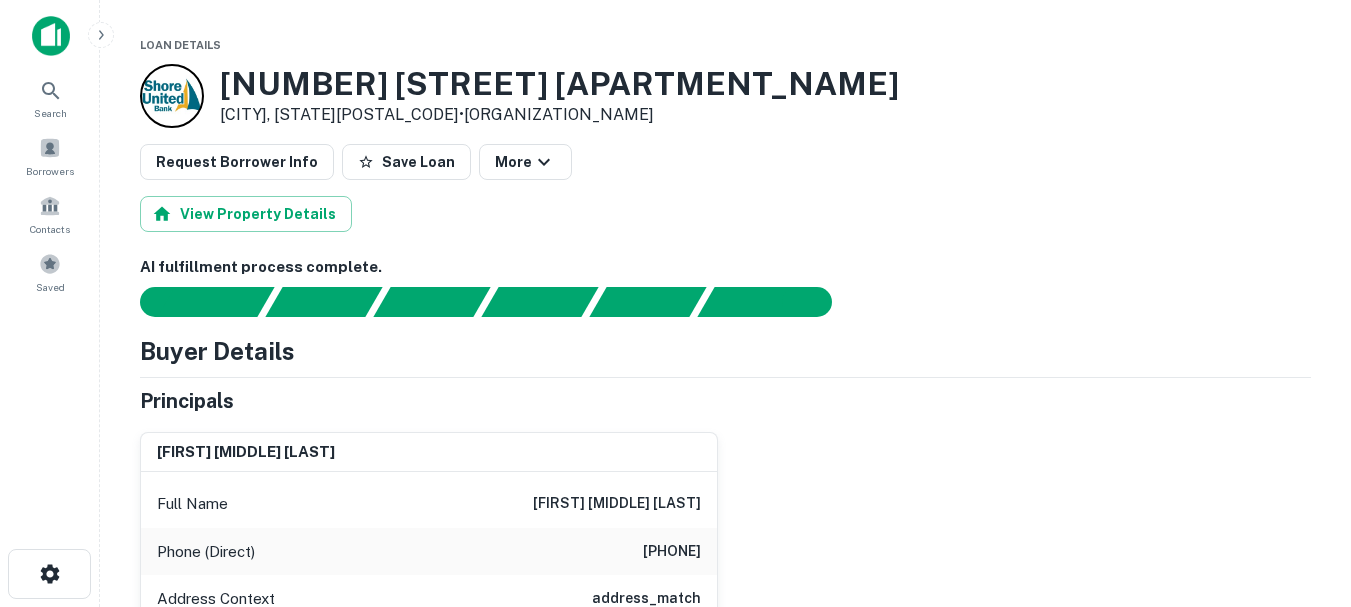 click on "[NUMBER] [STREET] [APARTMENT_NAME]" at bounding box center (559, 84) 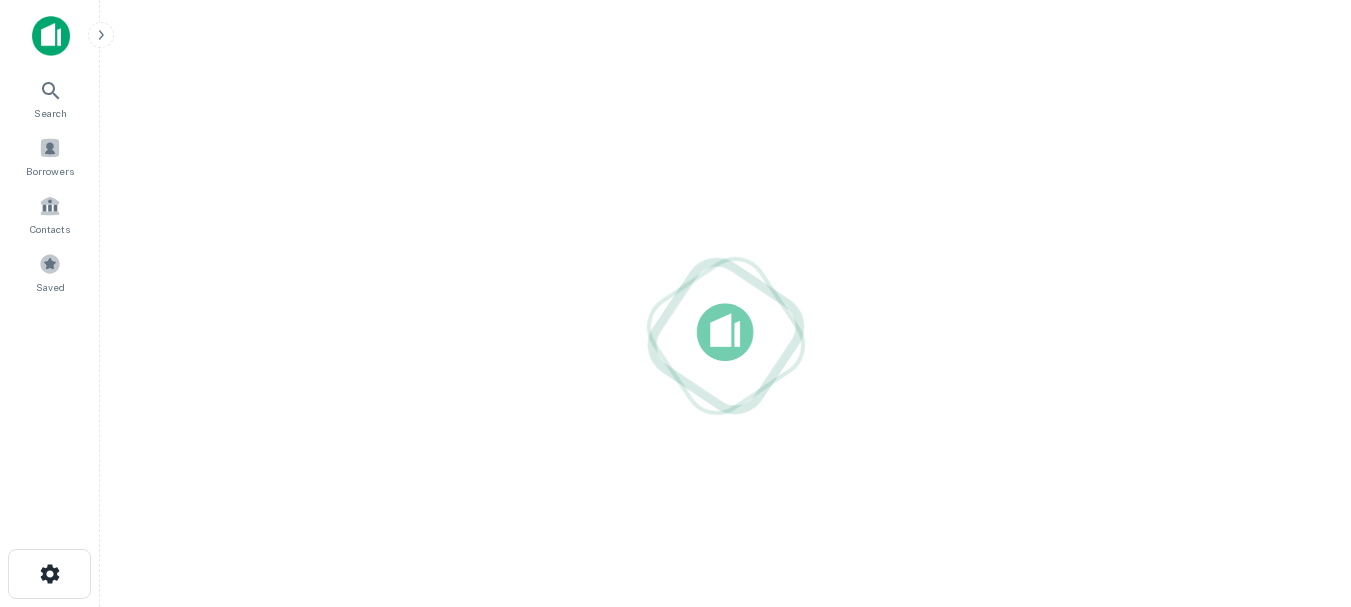 scroll, scrollTop: 0, scrollLeft: 0, axis: both 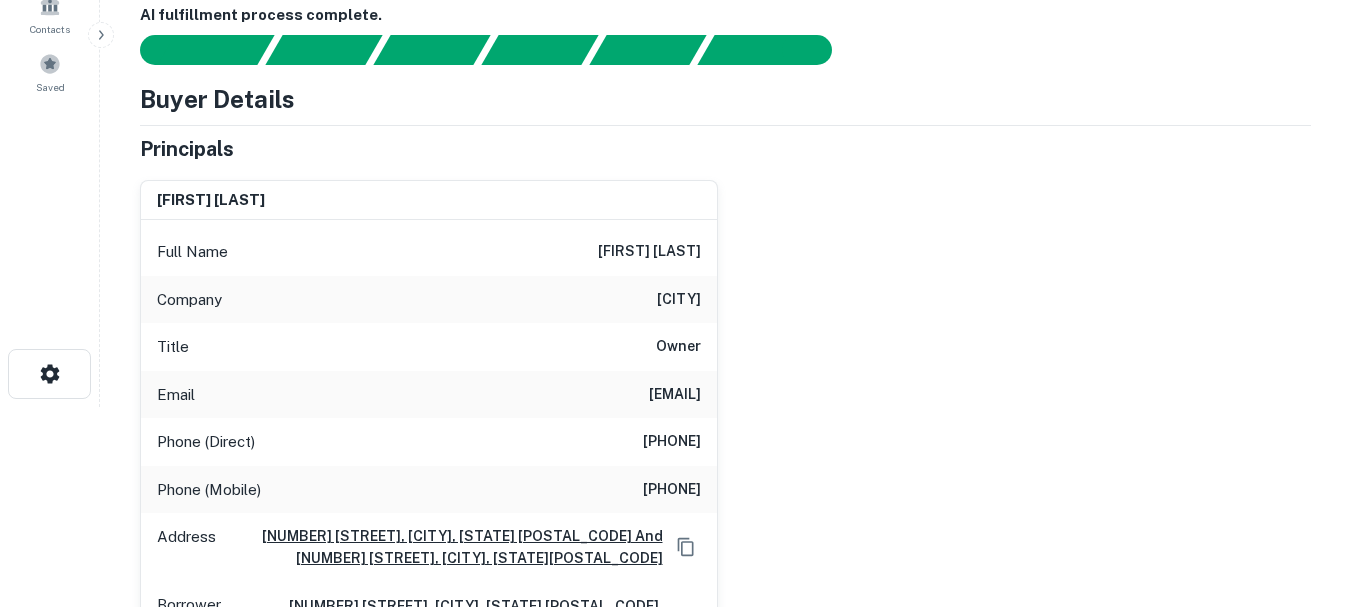 drag, startPoint x: 715, startPoint y: 236, endPoint x: 544, endPoint y: 243, distance: 171.14322 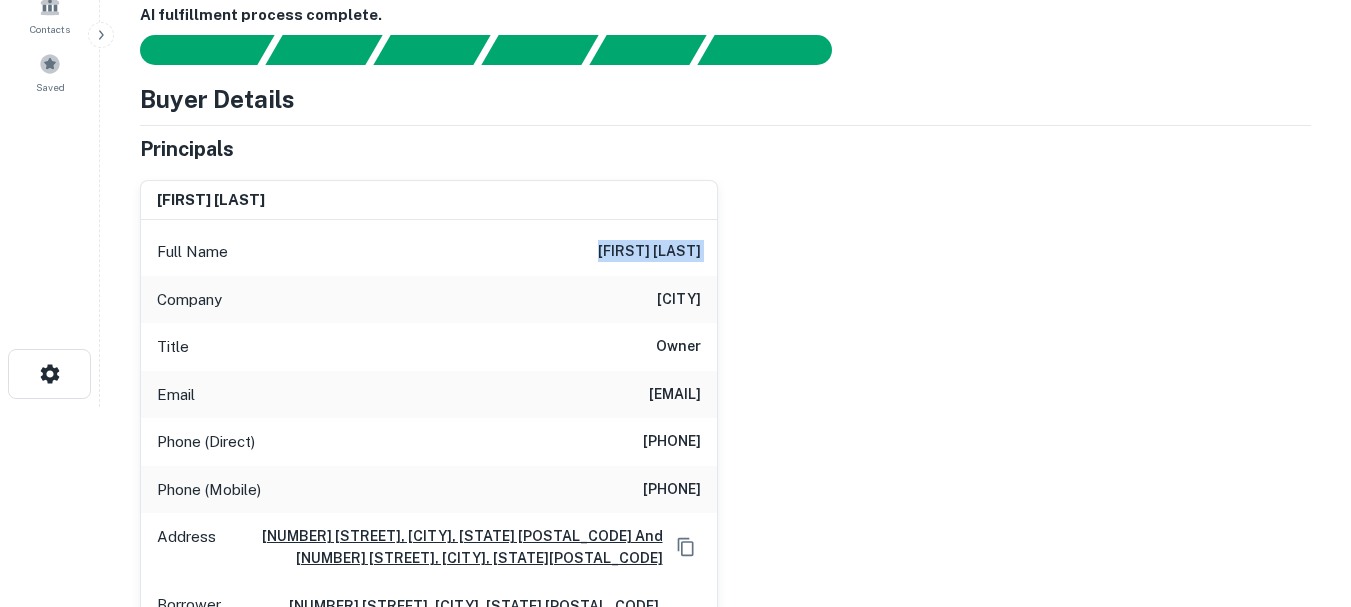 drag, startPoint x: 677, startPoint y: 242, endPoint x: 605, endPoint y: 254, distance: 72.99315 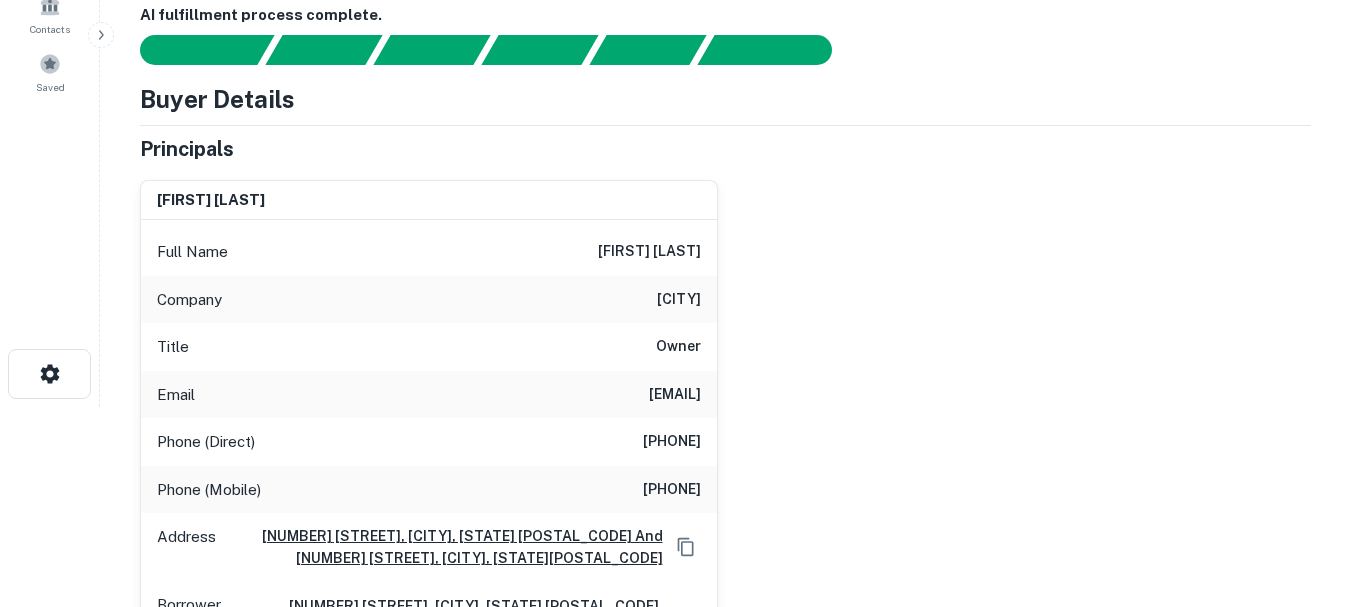 click on "andrea c de francisco" at bounding box center (649, 252) 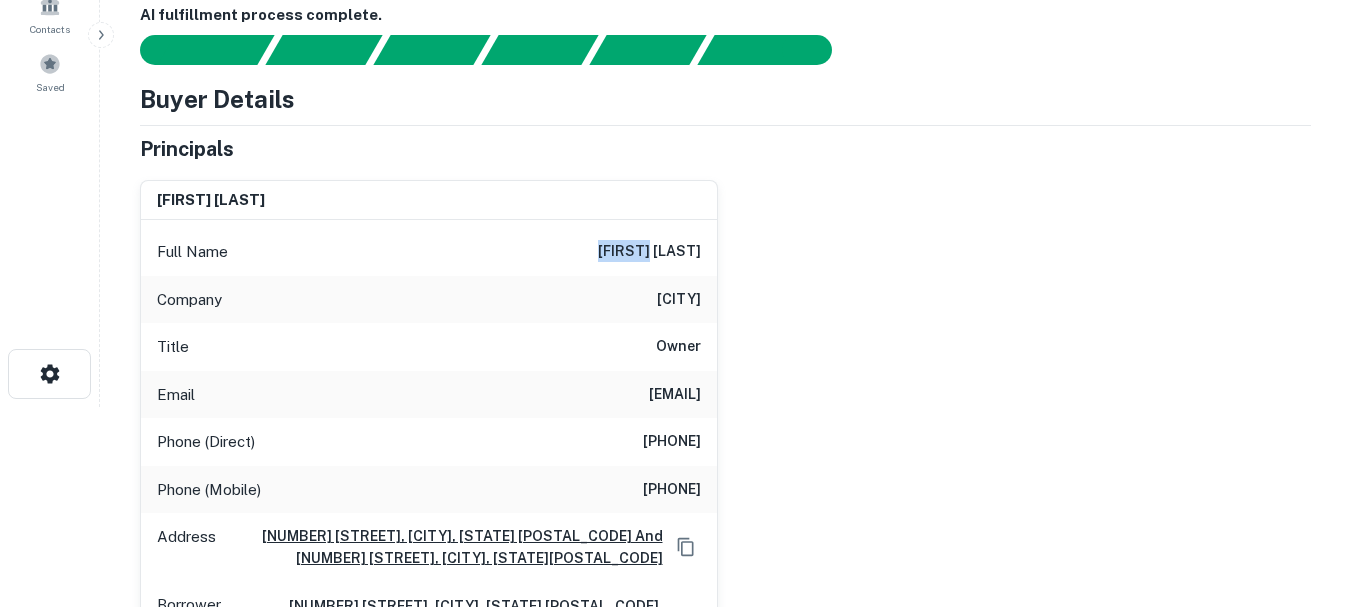 click on "andrea c de francisco" at bounding box center (649, 252) 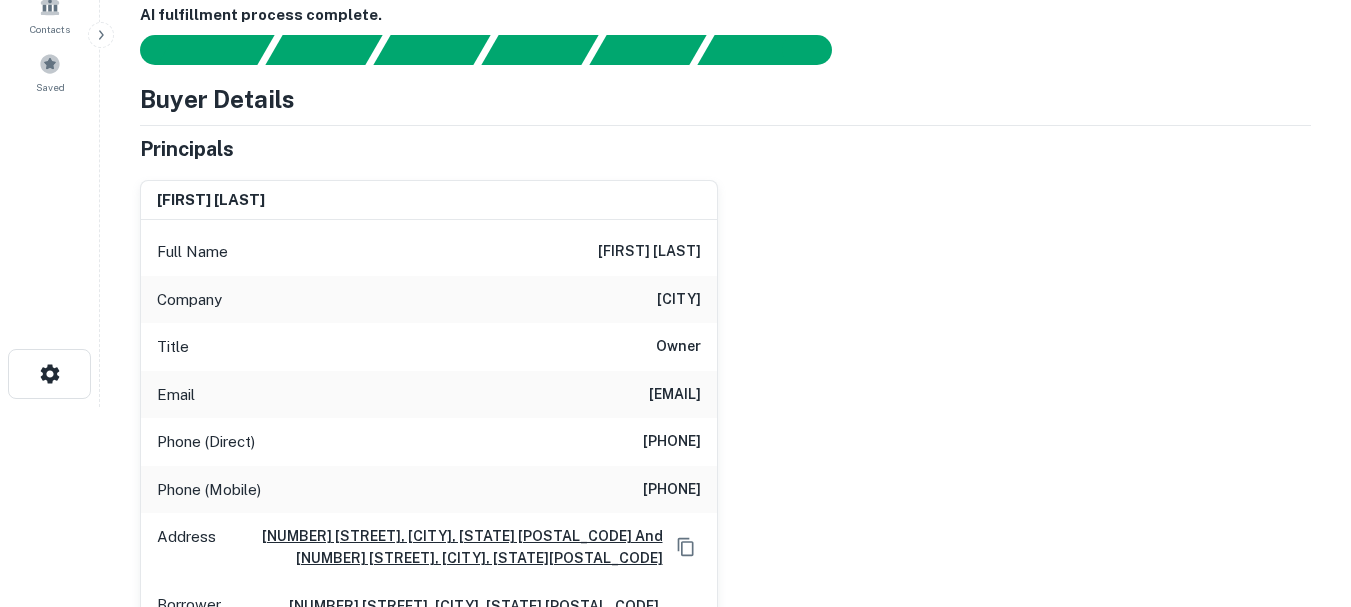 click on "andrea c de francisco" at bounding box center (649, 252) 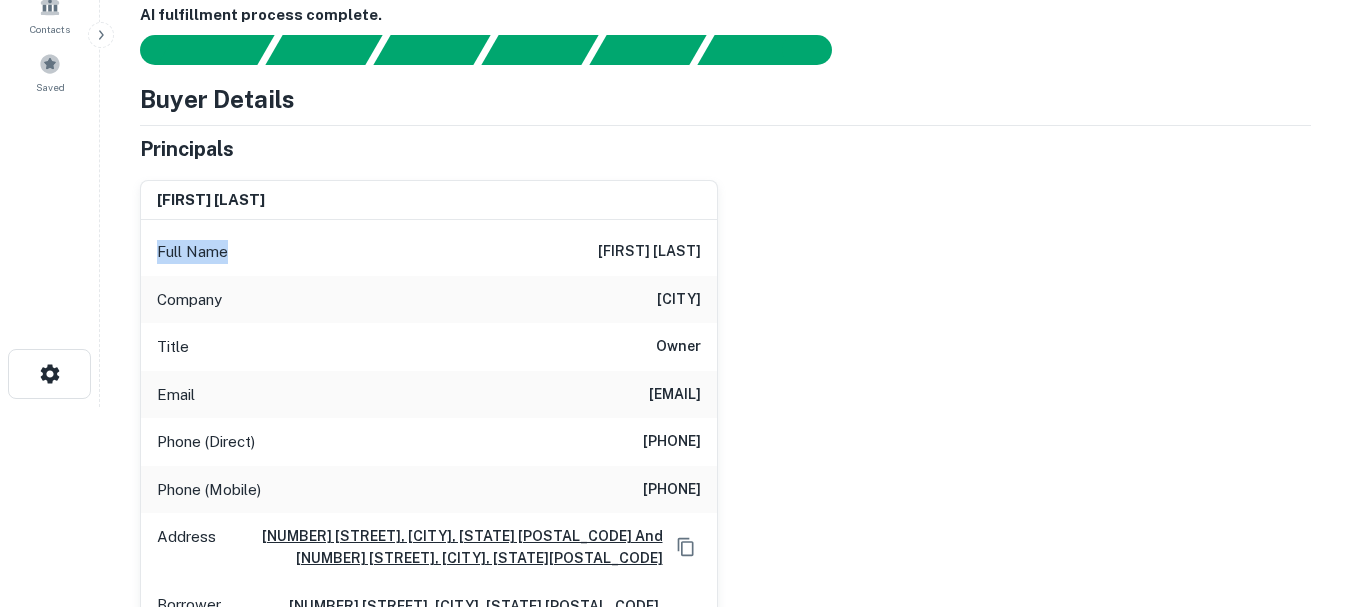drag, startPoint x: 161, startPoint y: 250, endPoint x: 350, endPoint y: 264, distance: 189.5178 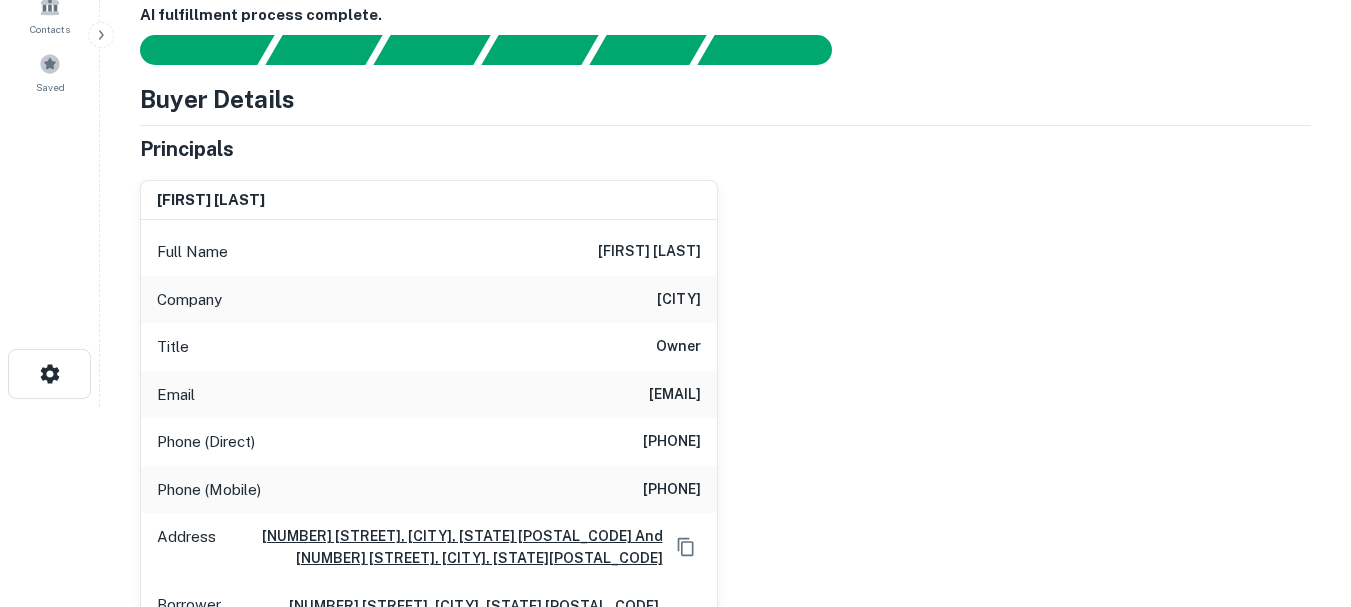 click on "Company mystic" at bounding box center [429, 300] 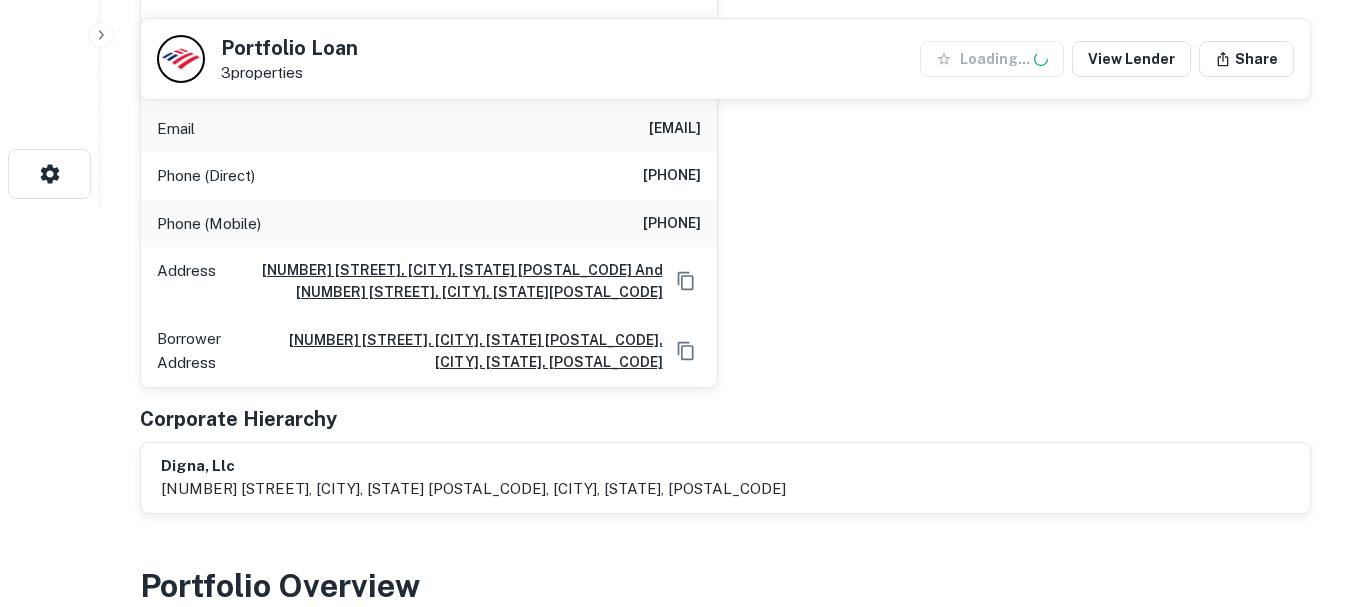scroll, scrollTop: 900, scrollLeft: 0, axis: vertical 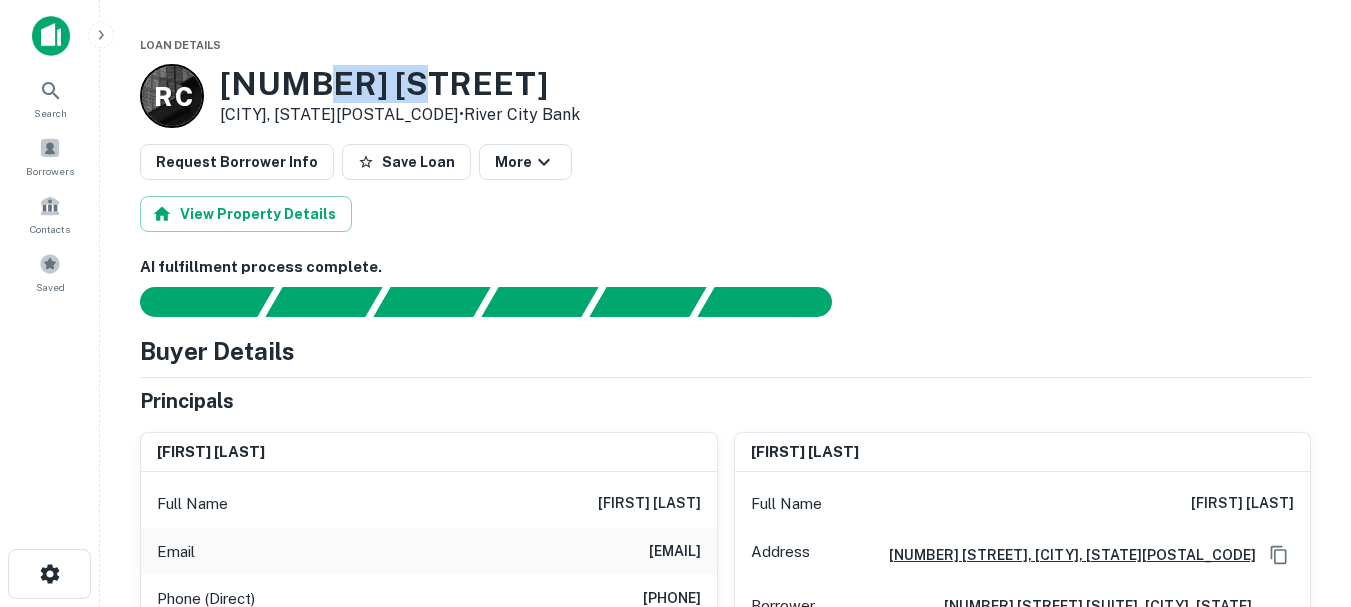 drag, startPoint x: 303, startPoint y: 81, endPoint x: 429, endPoint y: 62, distance: 127.424484 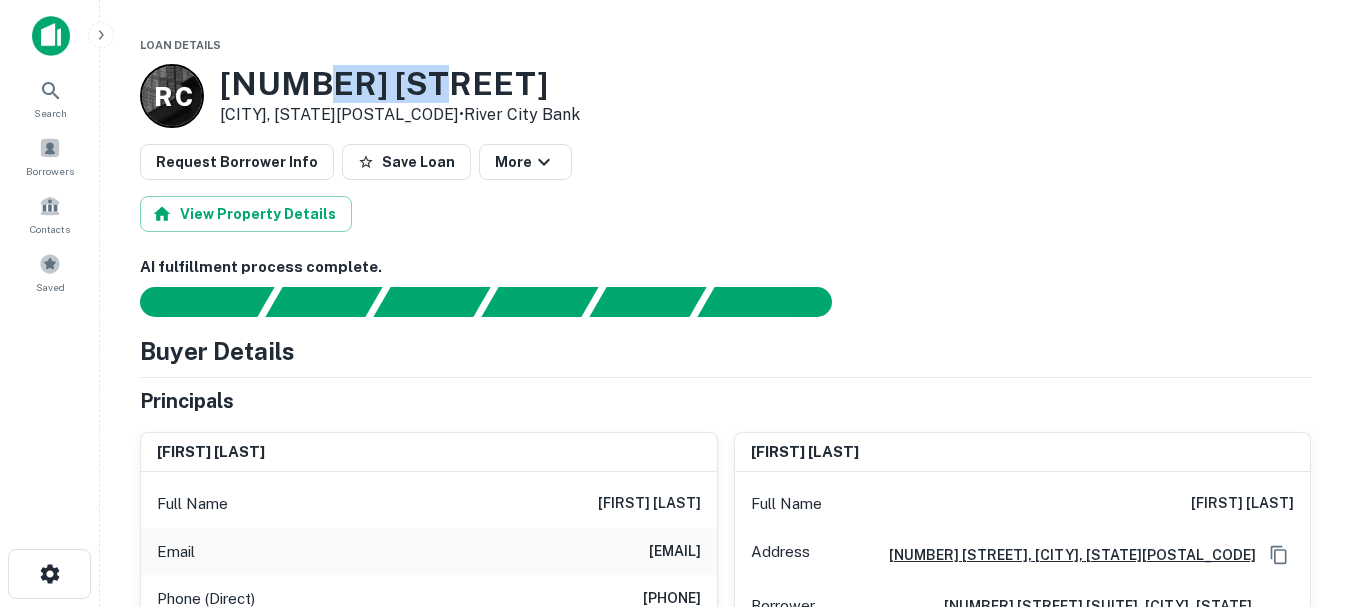 click on "[NUMBER] [STREET]" at bounding box center [400, 84] 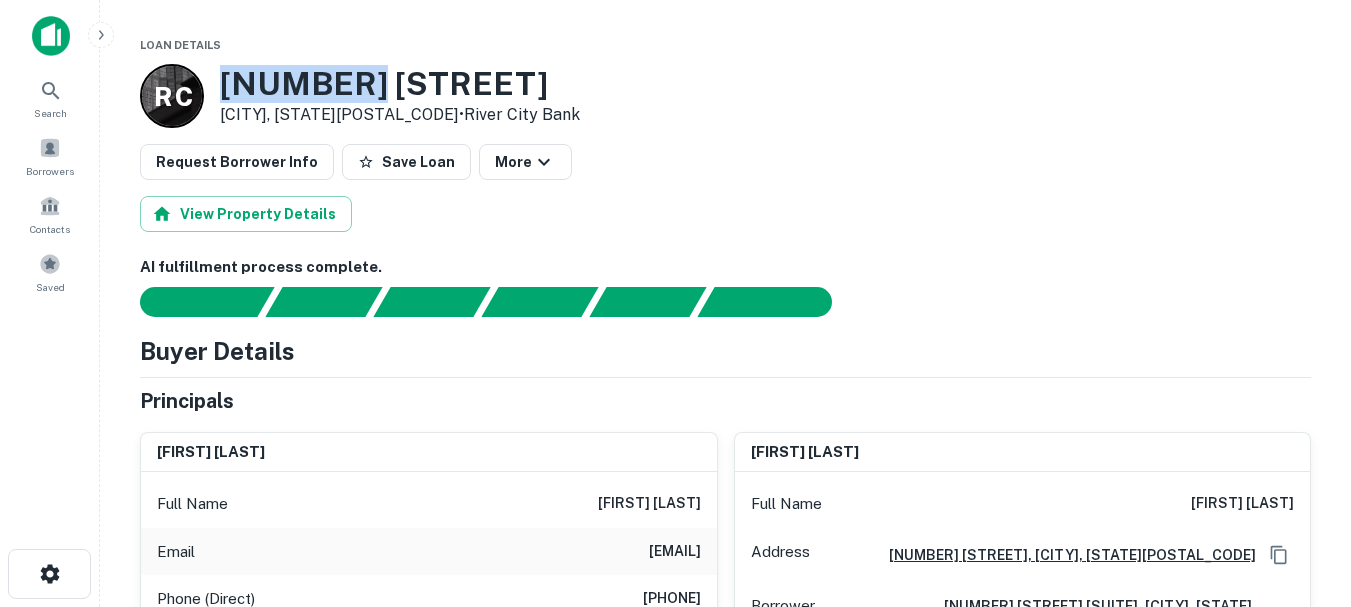 drag, startPoint x: 221, startPoint y: 85, endPoint x: 368, endPoint y: 82, distance: 147.03061 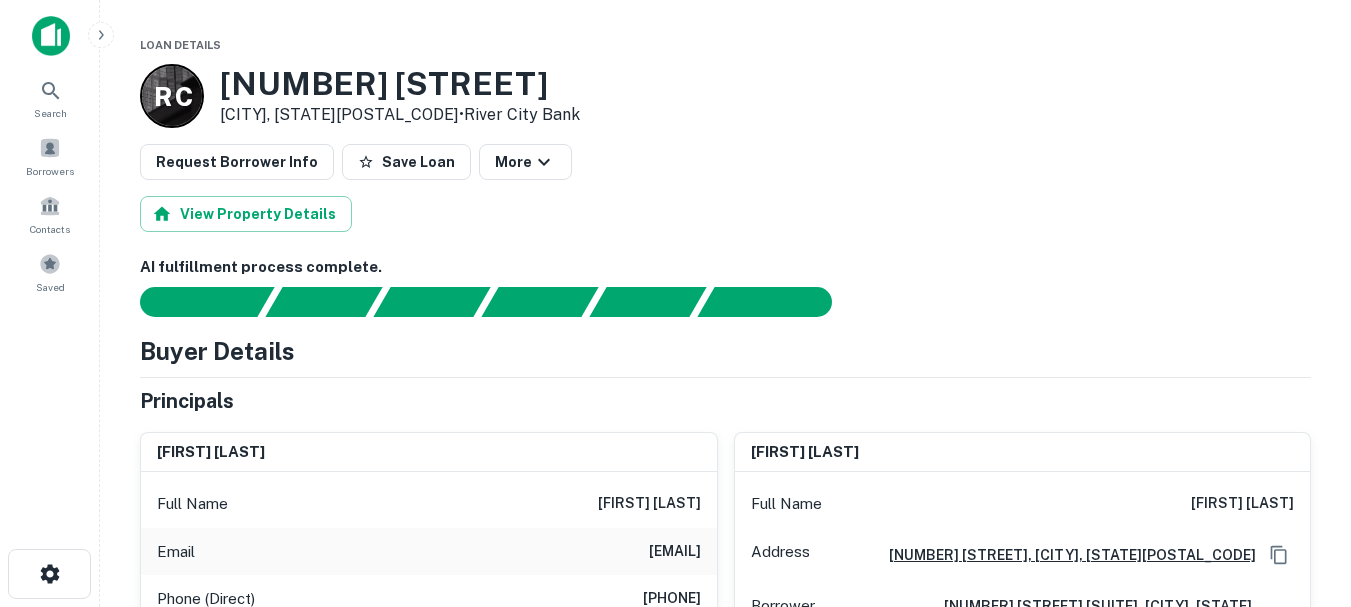 click on "[NUMBER] [STREET]" at bounding box center [400, 84] 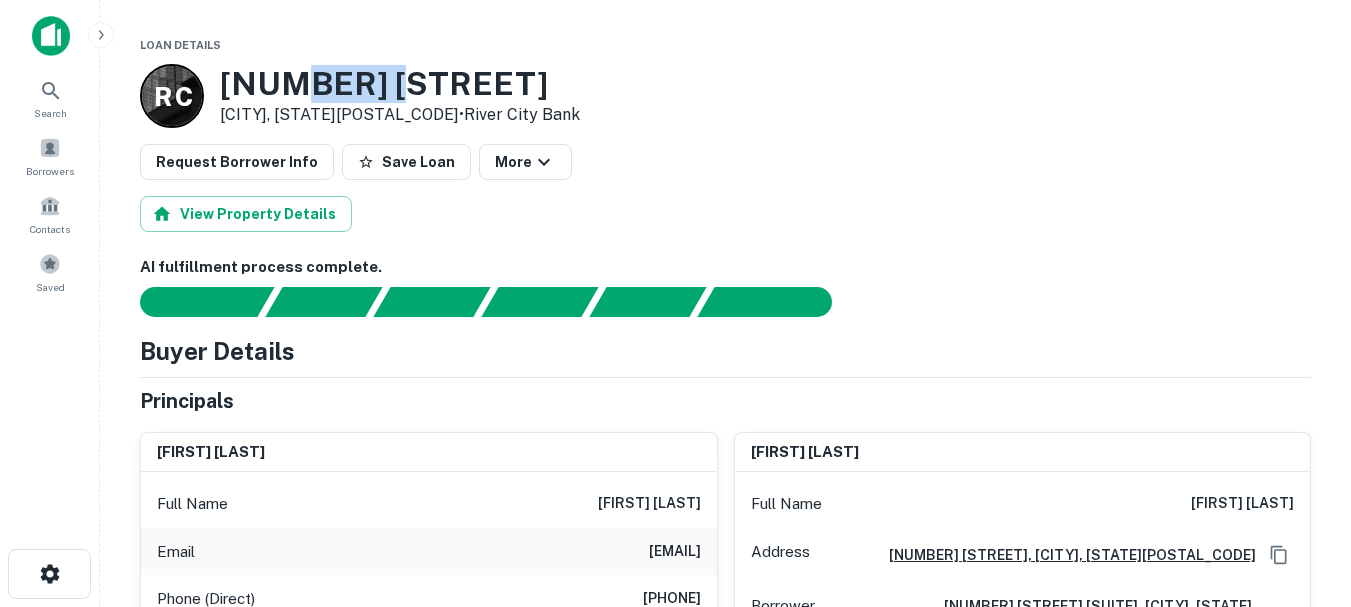 drag, startPoint x: 294, startPoint y: 83, endPoint x: 408, endPoint y: 89, distance: 114.15778 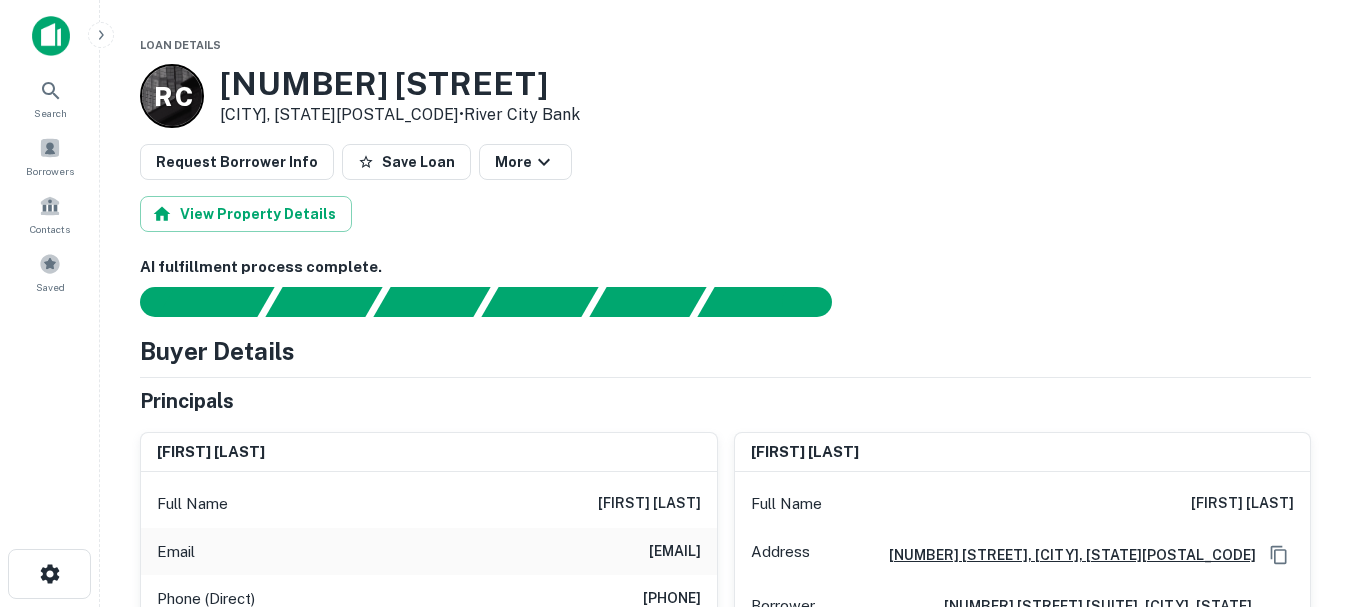 click on "[NUMBER] [STREET]" at bounding box center [400, 84] 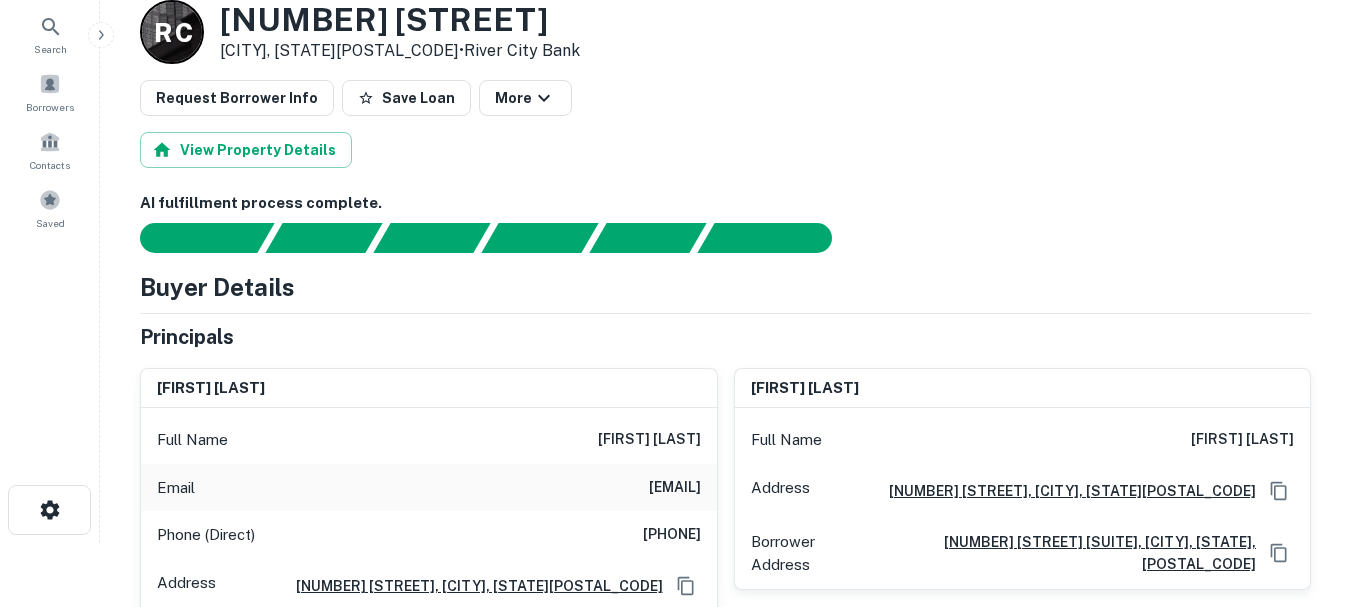 scroll, scrollTop: 100, scrollLeft: 0, axis: vertical 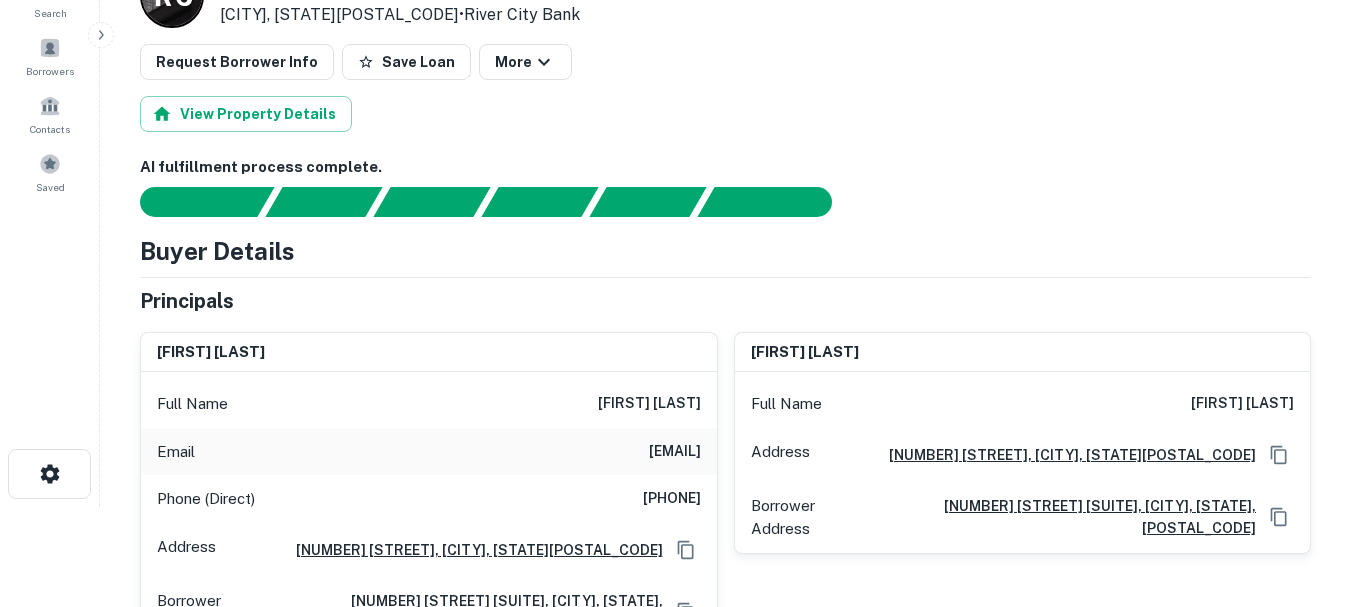 click on "[PHONE]" at bounding box center (641, 499) 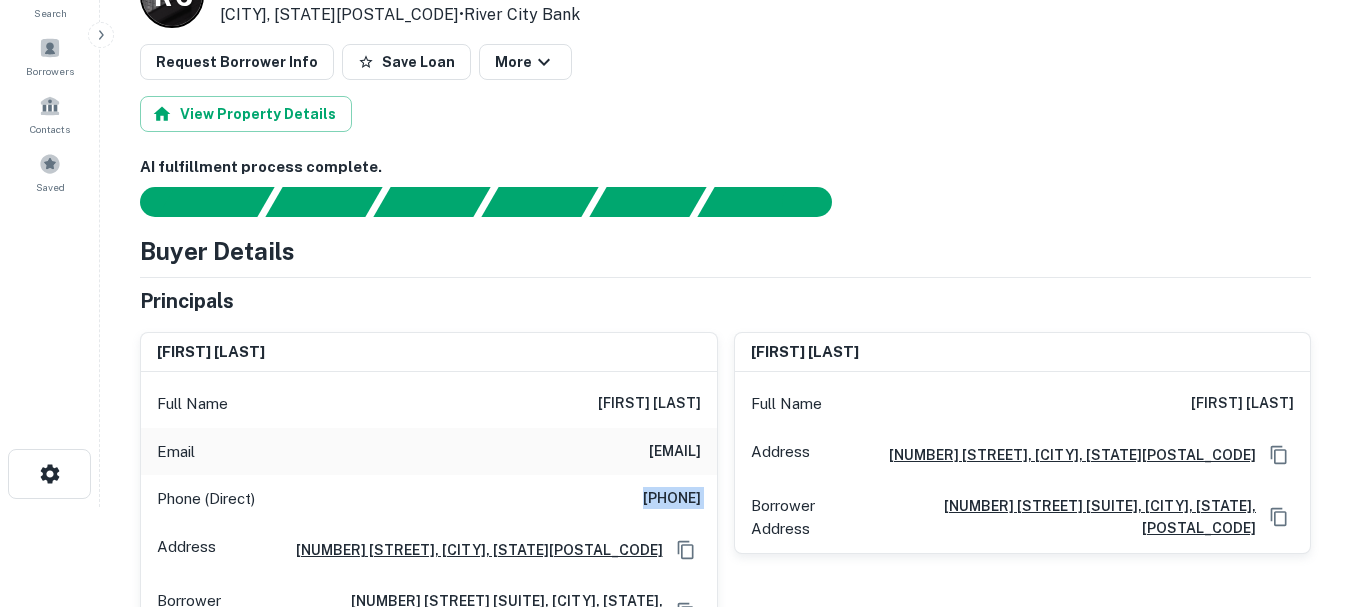 click on "[PHONE]" at bounding box center (641, 499) 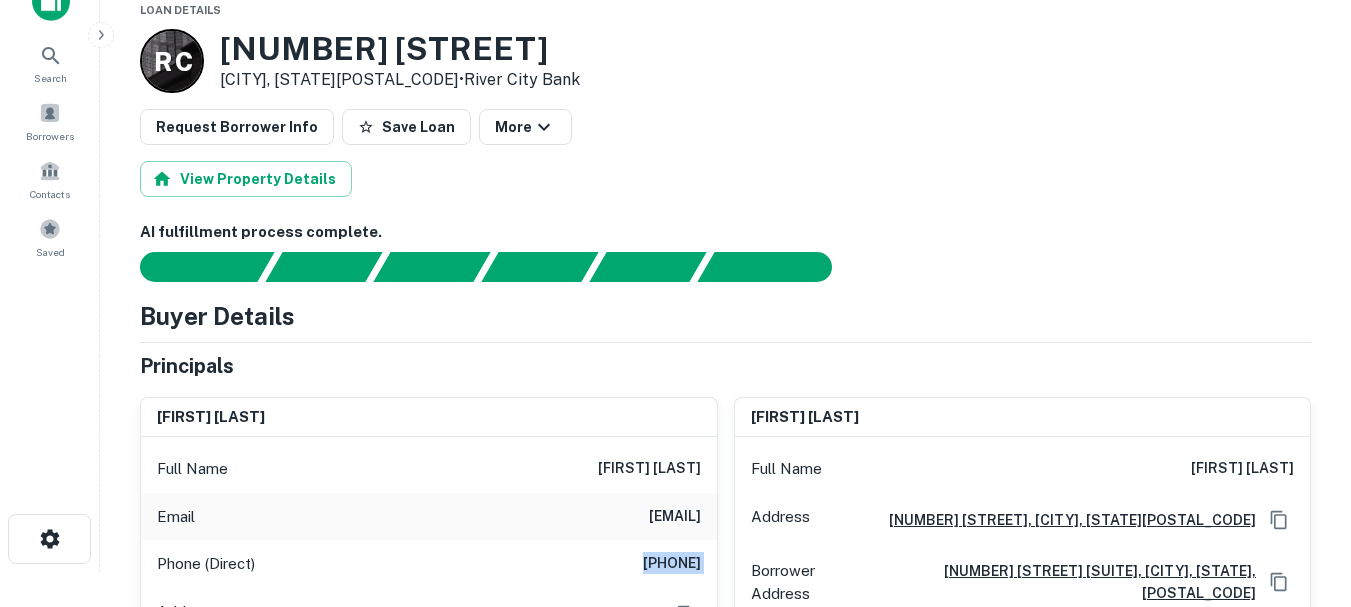 scroll, scrollTop: 0, scrollLeft: 0, axis: both 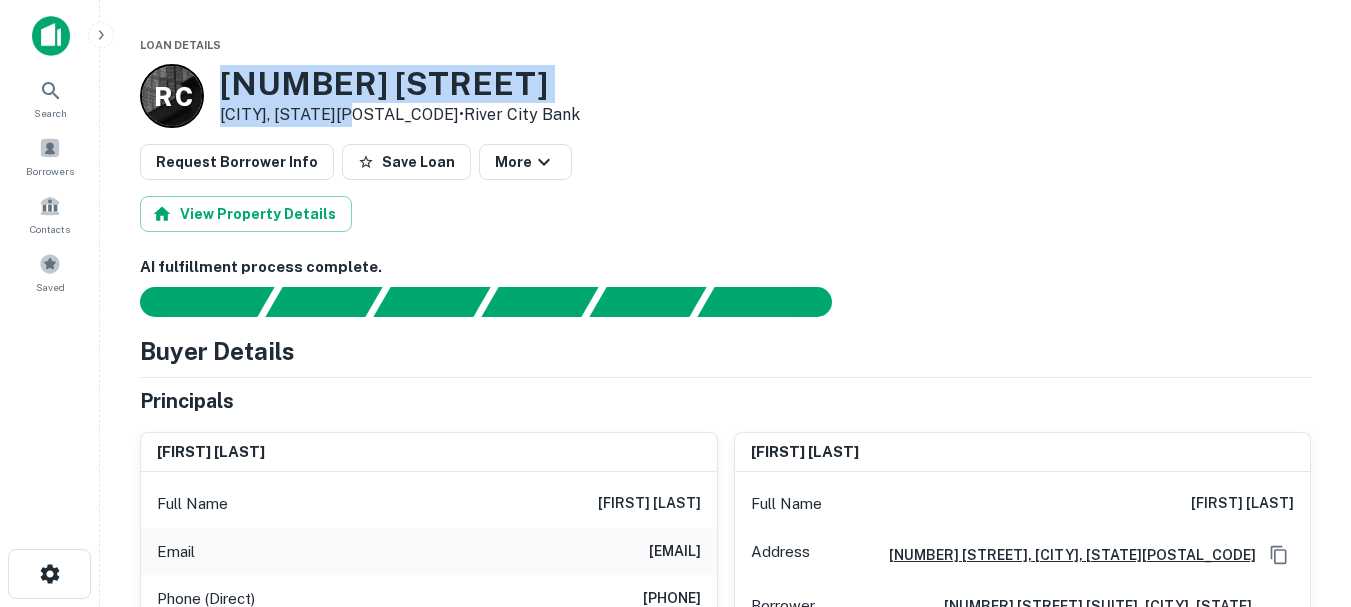 drag, startPoint x: 228, startPoint y: 80, endPoint x: 358, endPoint y: 123, distance: 136.92699 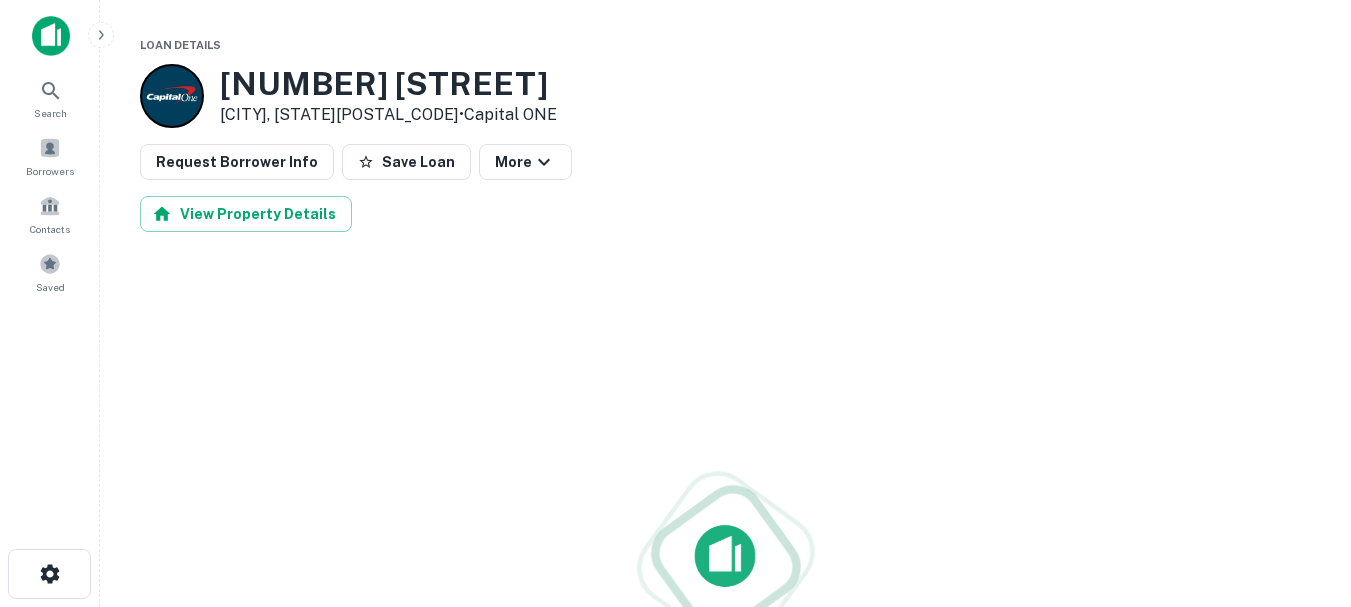 scroll, scrollTop: 0, scrollLeft: 0, axis: both 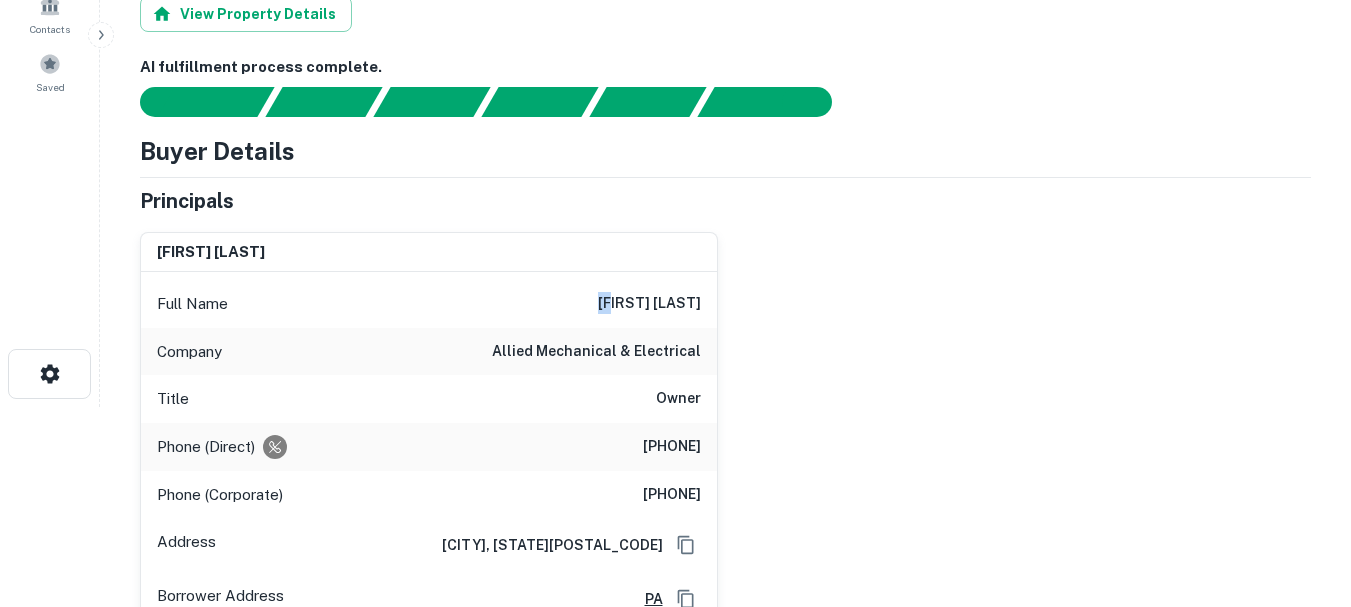 drag, startPoint x: 534, startPoint y: 305, endPoint x: 481, endPoint y: 296, distance: 53.75872 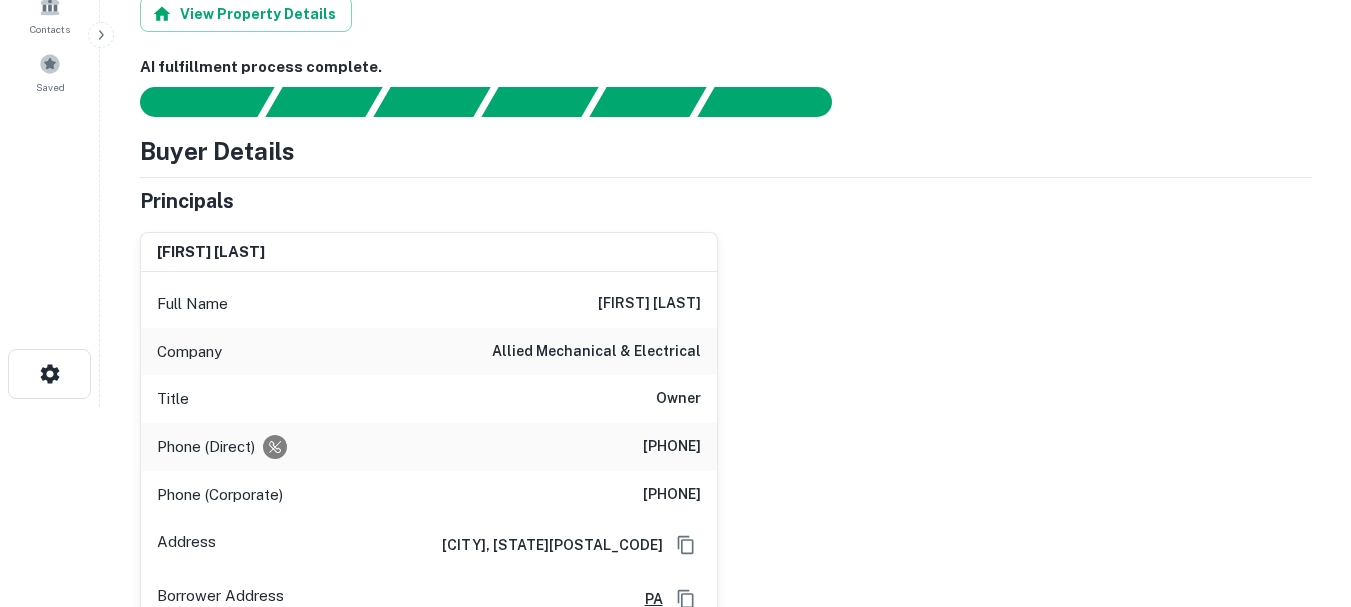 click on "allied mechanical & electrical" at bounding box center [596, 352] 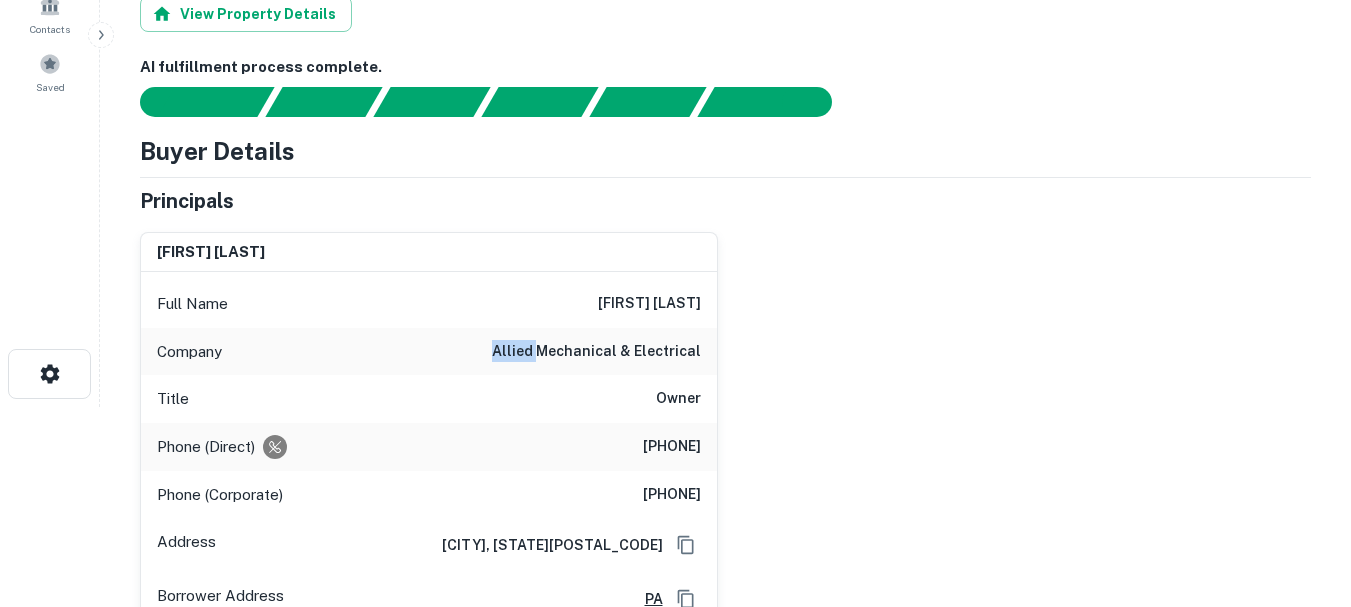click on "allied mechanical & electrical" at bounding box center [596, 352] 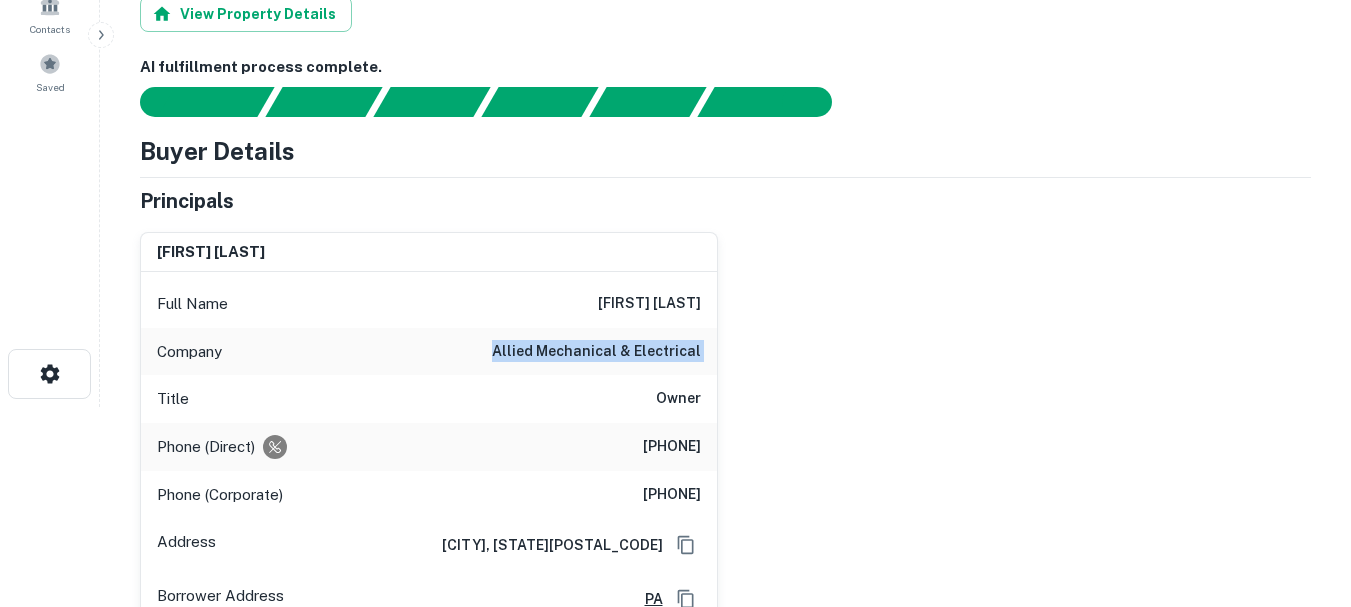 click on "allied mechanical & electrical" at bounding box center [596, 352] 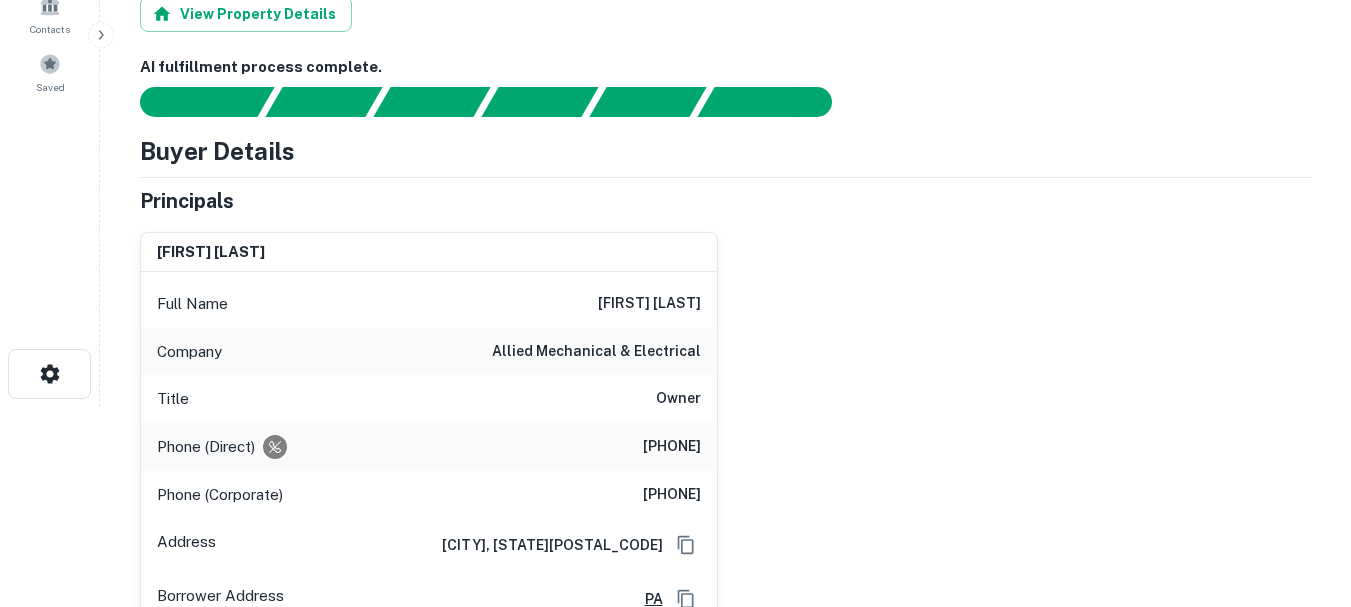 click on "Title Owner" at bounding box center [429, 399] 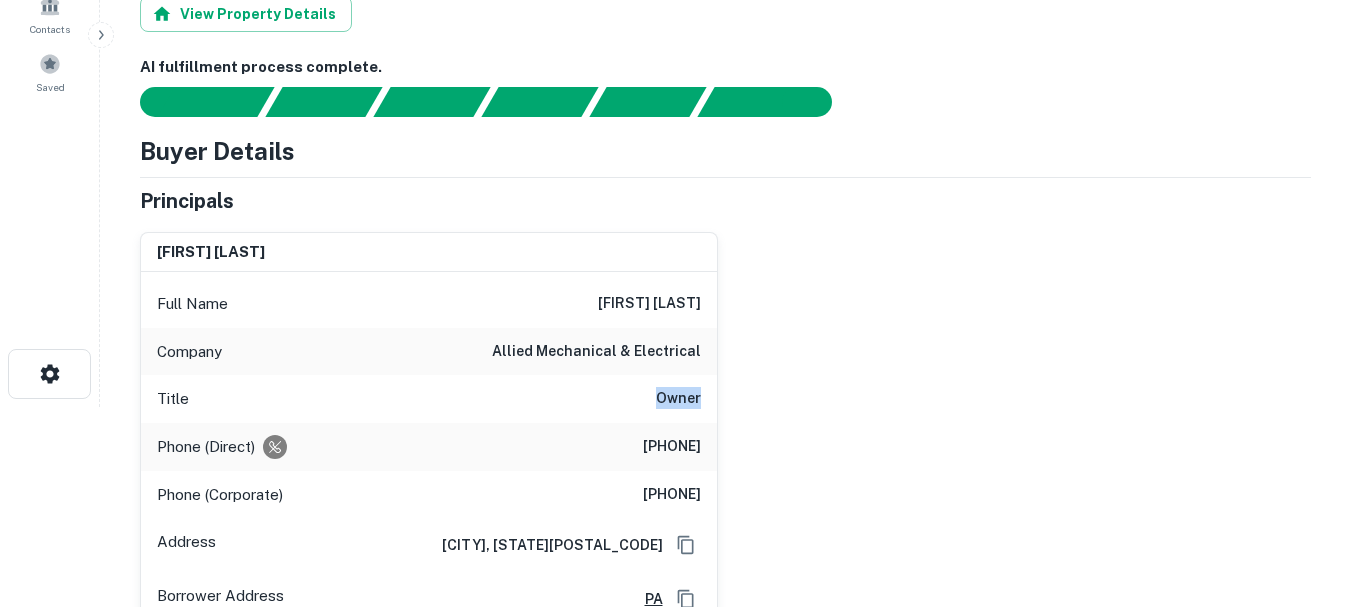 click on "Title Owner" at bounding box center [429, 399] 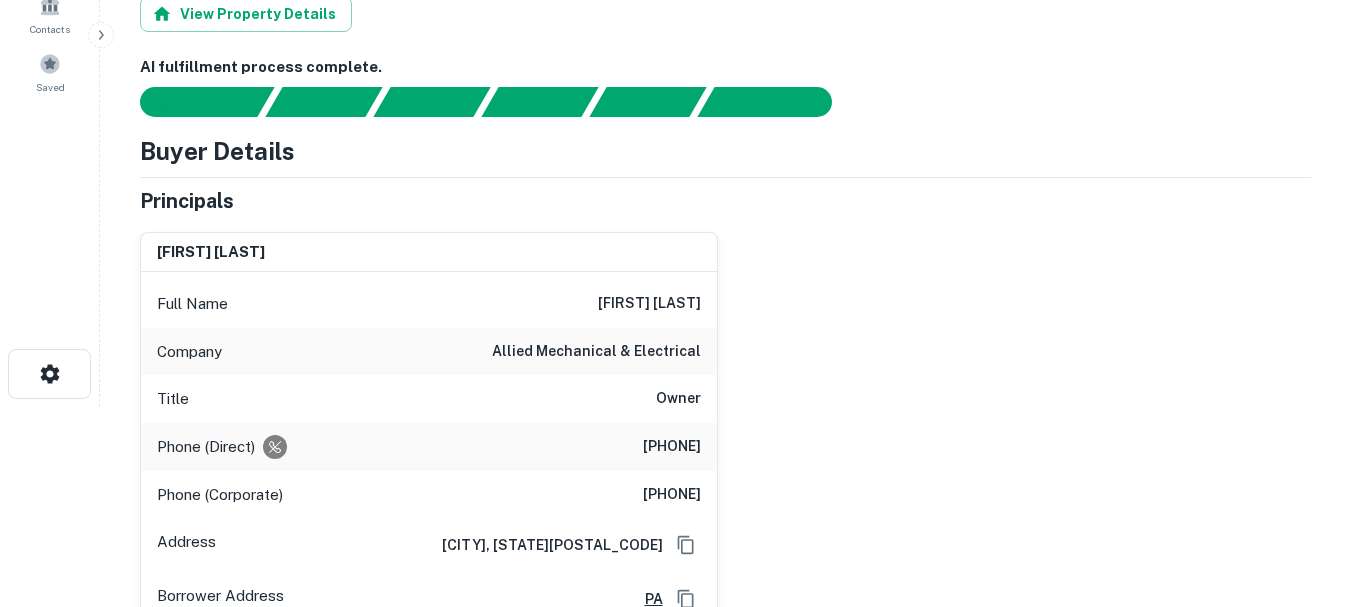 click on "[PHONE]" at bounding box center (641, 447) 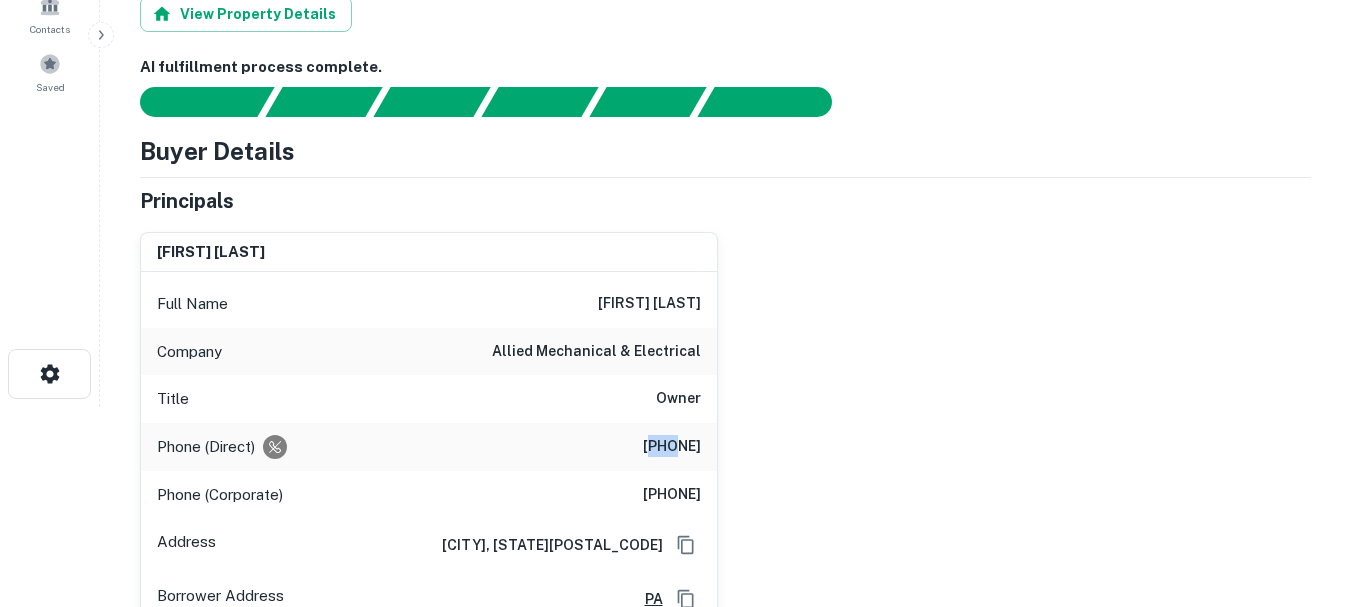 click on "[PHONE]" at bounding box center [641, 447] 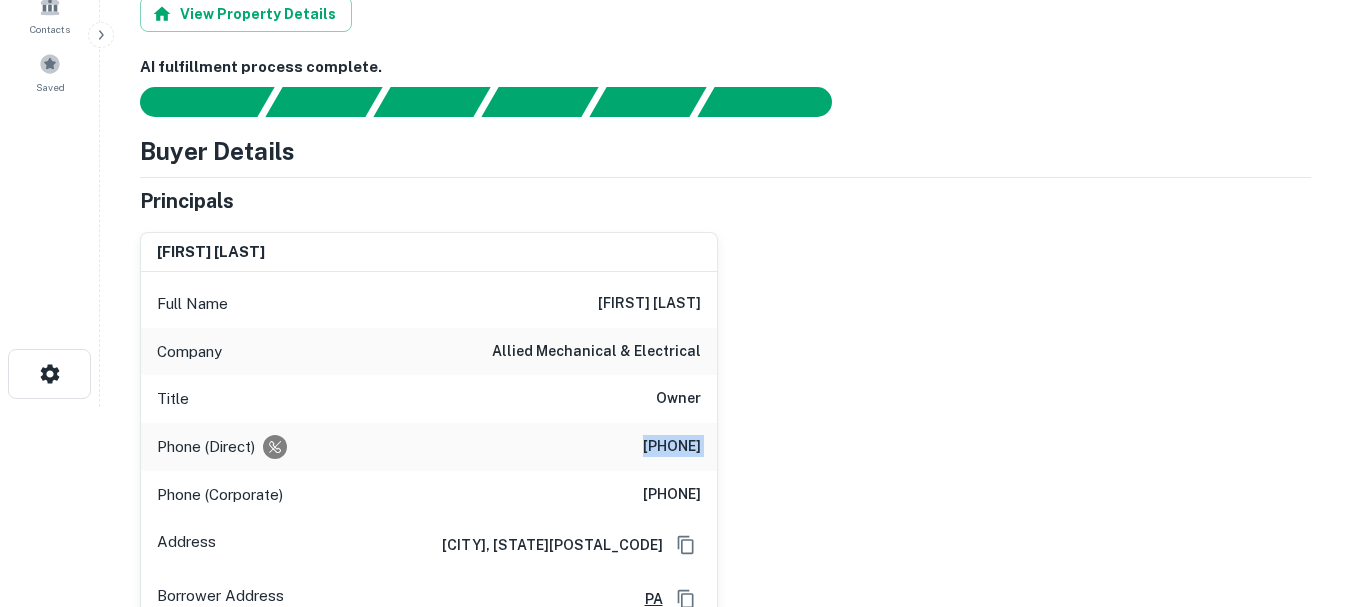 click on "[PHONE]" at bounding box center [641, 447] 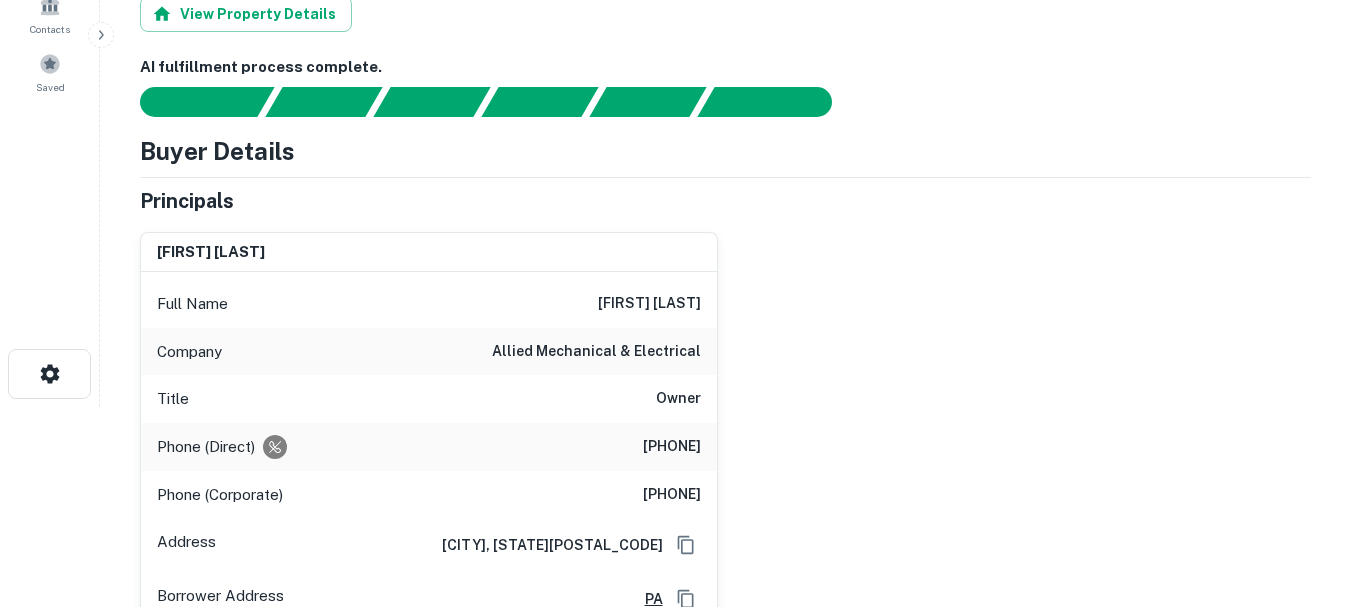 click on "Phone (Corporate) [PHONE]" at bounding box center [429, 495] 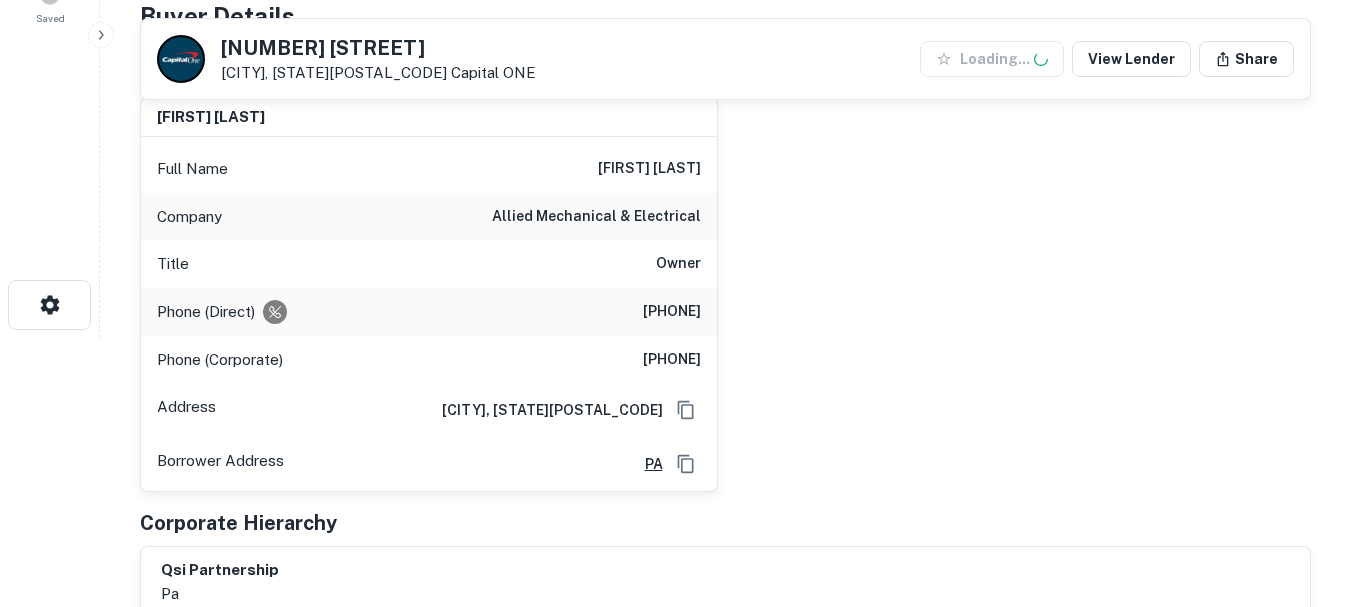 scroll, scrollTop: 300, scrollLeft: 0, axis: vertical 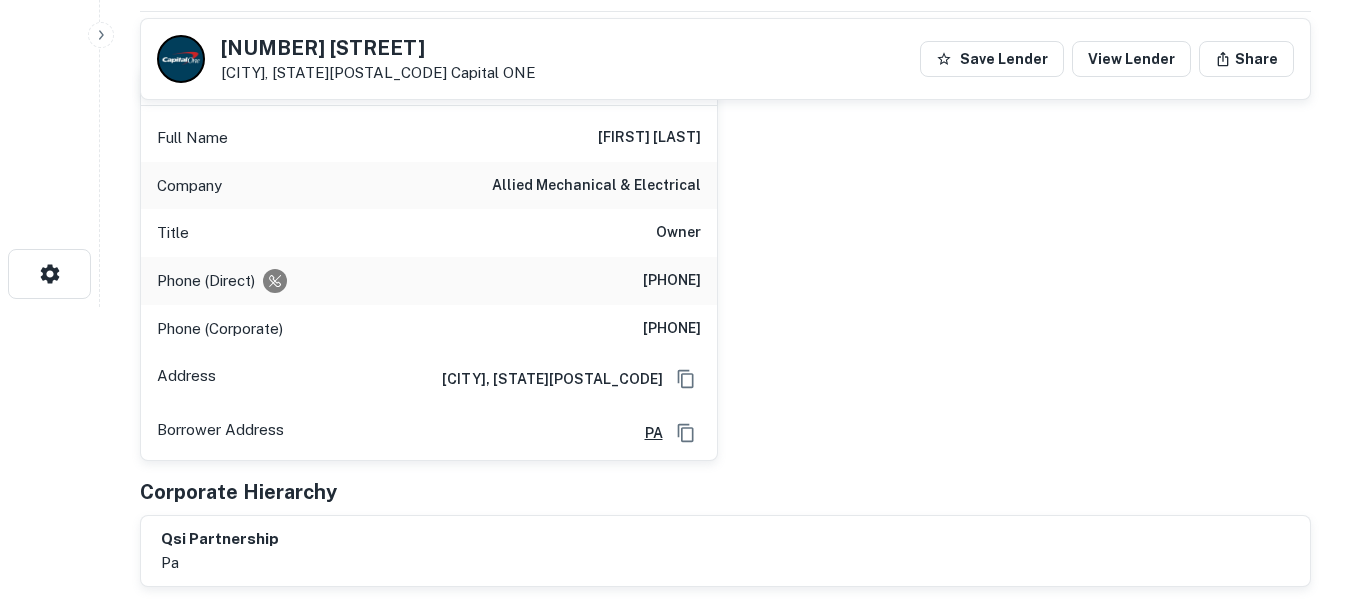 click on "[CITY], [STATE][POSTAL_CODE]" at bounding box center (544, 379) 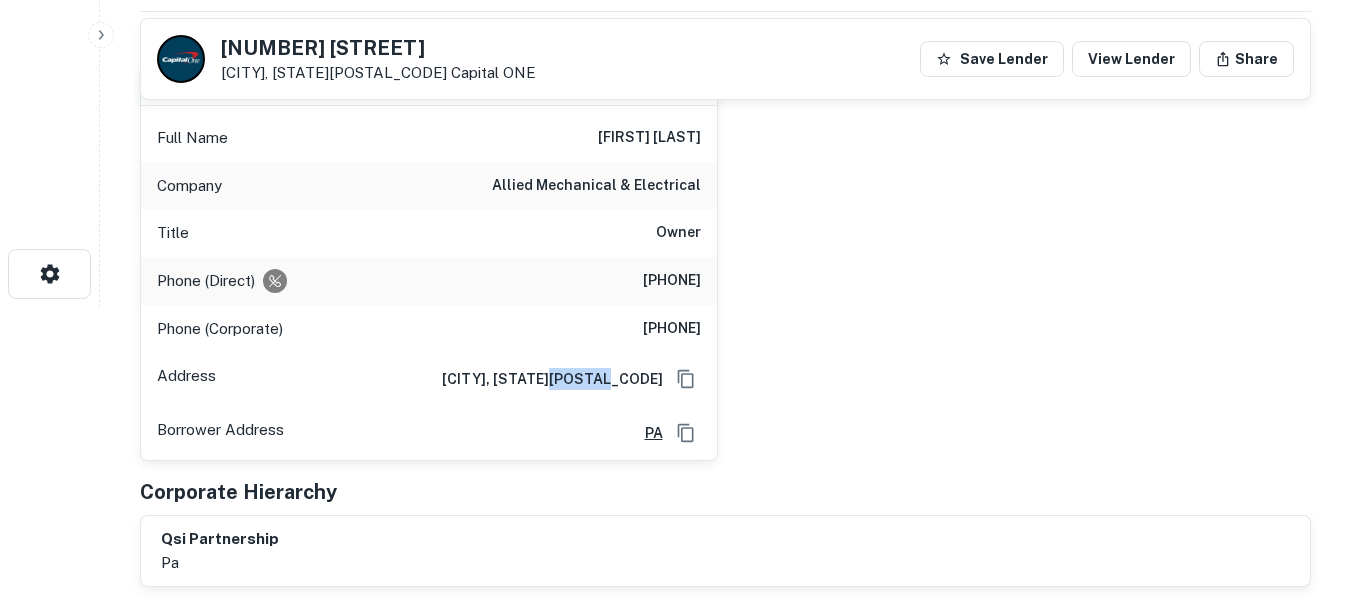 click on "[CITY], [STATE][POSTAL_CODE]" at bounding box center [544, 379] 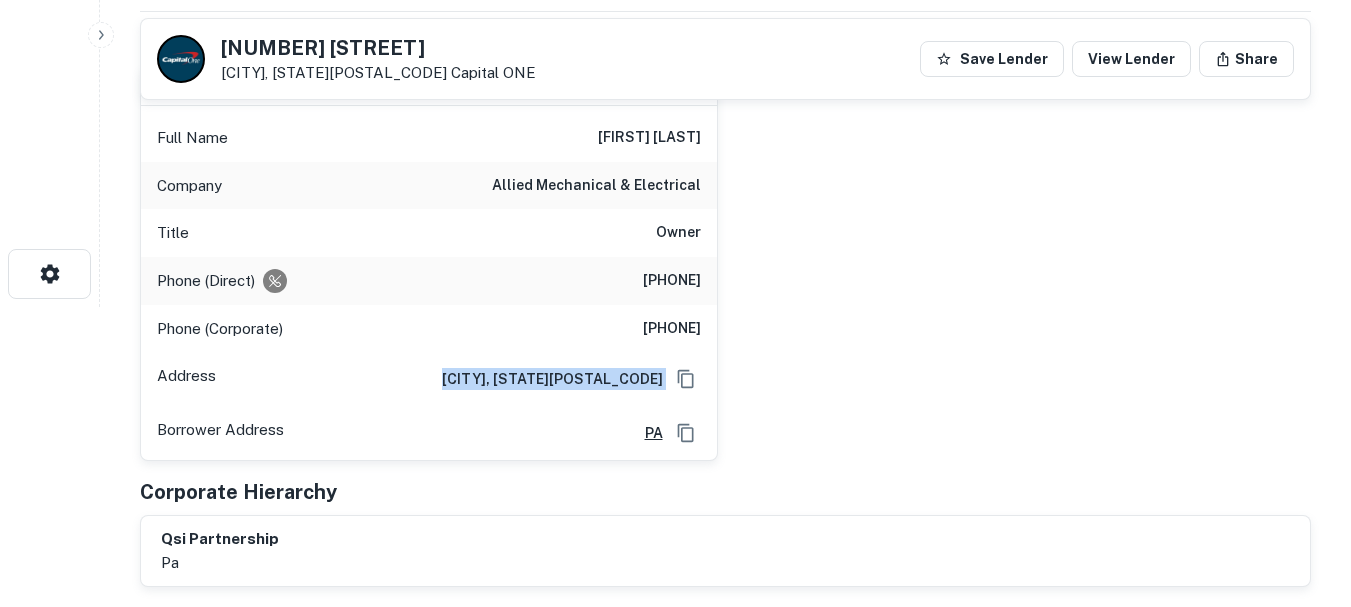drag, startPoint x: 615, startPoint y: 382, endPoint x: 578, endPoint y: 389, distance: 37.65634 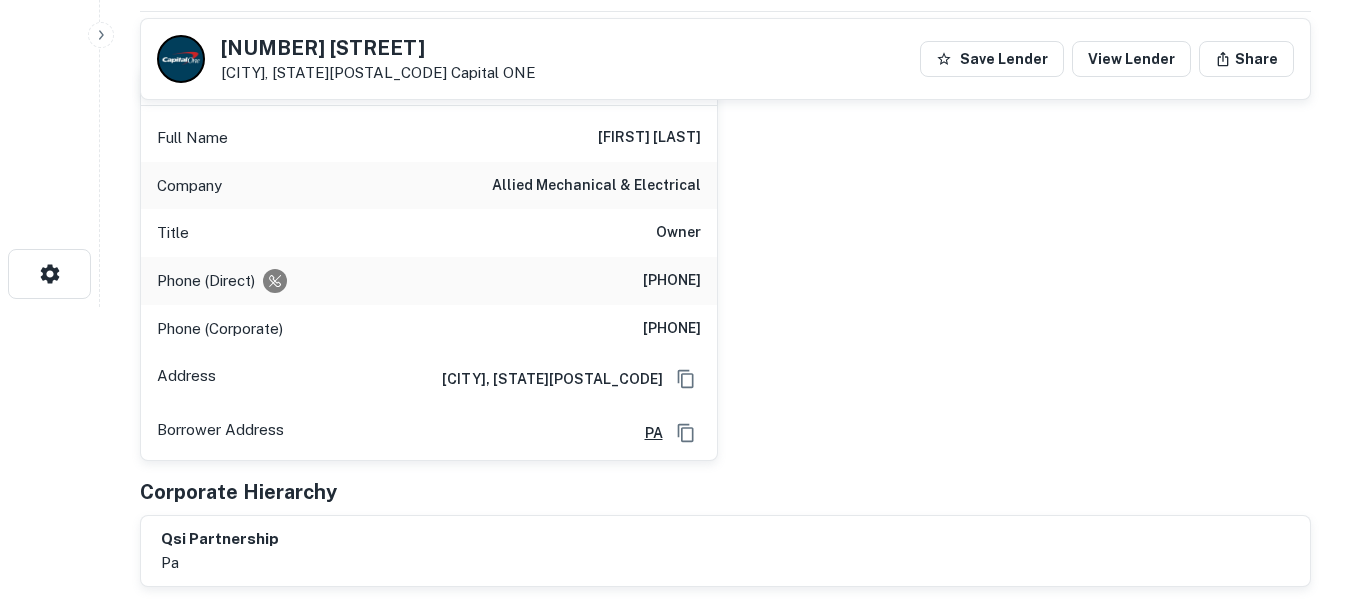 click on "State College, PA16803" at bounding box center (544, 379) 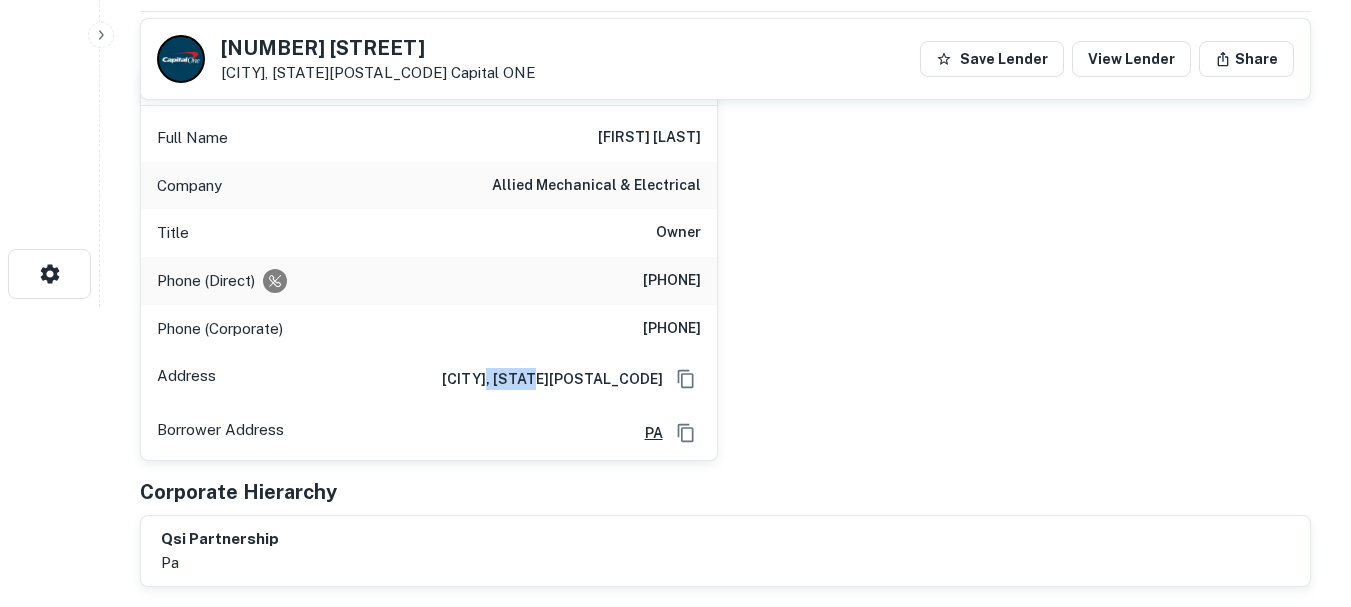 click on "State College, PA16803" at bounding box center (544, 379) 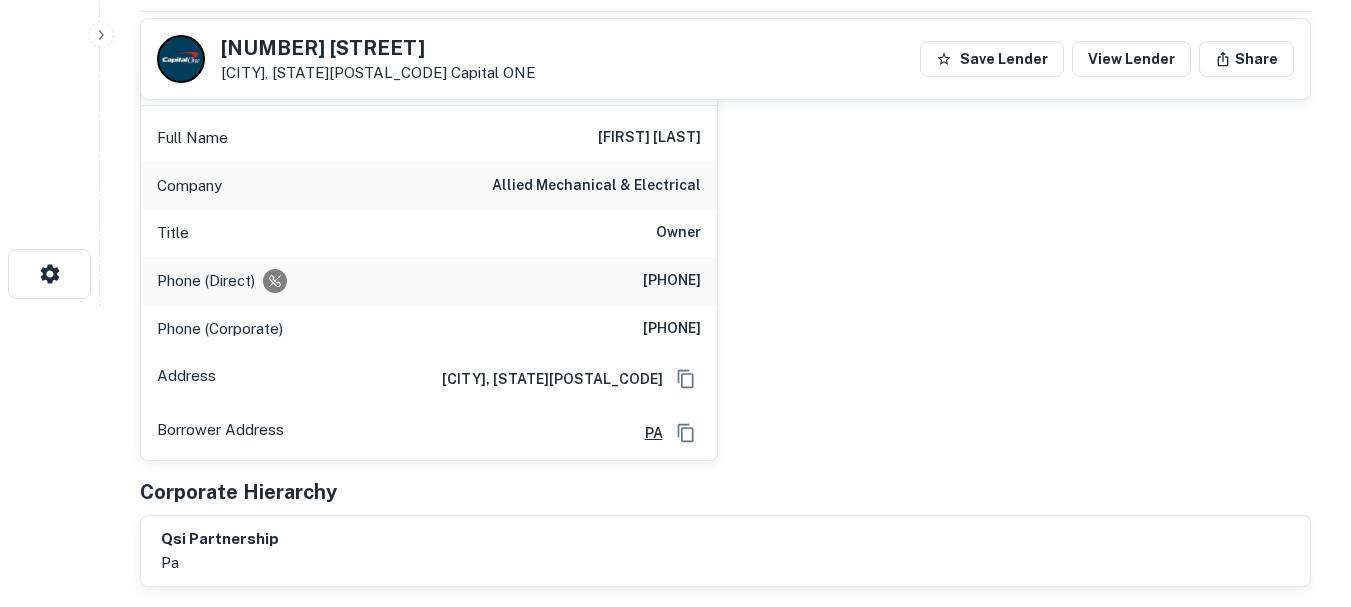 drag, startPoint x: 544, startPoint y: 384, endPoint x: 530, endPoint y: 384, distance: 14 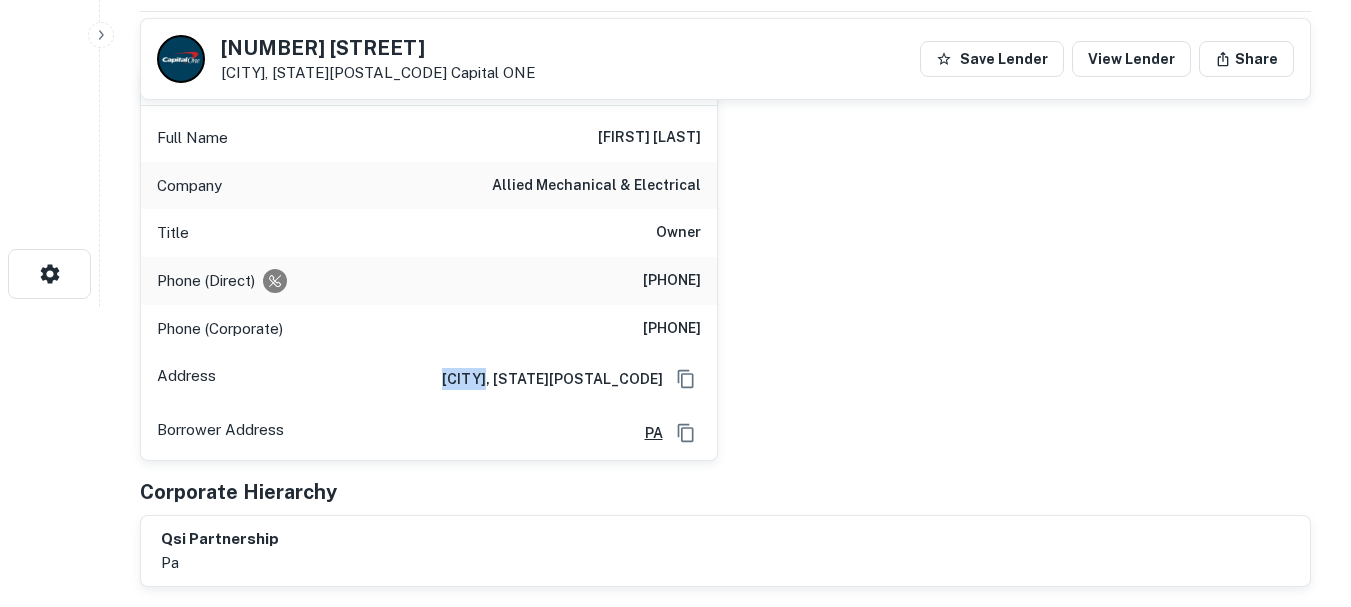 click on "State College, PA16803" at bounding box center [544, 379] 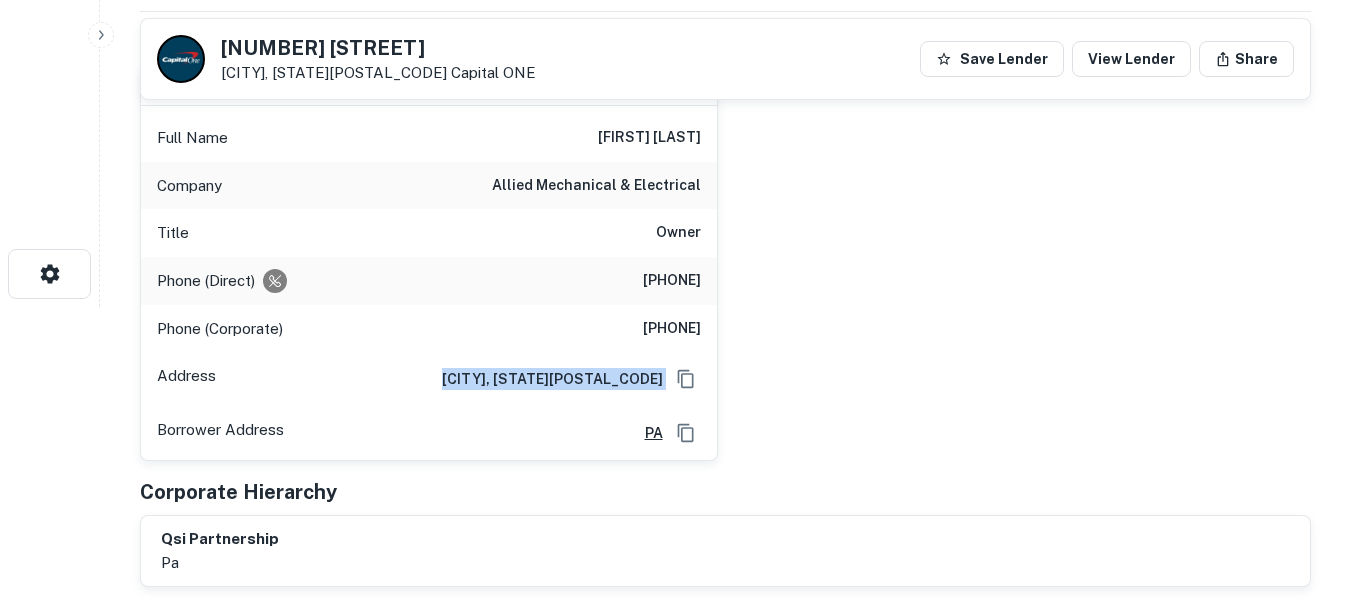 click on "State College, PA16803" at bounding box center [544, 379] 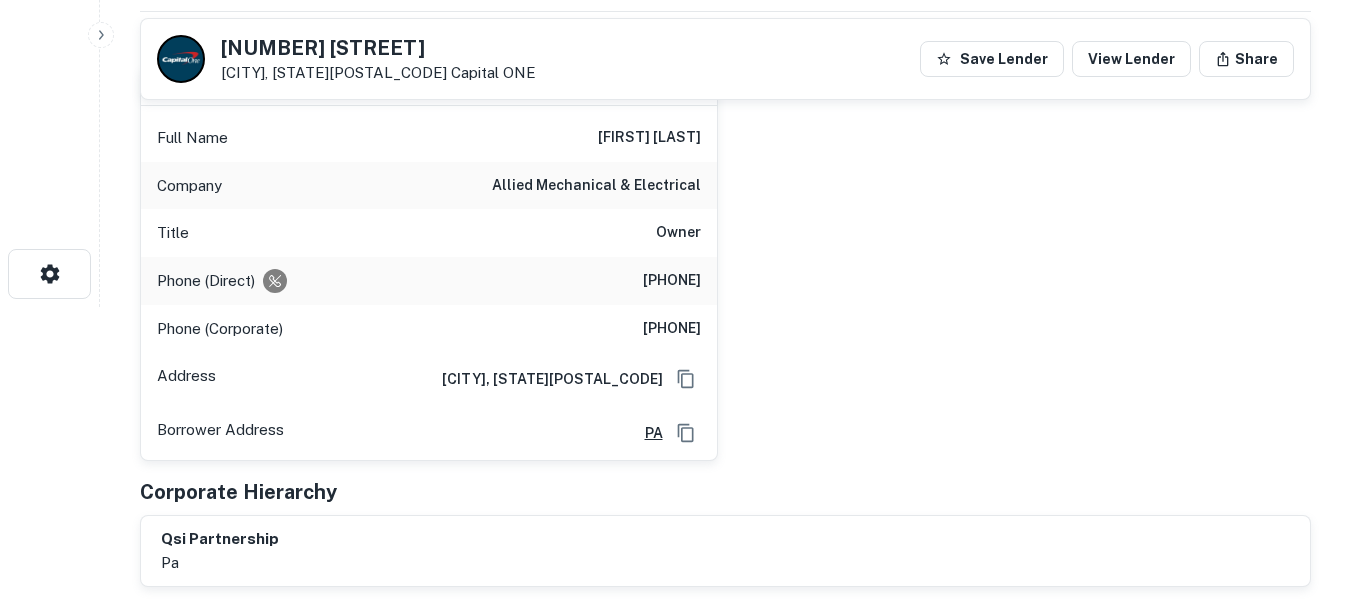 click on "Address State College, PA16803" at bounding box center [429, 379] 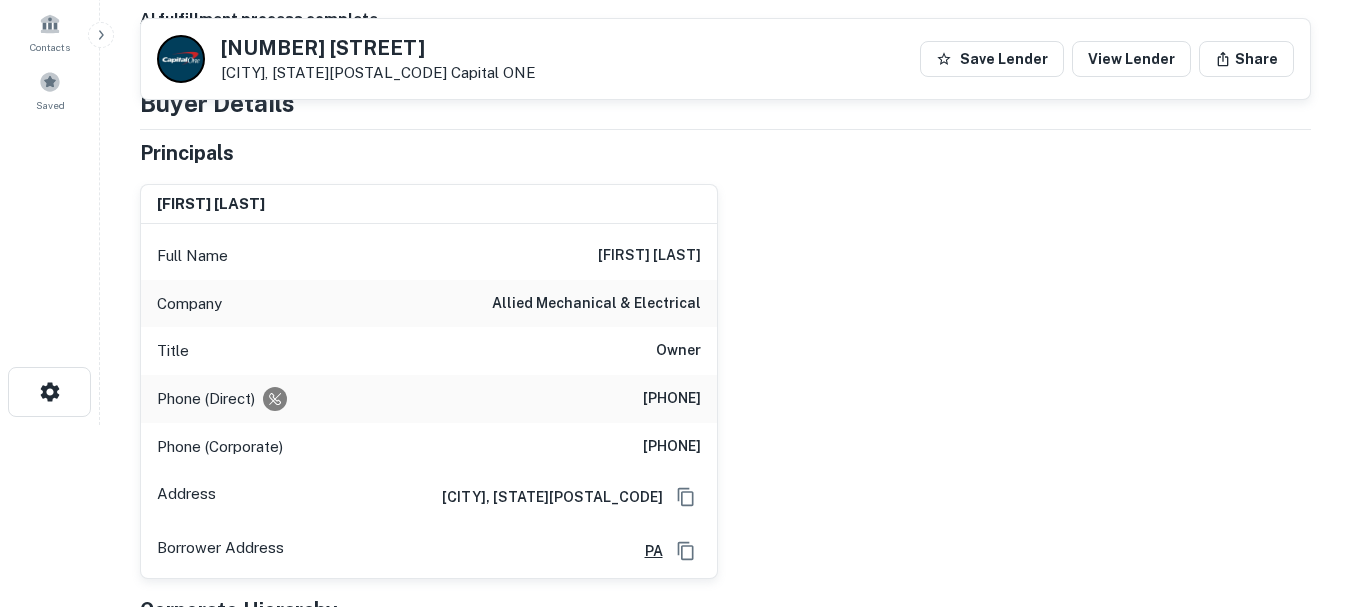 scroll, scrollTop: 100, scrollLeft: 0, axis: vertical 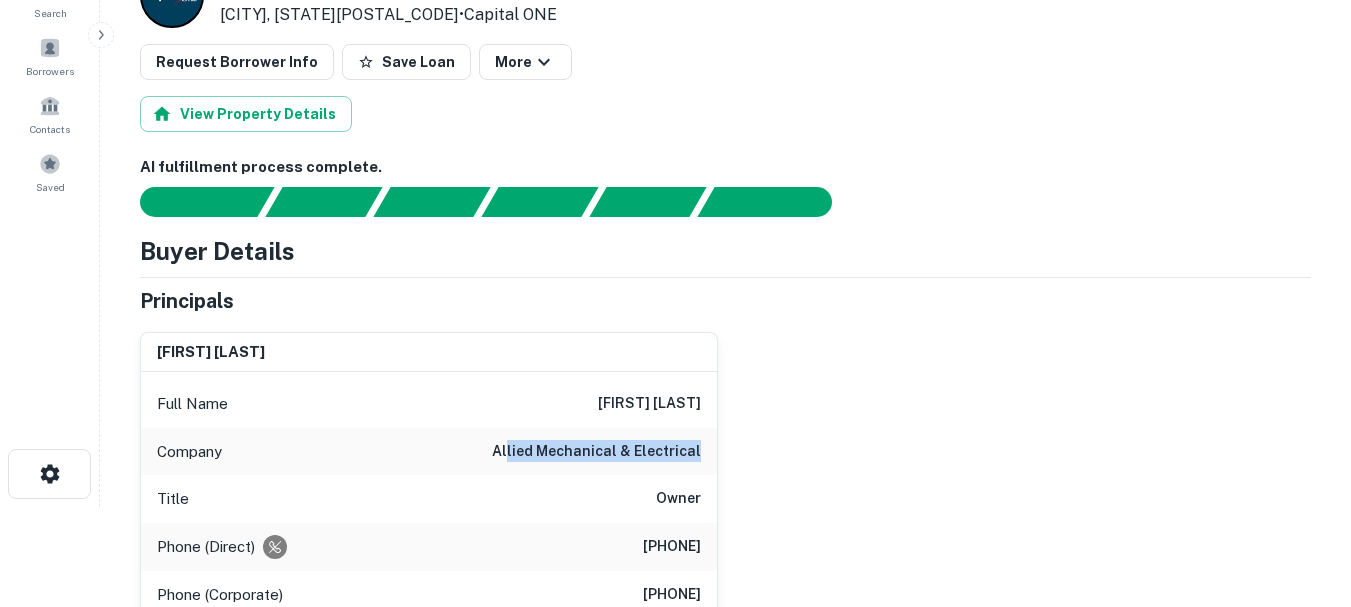 click on "robert e. poole Full Name robert e. poole Company allied mechanical & electrical Title Owner Phone (Direct) (814) 272-1981 Phone (Corporate) (814) 941-0238 Address State College, PA16803  Borrower Address PA" at bounding box center (717, 522) 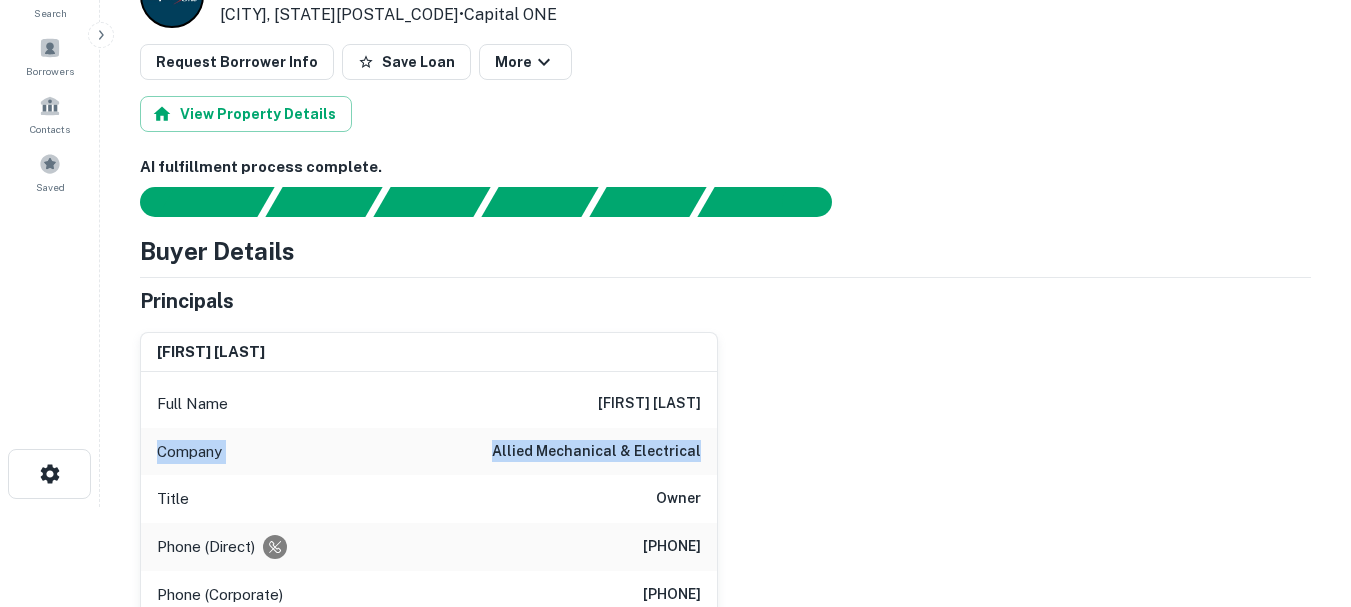 drag, startPoint x: 142, startPoint y: 440, endPoint x: 873, endPoint y: 445, distance: 731.0171 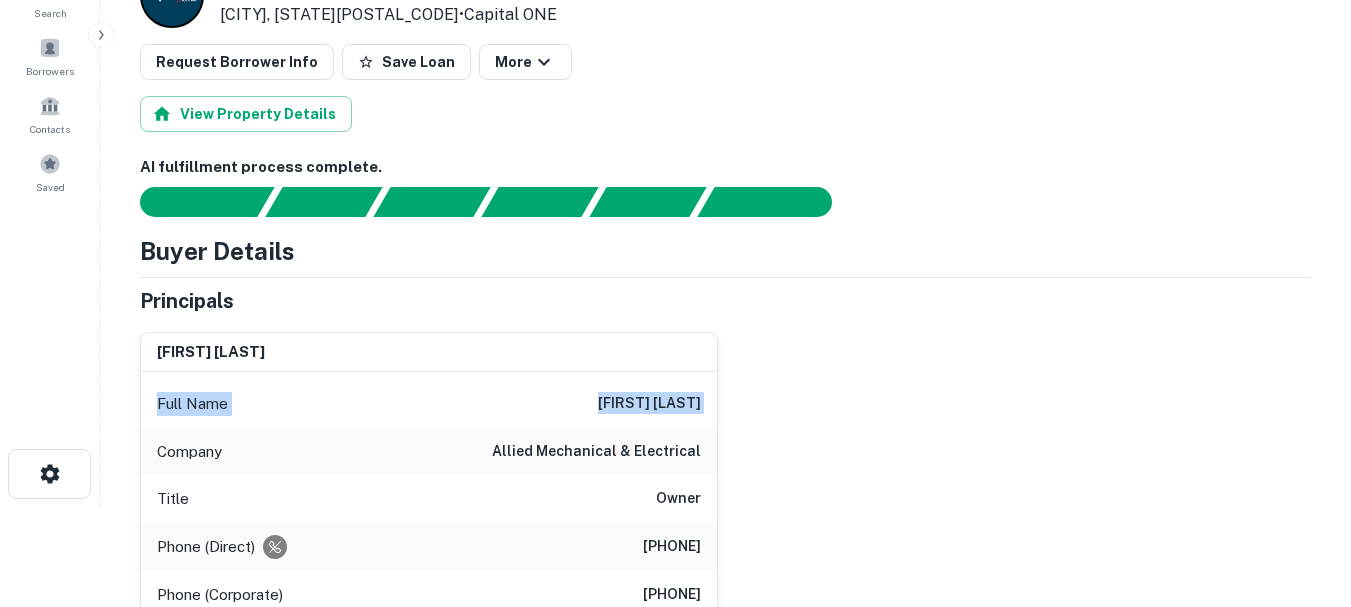 drag, startPoint x: 131, startPoint y: 403, endPoint x: 909, endPoint y: 413, distance: 778.0643 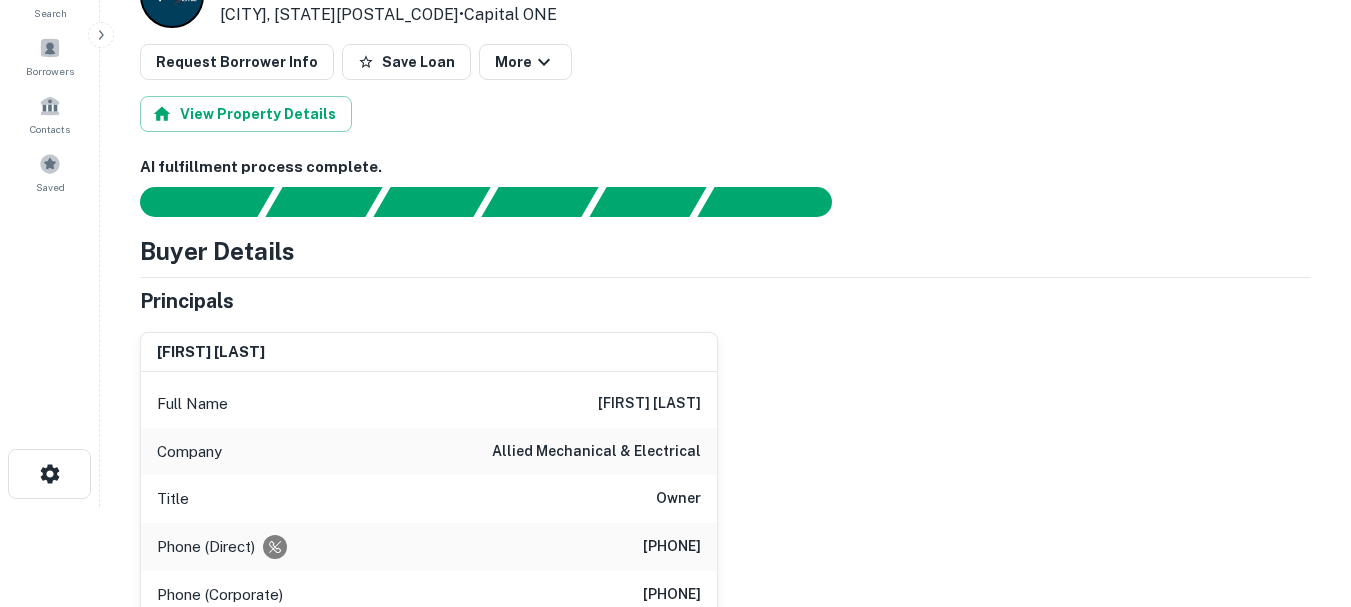click on "Company allied mechanical & electrical" at bounding box center (429, 452) 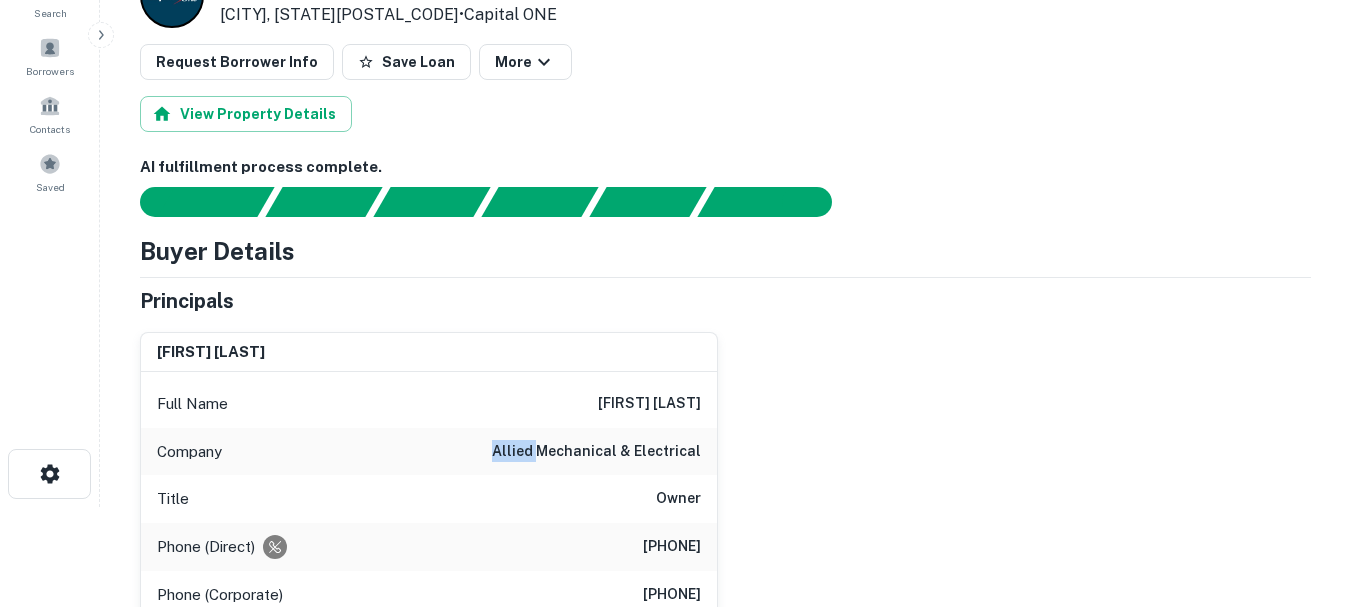 click on "Company allied mechanical & electrical" at bounding box center [429, 452] 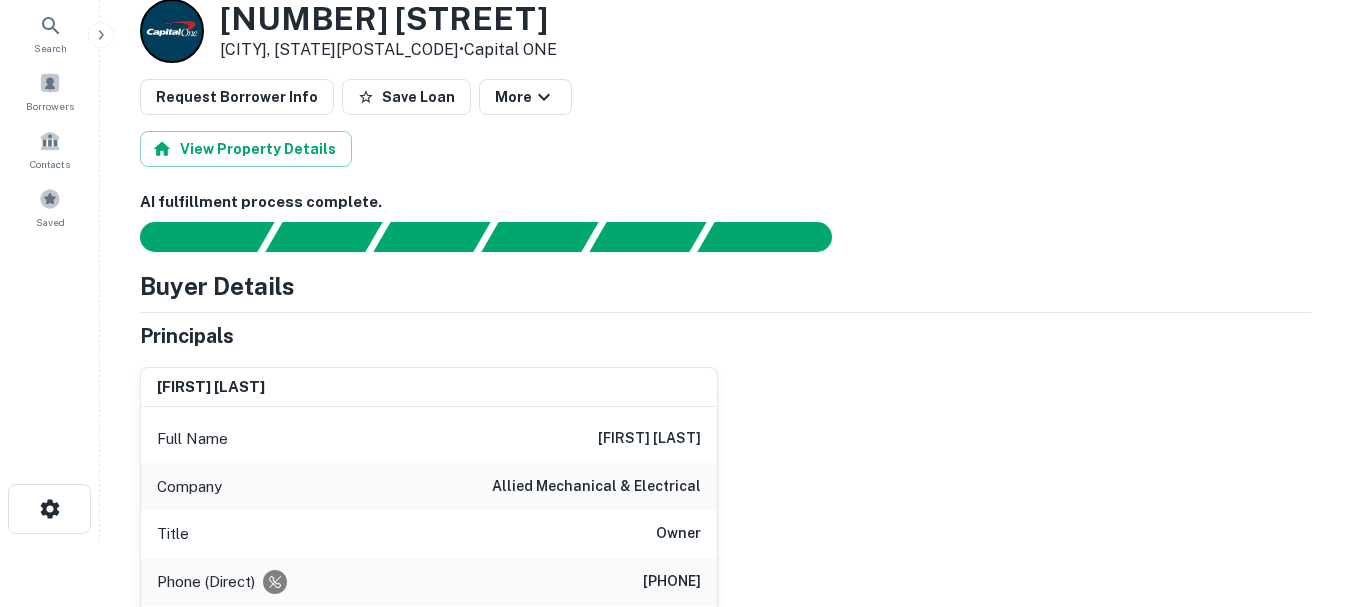 scroll, scrollTop: 100, scrollLeft: 0, axis: vertical 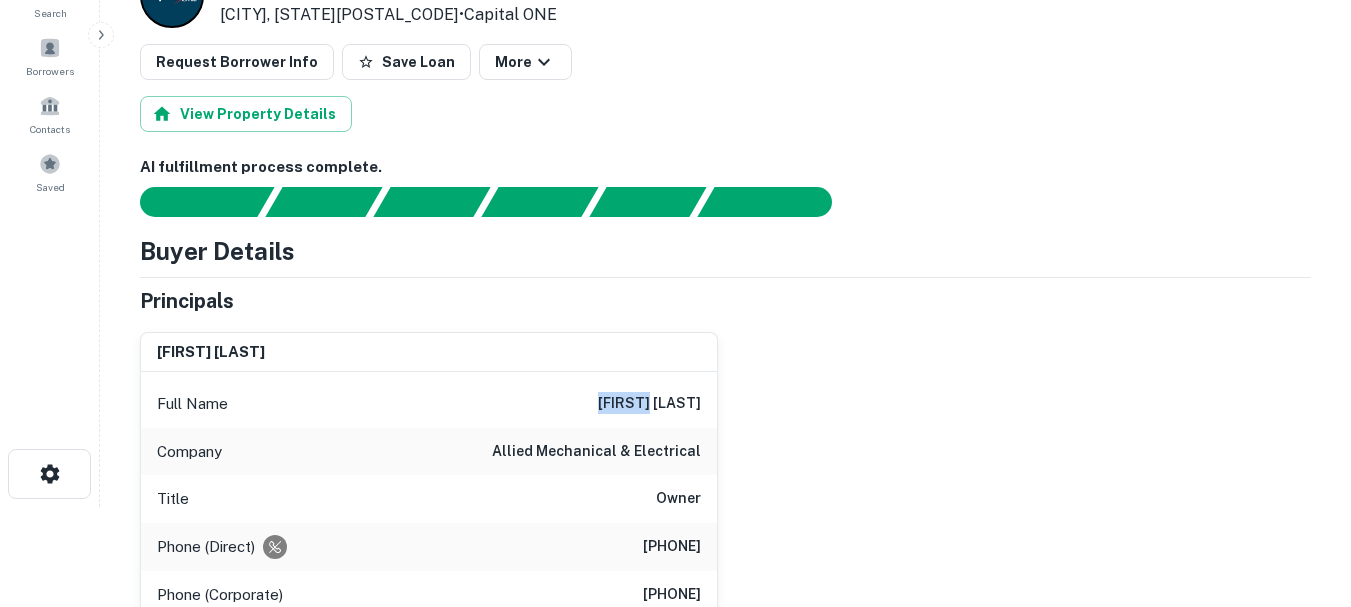 drag, startPoint x: 578, startPoint y: 397, endPoint x: 748, endPoint y: 393, distance: 170.04706 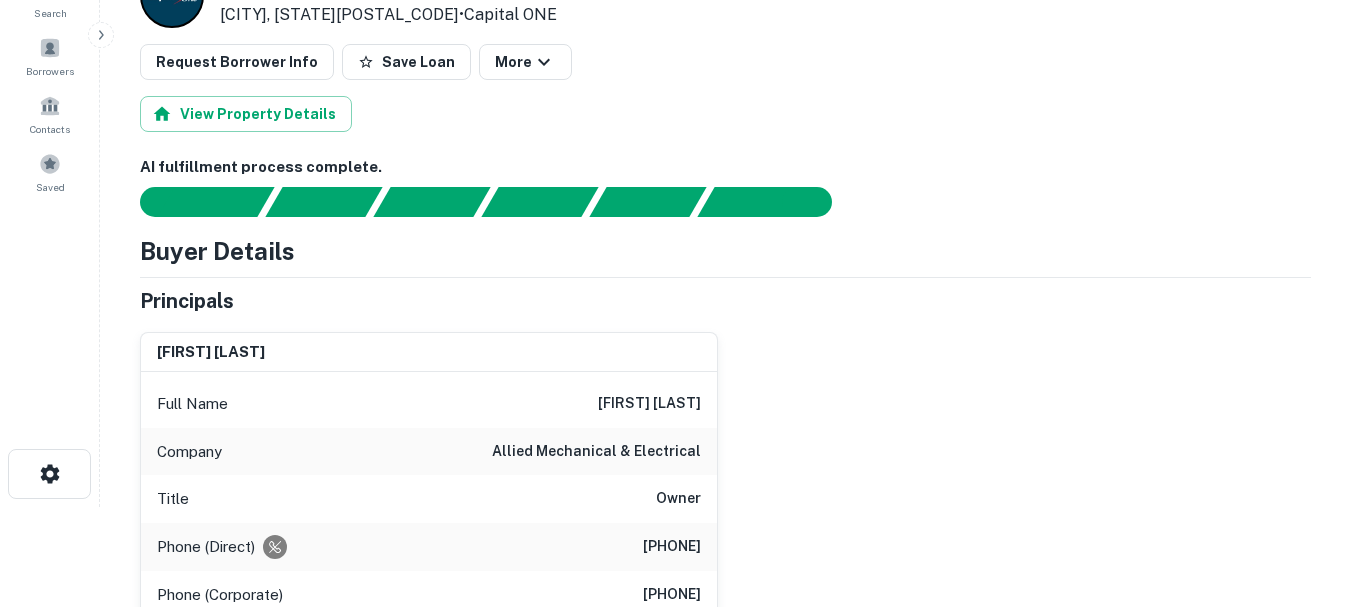 click on "allied mechanical & electrical" at bounding box center [596, 452] 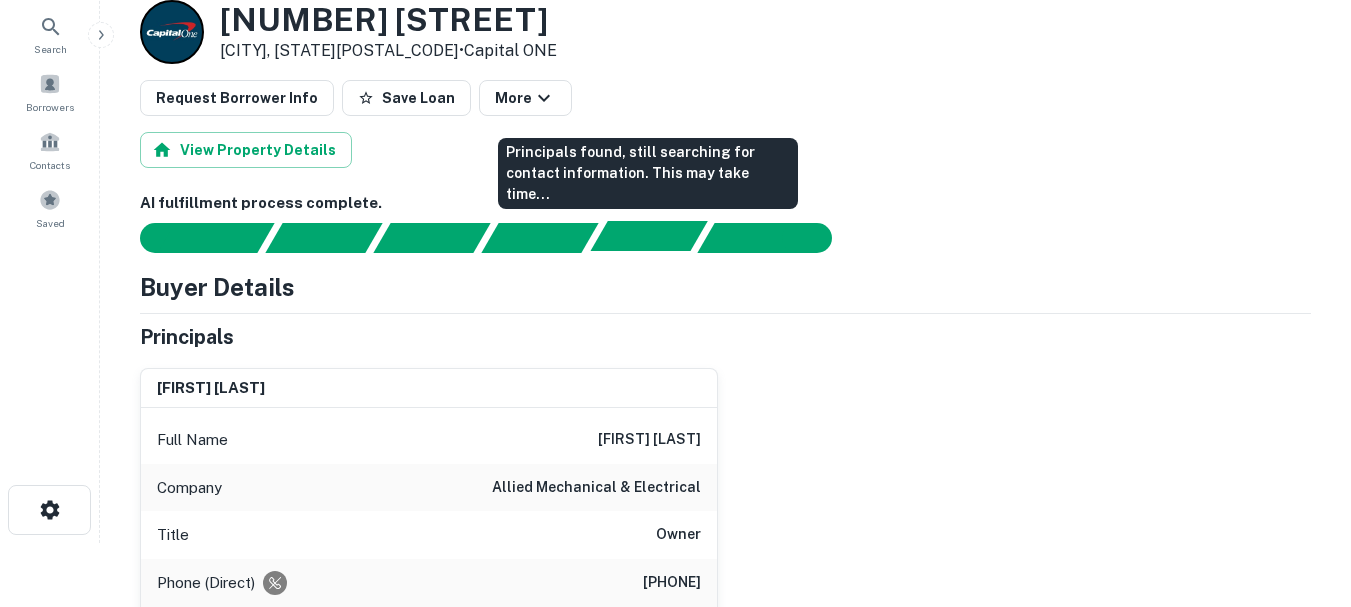 scroll, scrollTop: 100, scrollLeft: 0, axis: vertical 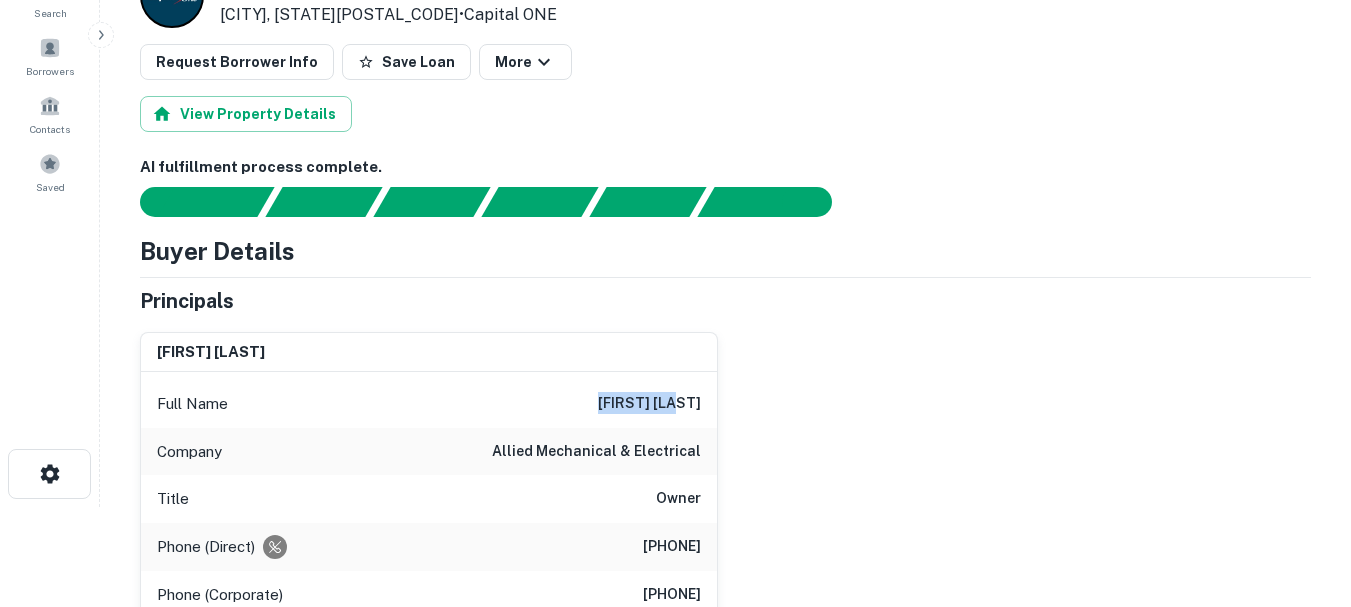 drag, startPoint x: 604, startPoint y: 407, endPoint x: 669, endPoint y: 404, distance: 65.06919 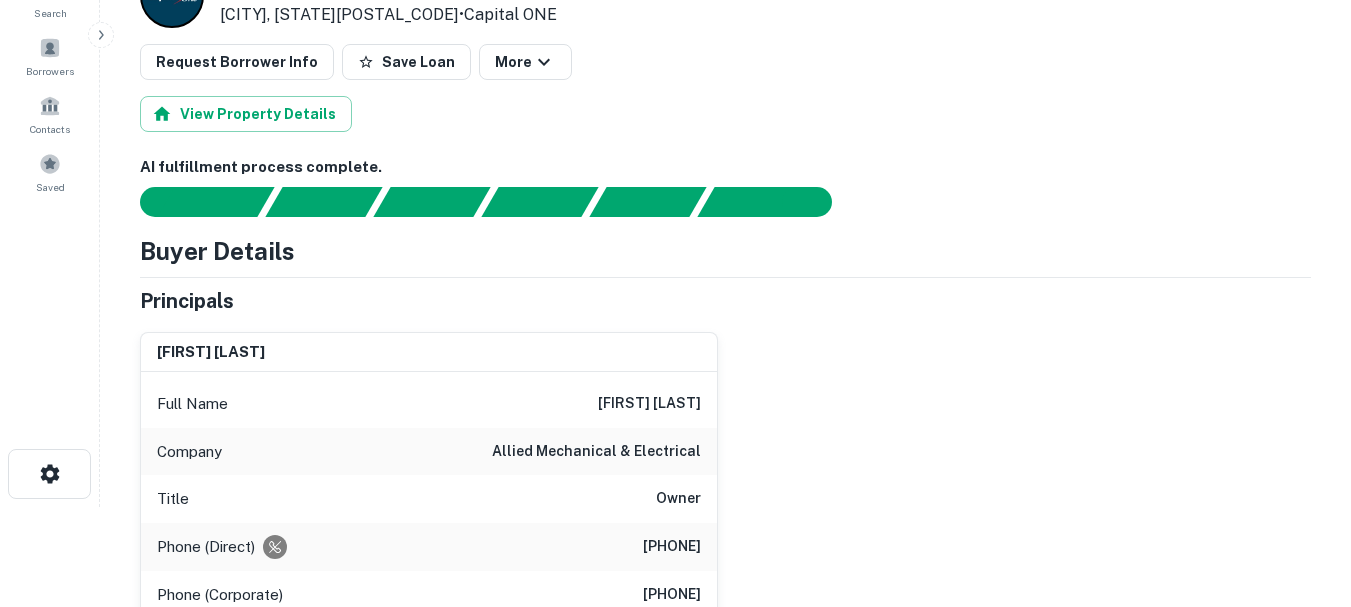click on "robert e. poole" at bounding box center [649, 404] 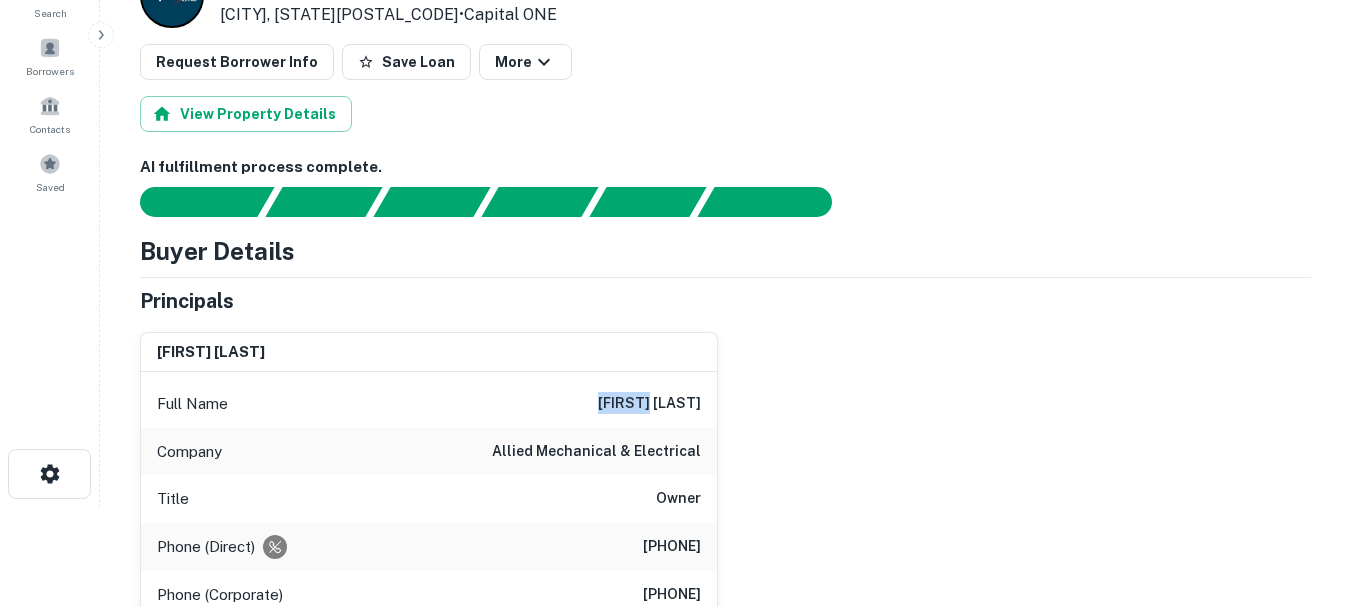 click on "robert e. poole" at bounding box center [649, 404] 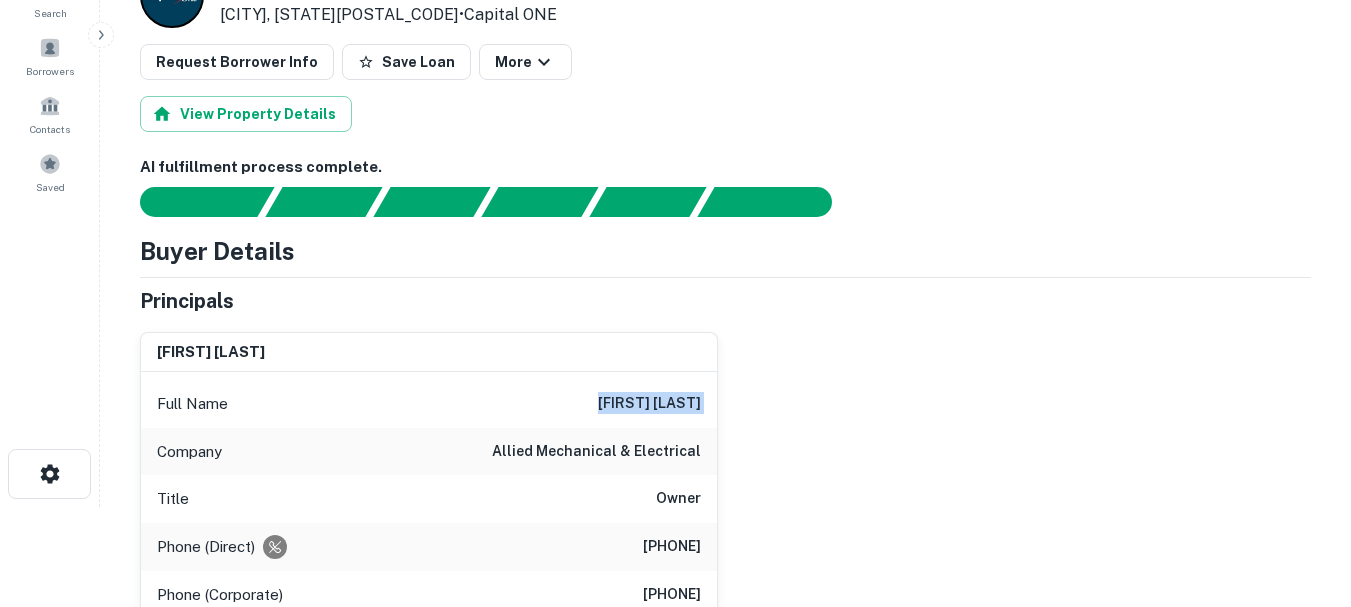 click on "robert e. poole" at bounding box center (649, 404) 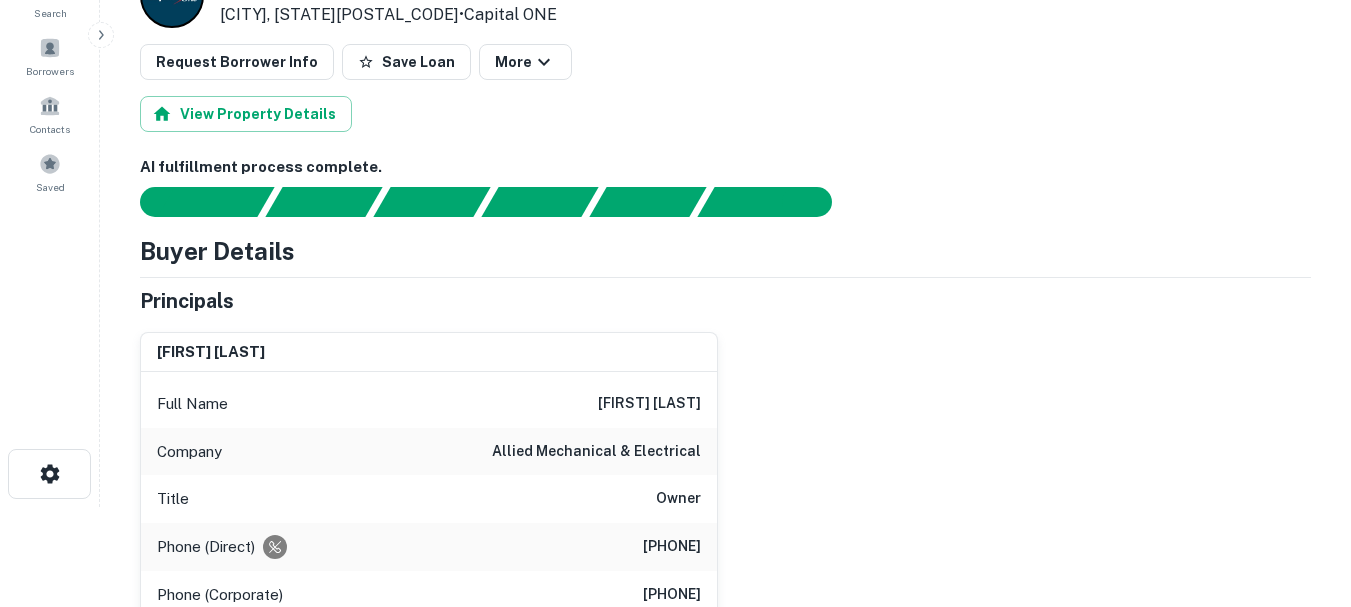click on "Company allied mechanical & electrical" at bounding box center (429, 452) 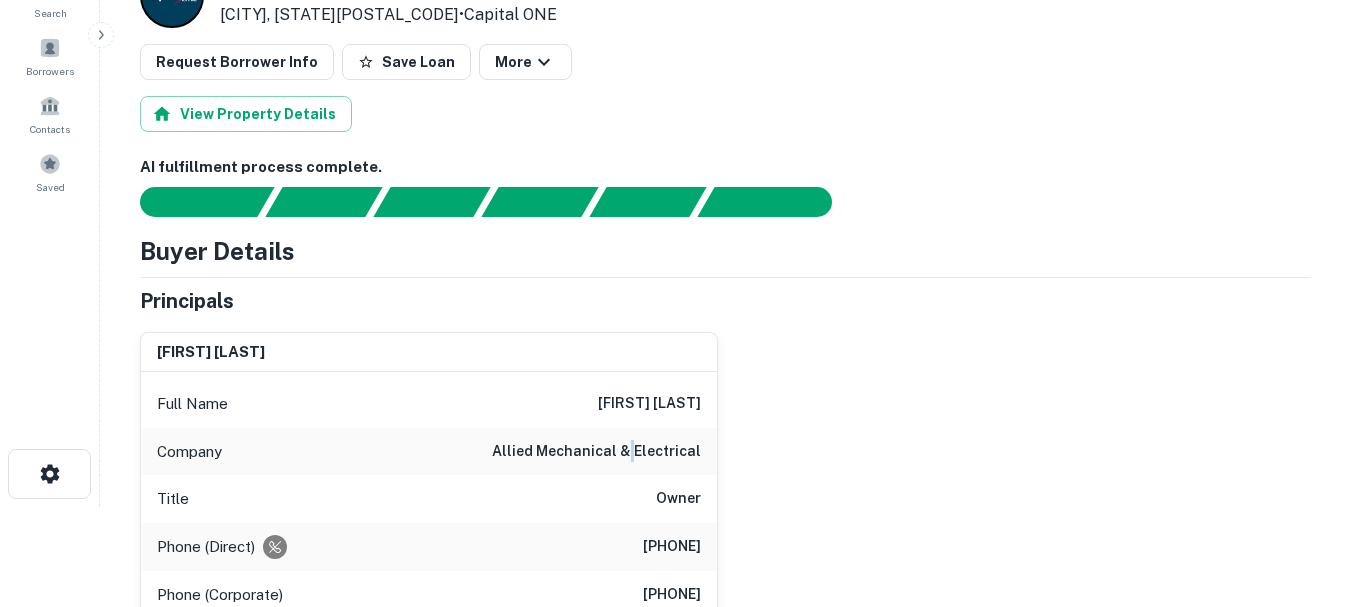 click on "Company allied mechanical & electrical" at bounding box center (429, 452) 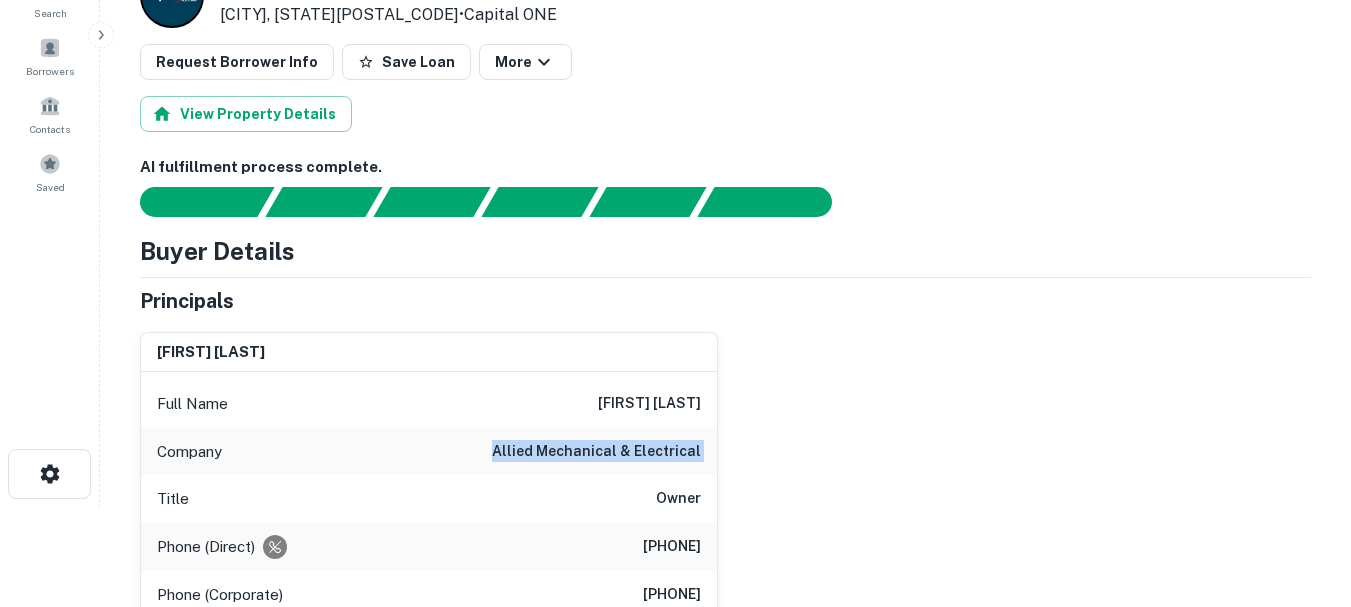 click on "Company allied mechanical & electrical" at bounding box center (429, 452) 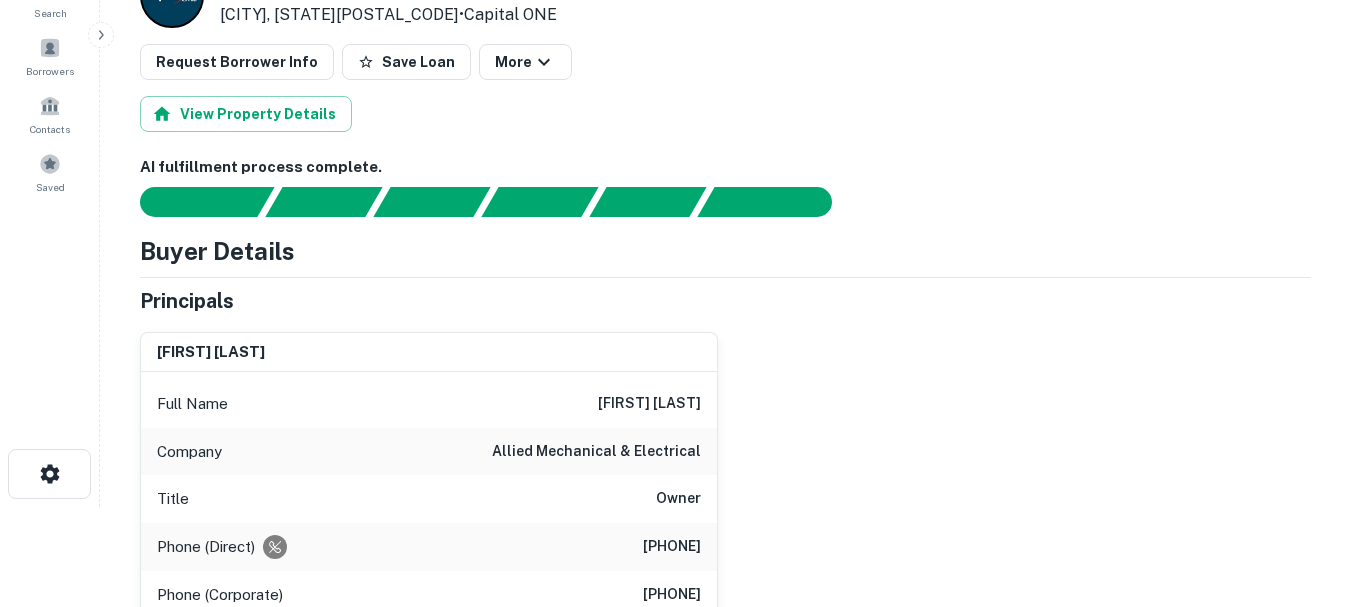 click on "Full Name robert e. poole" at bounding box center (429, 404) 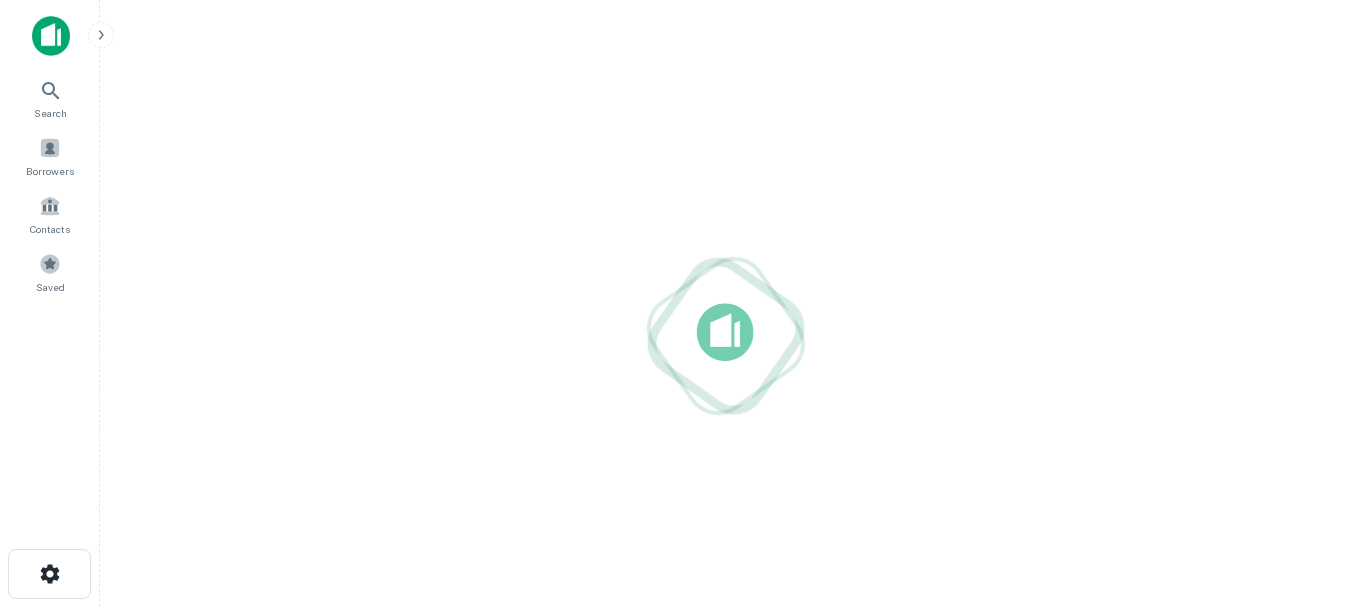 scroll, scrollTop: 0, scrollLeft: 0, axis: both 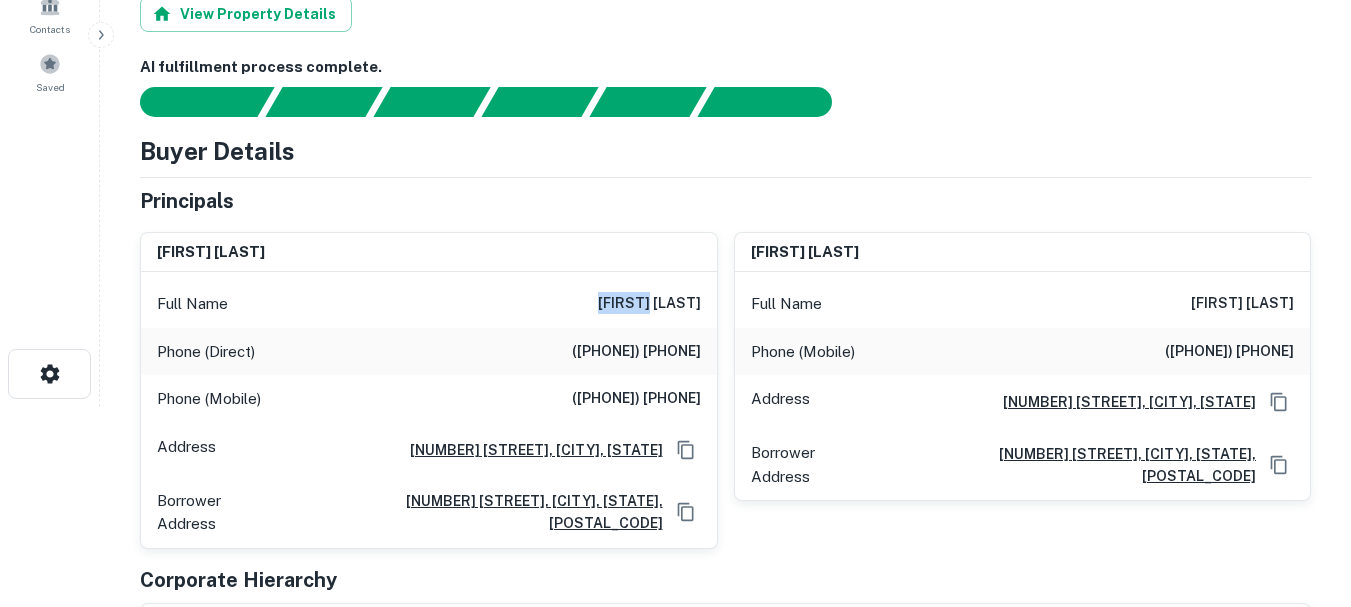 drag, startPoint x: 584, startPoint y: 300, endPoint x: 863, endPoint y: 313, distance: 279.3027 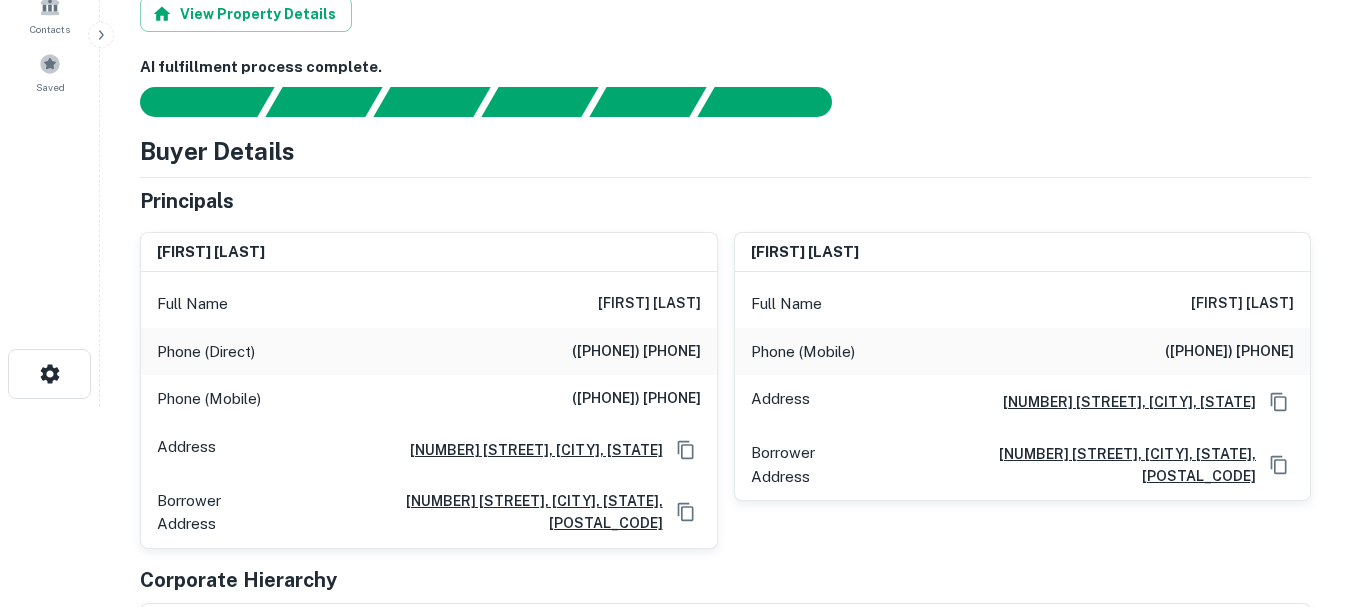 click on "Full Name [FIRST] [LAST]" at bounding box center [1023, 304] 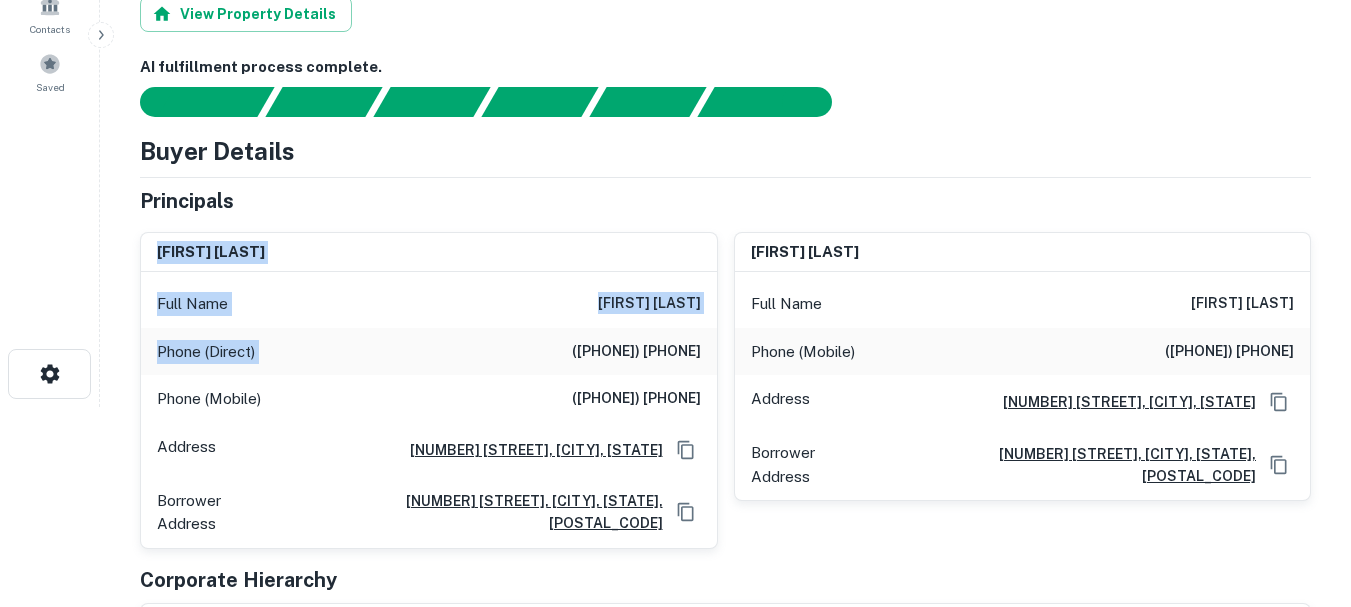 drag, startPoint x: 159, startPoint y: 248, endPoint x: 505, endPoint y: 349, distance: 360.44 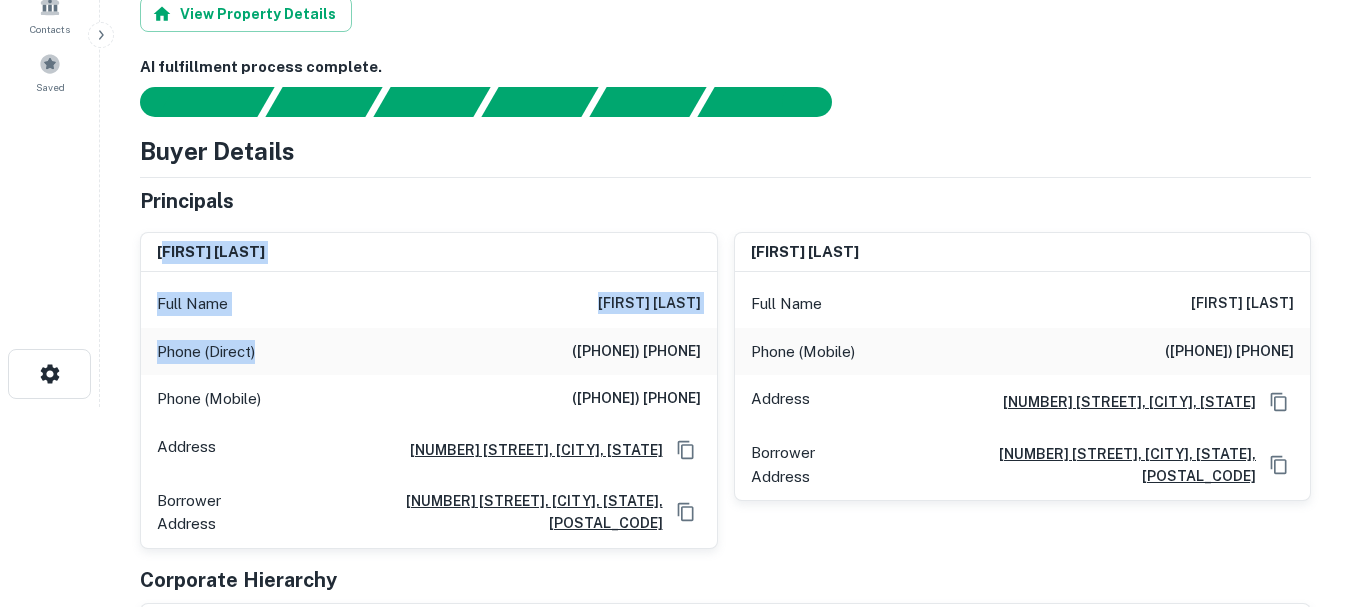 drag, startPoint x: 366, startPoint y: 328, endPoint x: 167, endPoint y: 267, distance: 208.13937 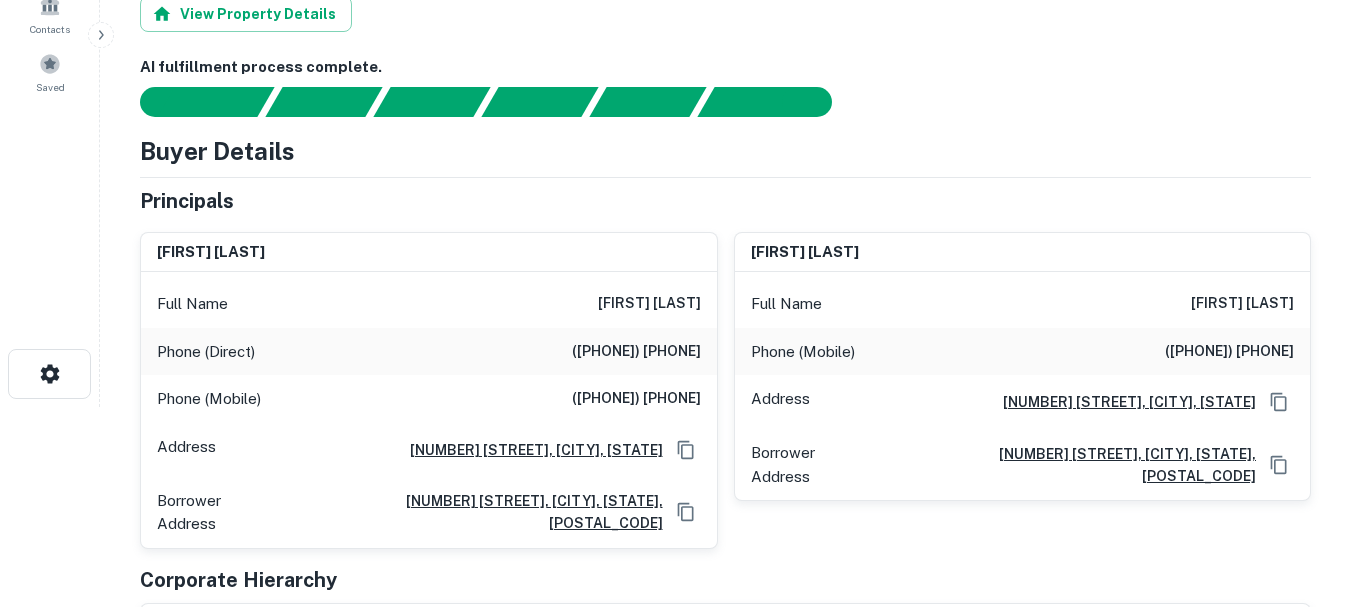 click on "[FIRST] [LAST]" at bounding box center [429, 253] 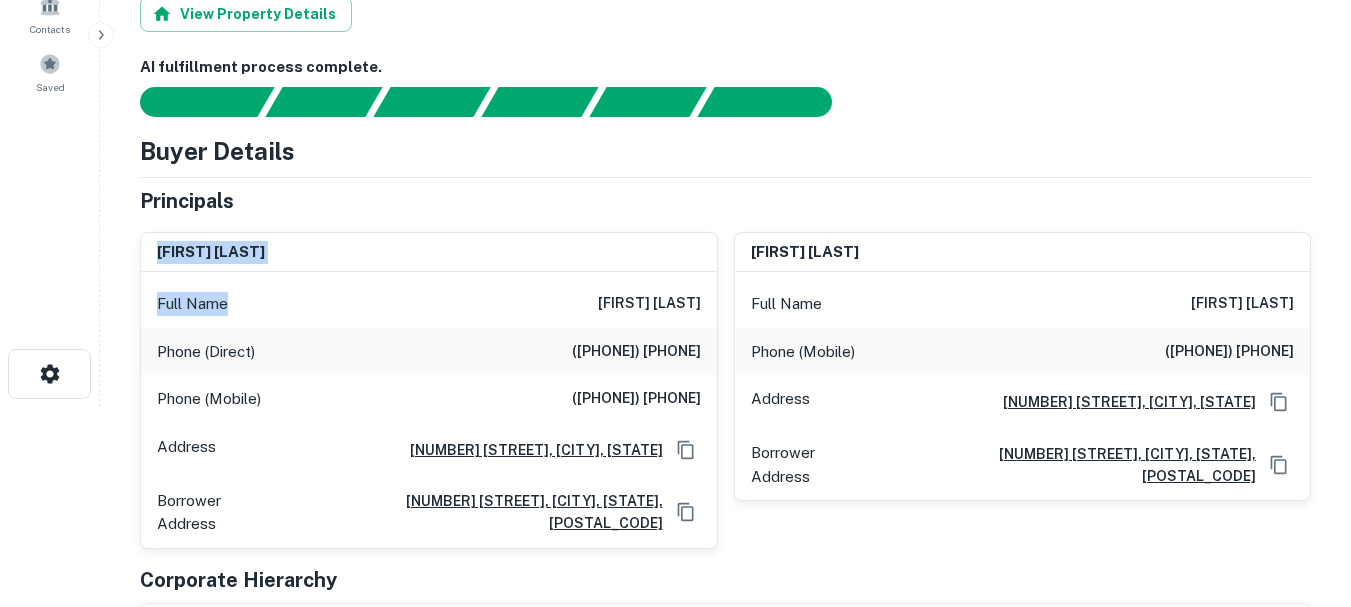 drag, startPoint x: 137, startPoint y: 249, endPoint x: 353, endPoint y: 316, distance: 226.1526 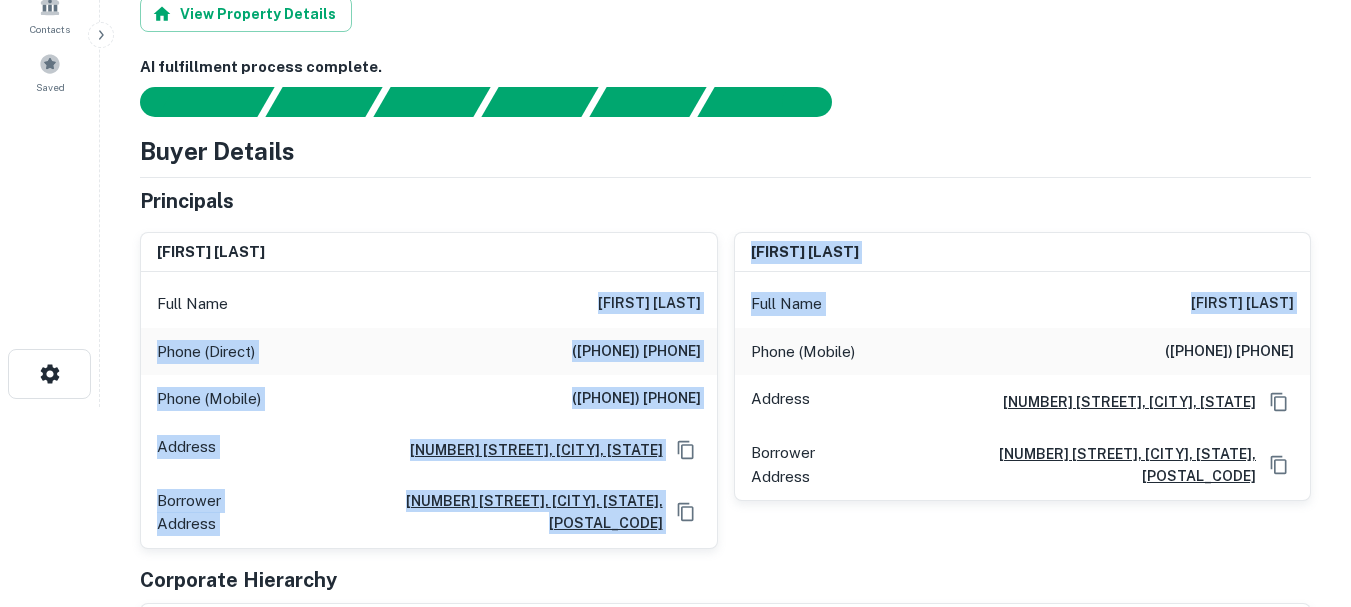 drag, startPoint x: 570, startPoint y: 329, endPoint x: 854, endPoint y: 336, distance: 284.08624 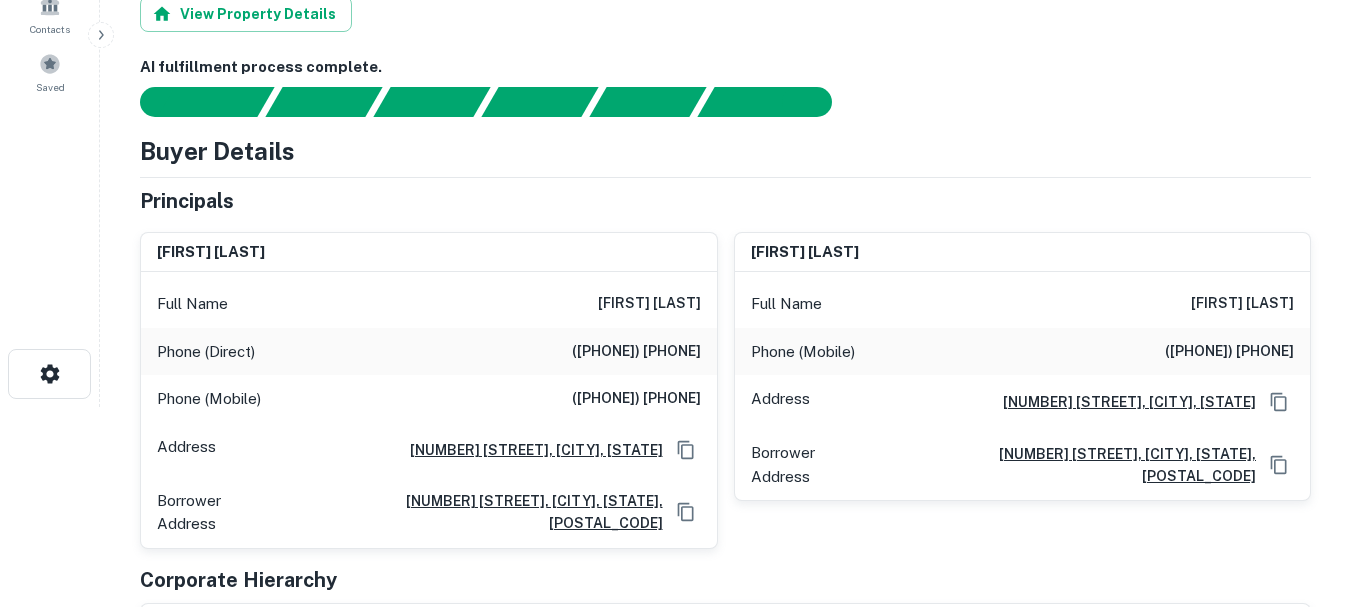 drag, startPoint x: 1032, startPoint y: 371, endPoint x: 977, endPoint y: 363, distance: 55.578773 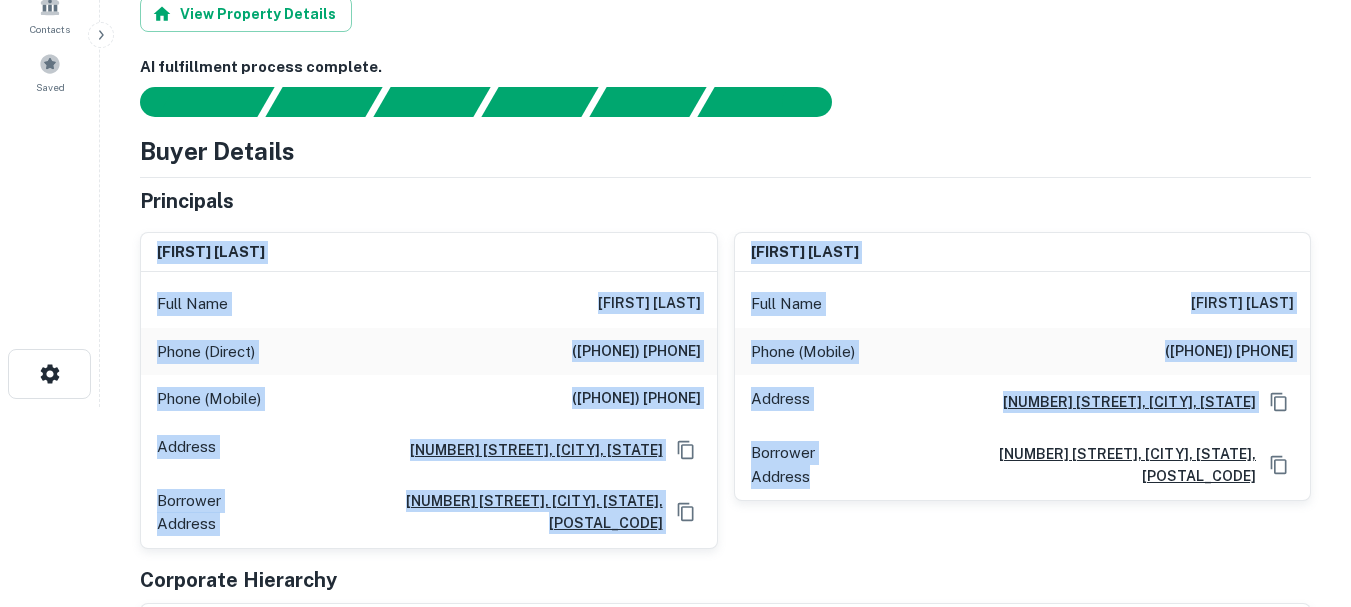 drag, startPoint x: 338, startPoint y: 283, endPoint x: 905, endPoint y: 511, distance: 611.1244 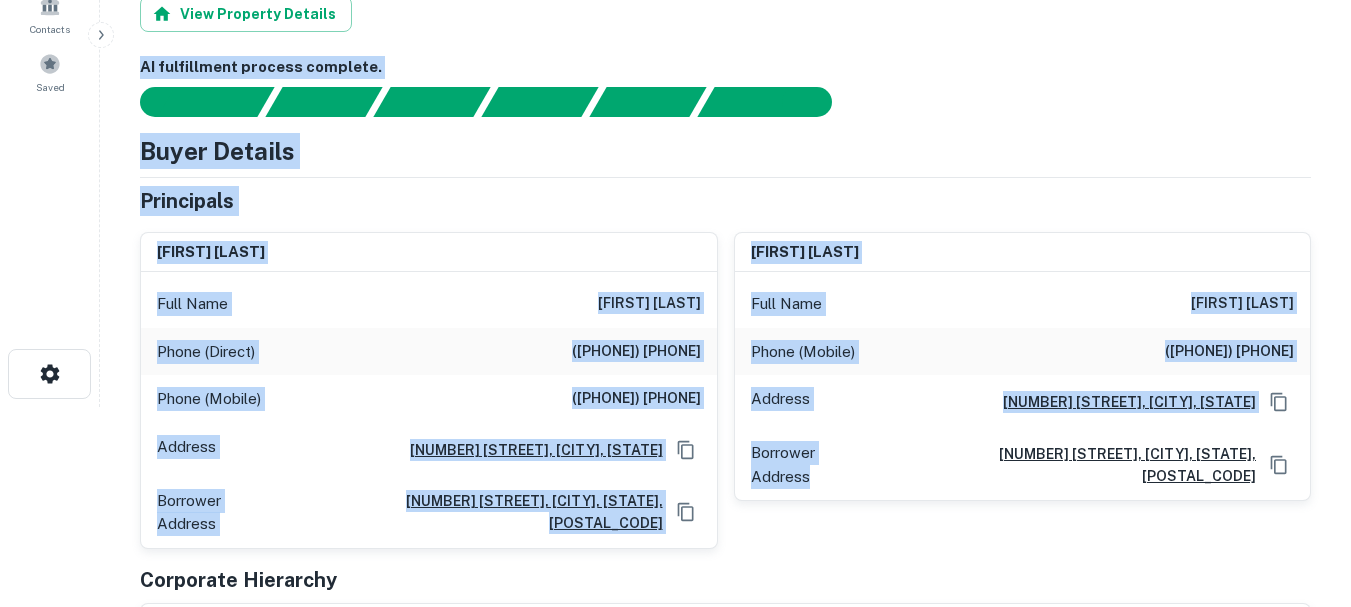 drag, startPoint x: 904, startPoint y: 472, endPoint x: 74, endPoint y: 198, distance: 874.0572 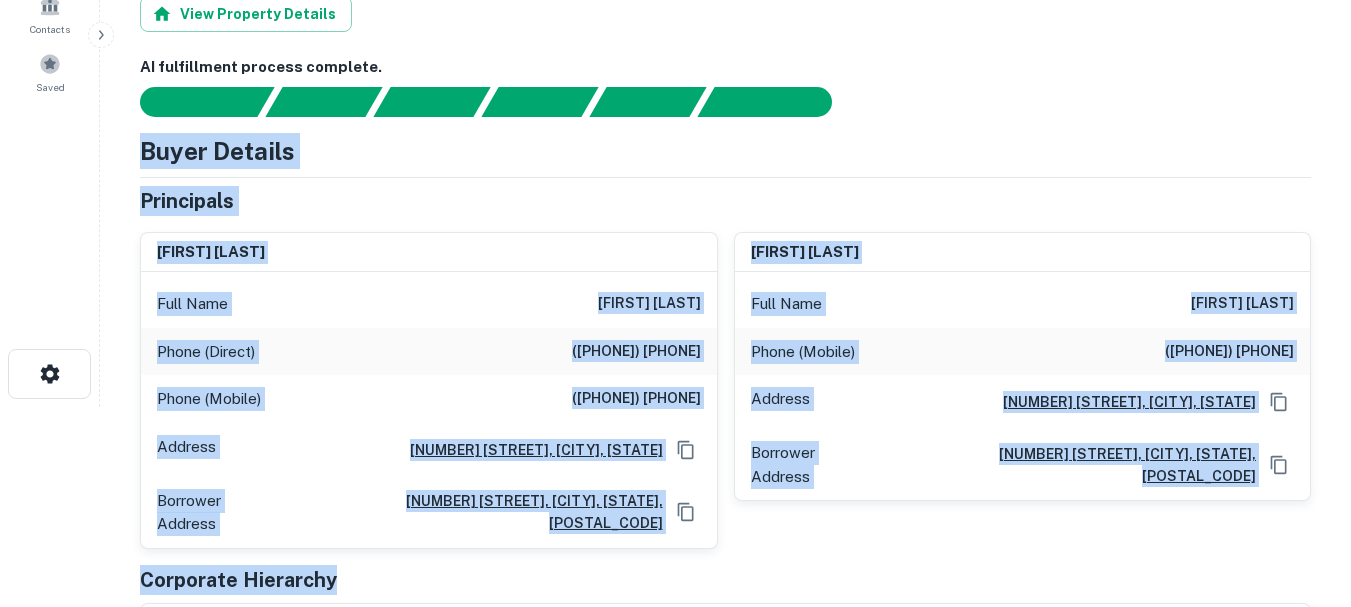 drag, startPoint x: 238, startPoint y: 186, endPoint x: 880, endPoint y: 556, distance: 740.9885 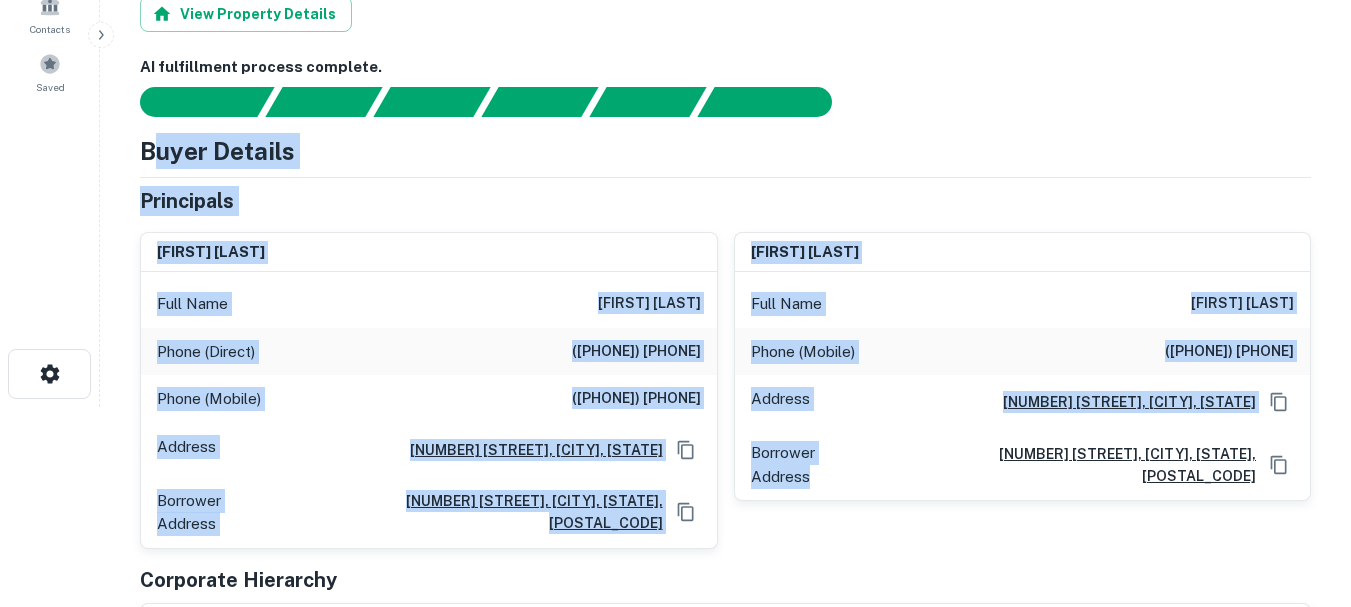 drag, startPoint x: 771, startPoint y: 501, endPoint x: 150, endPoint y: 155, distance: 710.88464 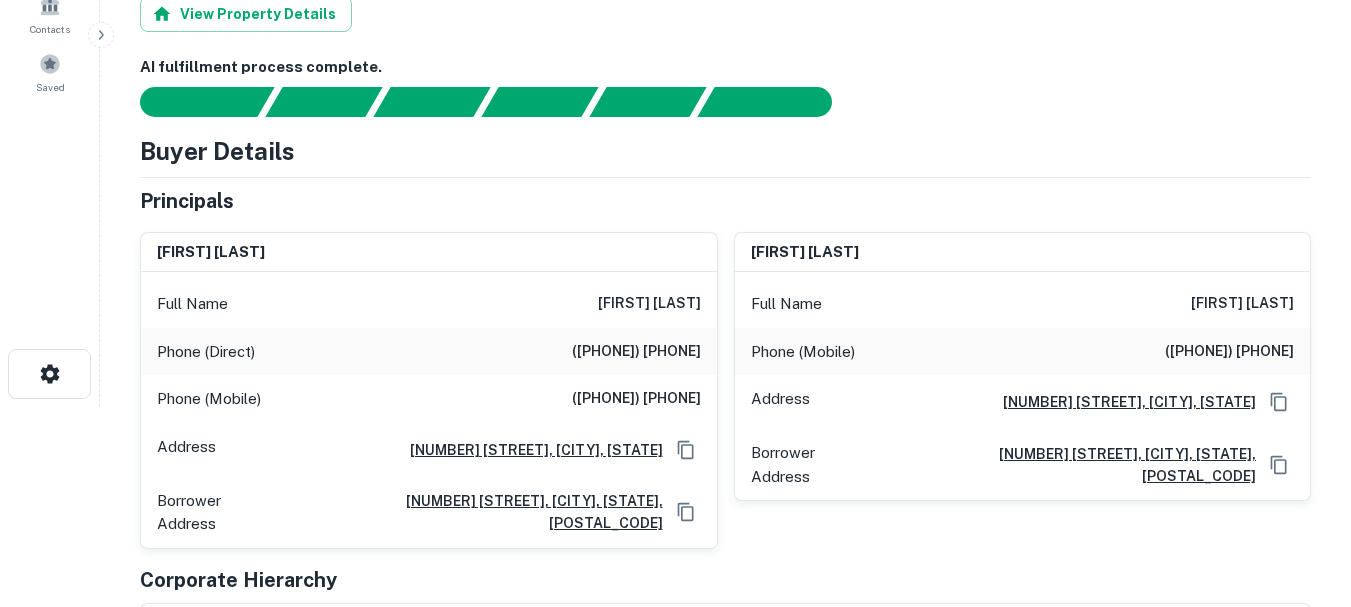click on "Loan Details 60 Sherburne Ave Tyngsboro, MA01879   •  Lowell Five Bank Request Borrower Info Save Loan More View Property Details AI fulfillment process complete.   Buyer Details Principals dennis m. page Full Name dennis m. page Phone (Direct) (207) 692-5985 Phone (Mobile) (978) 423-6053 Address 352 Middlesex Road, Tyngsboro, MA01879  Borrower Address 352 middlesex road, tyngsboro, MA, 01879 david c. trahan Full Name david c. trahan Phone (Mobile) (978) 590-8560 Address 352 Middlesex Road, Tyngsboro, MA01879  Borrower Address 352 middlesex road, tyngsboro, MA, 01879 Corporate Hierarchy sherburne rental associates llc 352 middlesex road, tyngsboro, ma, 01879 Evidence Name Source Type 60 sherburne - deed.pdf Mortgage Deed pdf Download Summary Mortgage Details Borrower Name sherburne rental assoc Transaction Date   8/8/2023 Loan Purpose   new construction Mortgage Amount   $3.3m Interest Rate   6.96% Estimated Term 24 months Estimated Due Date 8/8/2025 LTV   - Property Details Asset Type multifamily 16 2 8 +" at bounding box center [725, 1608] 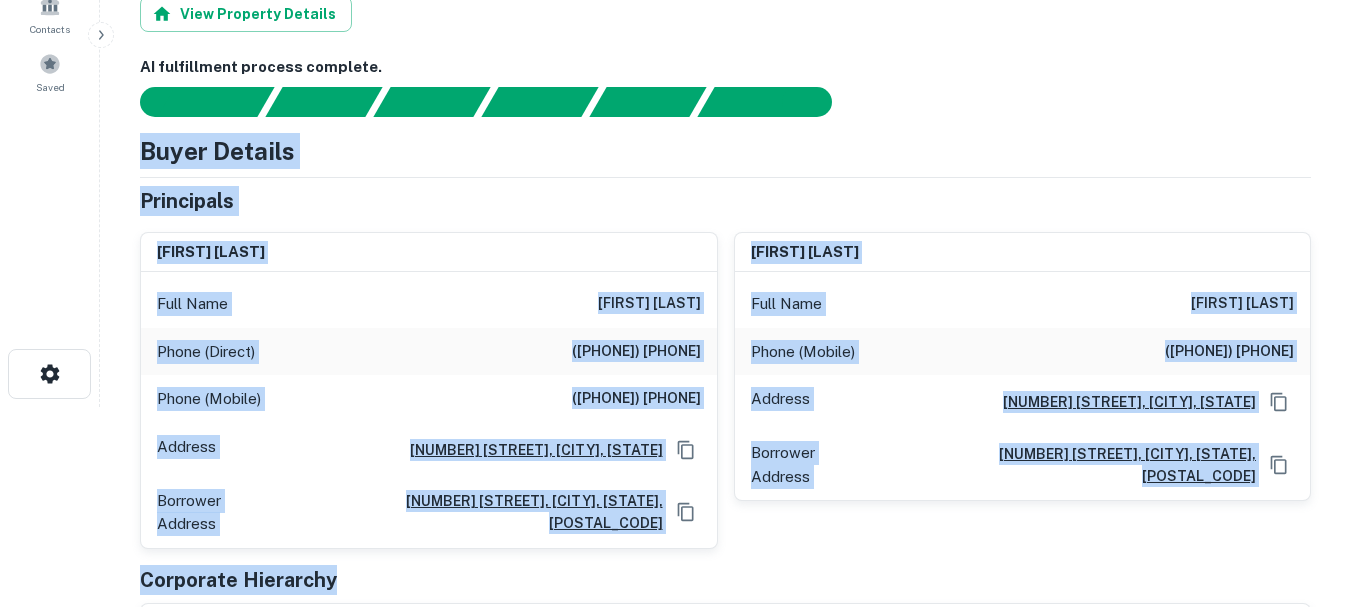 drag, startPoint x: 144, startPoint y: 149, endPoint x: 950, endPoint y: 541, distance: 896.27 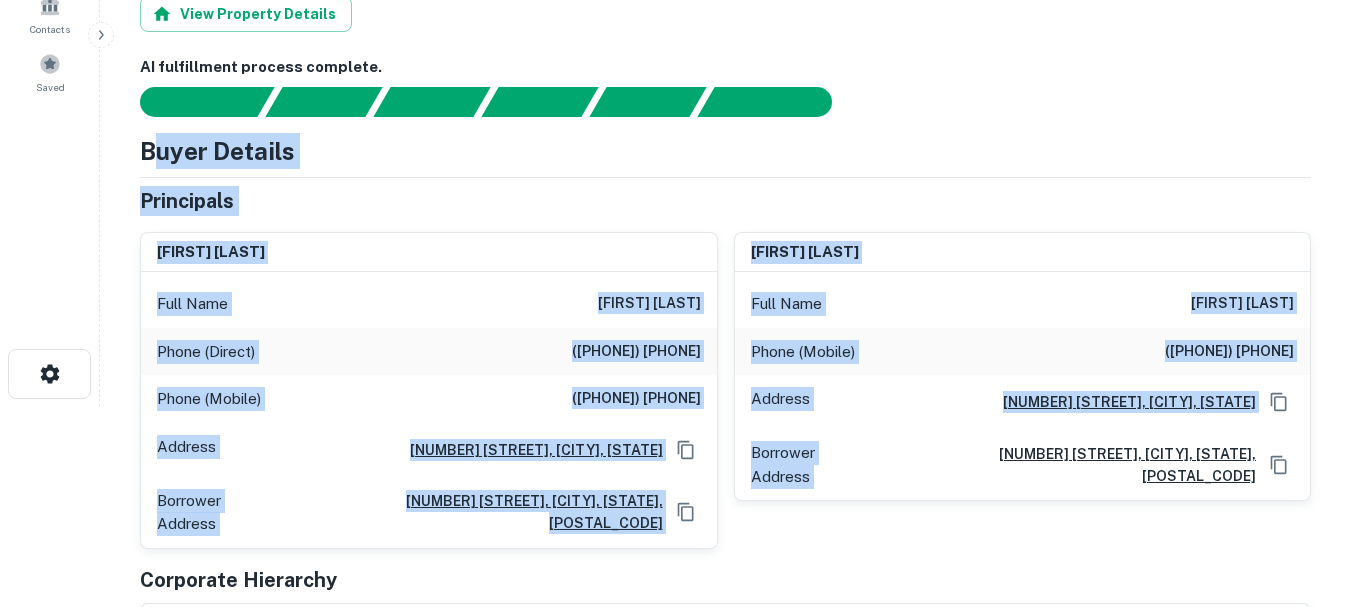 drag, startPoint x: 881, startPoint y: 521, endPoint x: 154, endPoint y: 164, distance: 809.9247 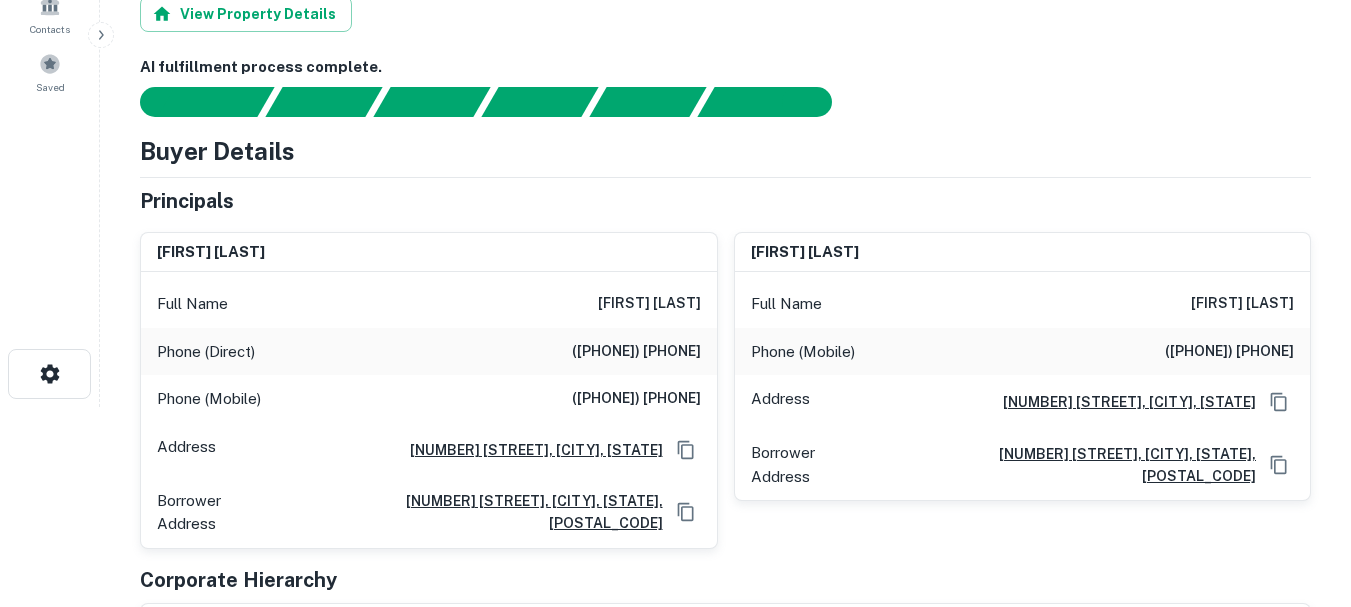 click on "Buyer Details" at bounding box center [217, 151] 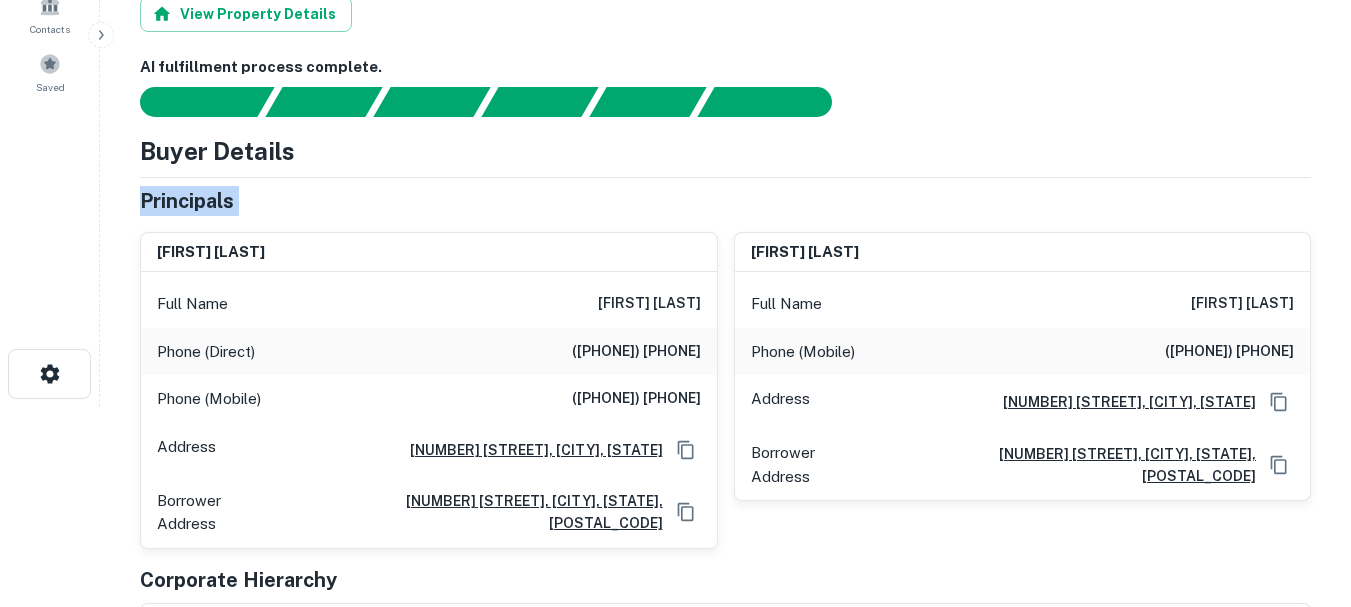 click on "Principals" at bounding box center [725, 201] 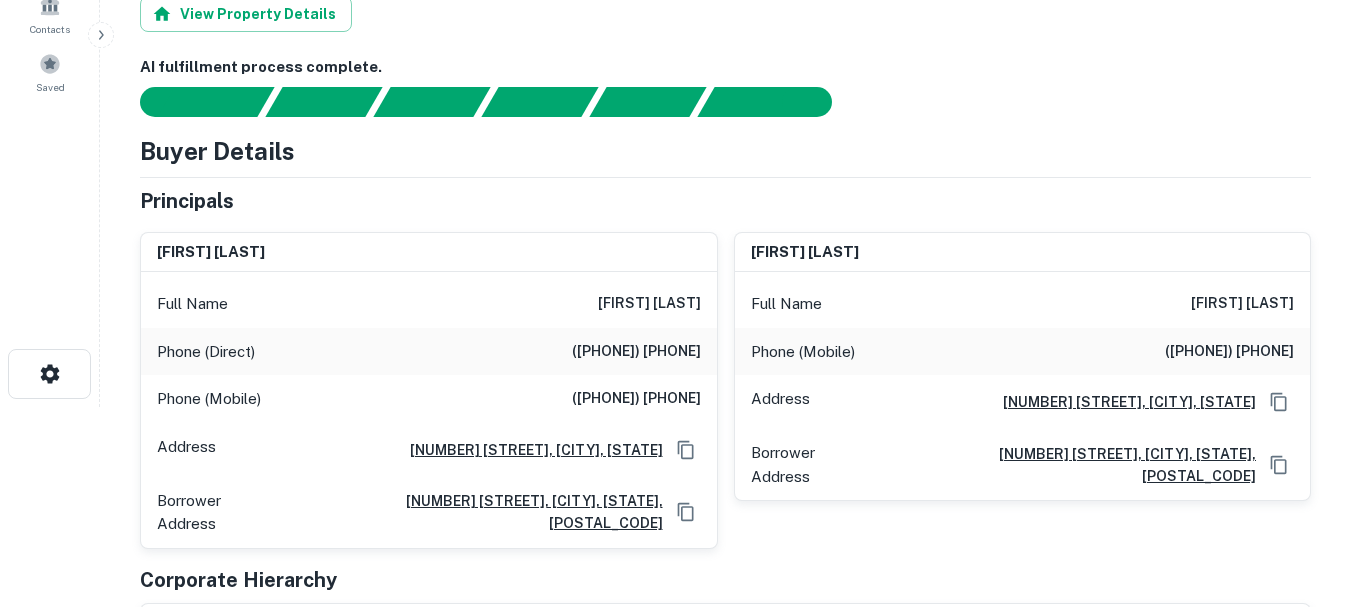 click on "dennis m. page" at bounding box center [211, 252] 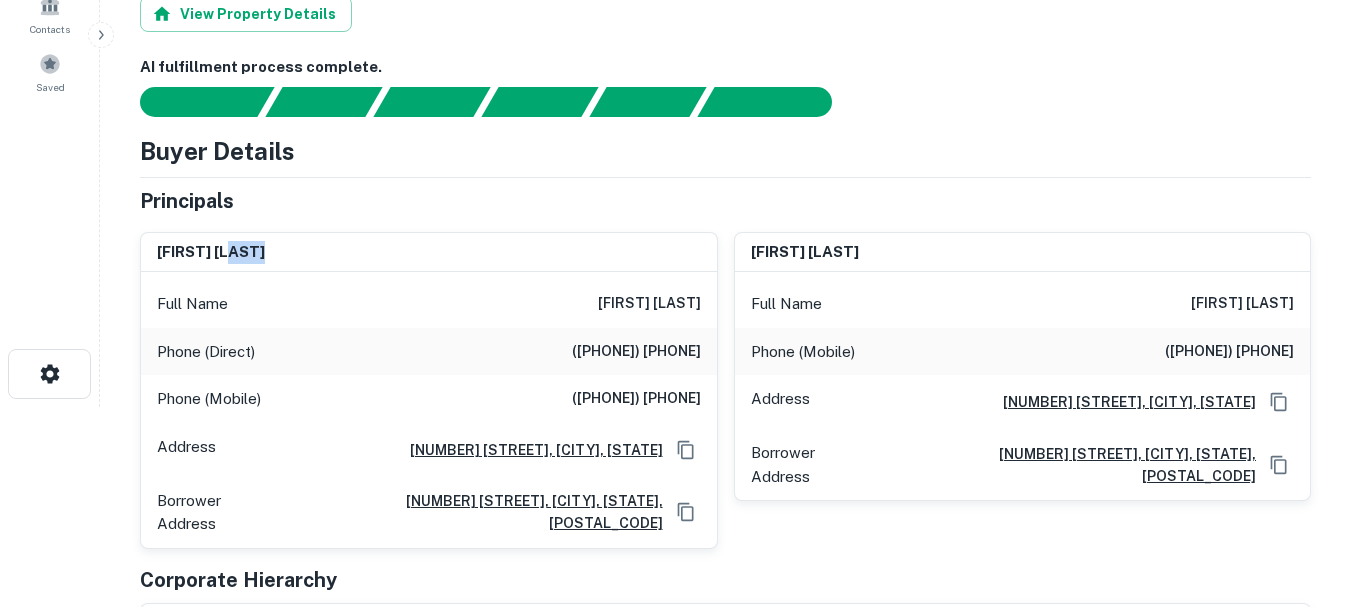 click on "dennis m. page" at bounding box center (211, 252) 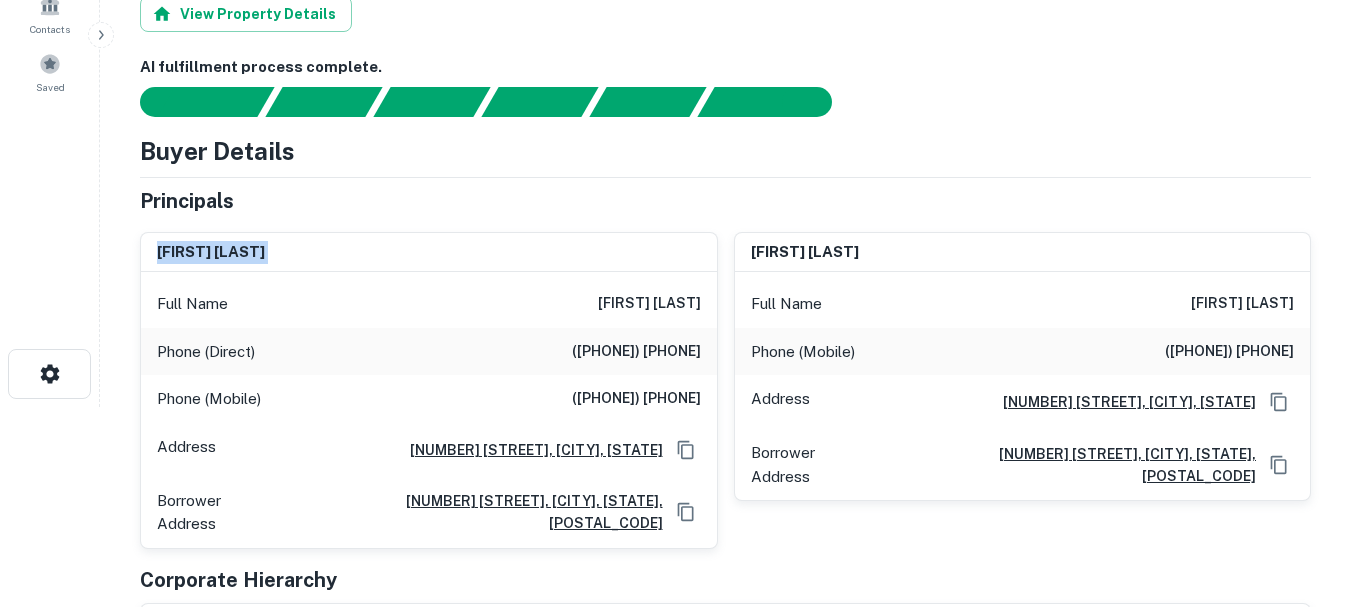 click on "dennis m. page" at bounding box center [211, 252] 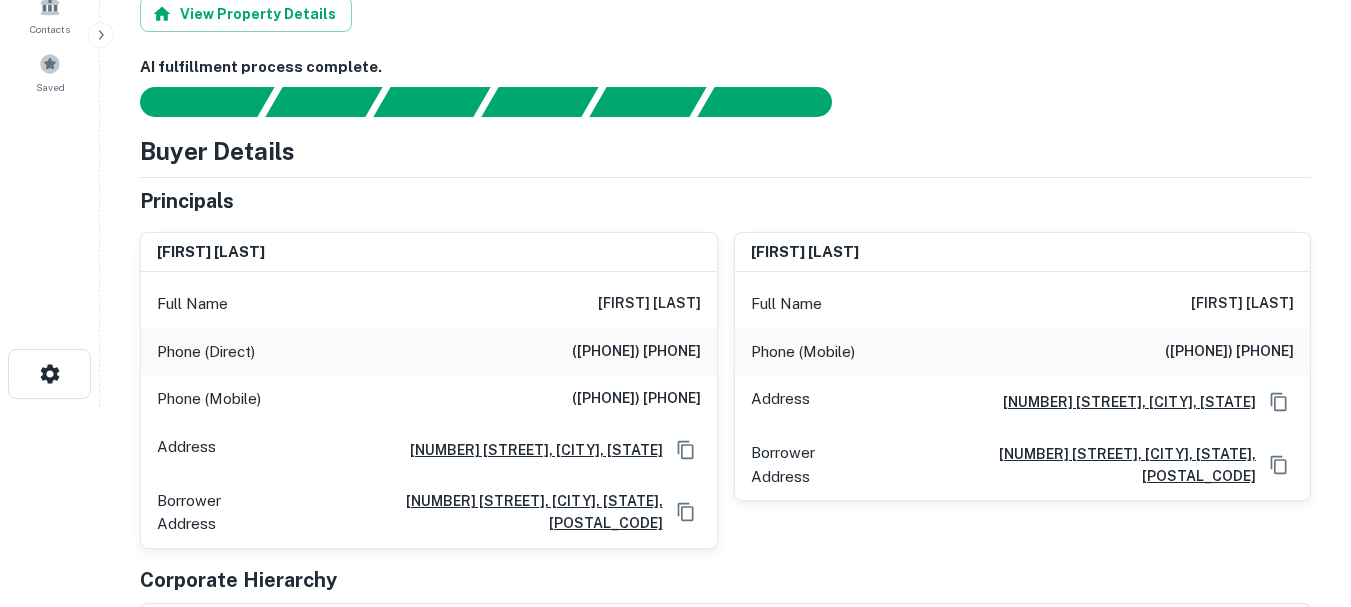 click on "Full Name dennis m. page" at bounding box center [429, 304] 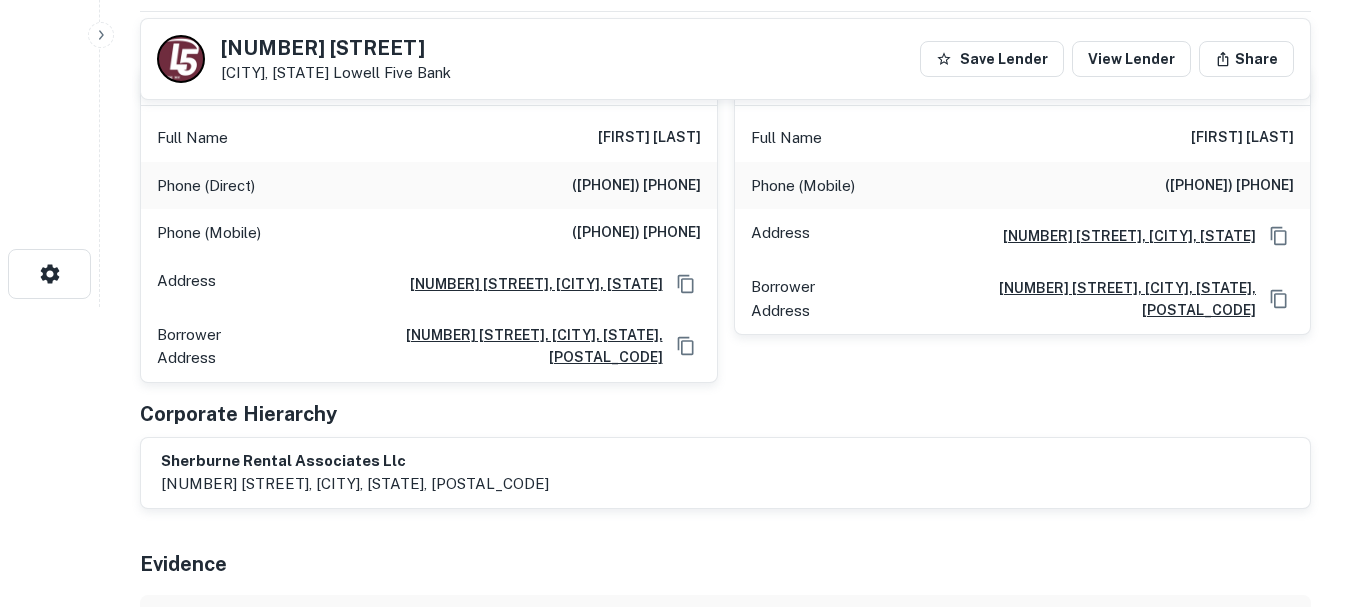 scroll, scrollTop: 200, scrollLeft: 0, axis: vertical 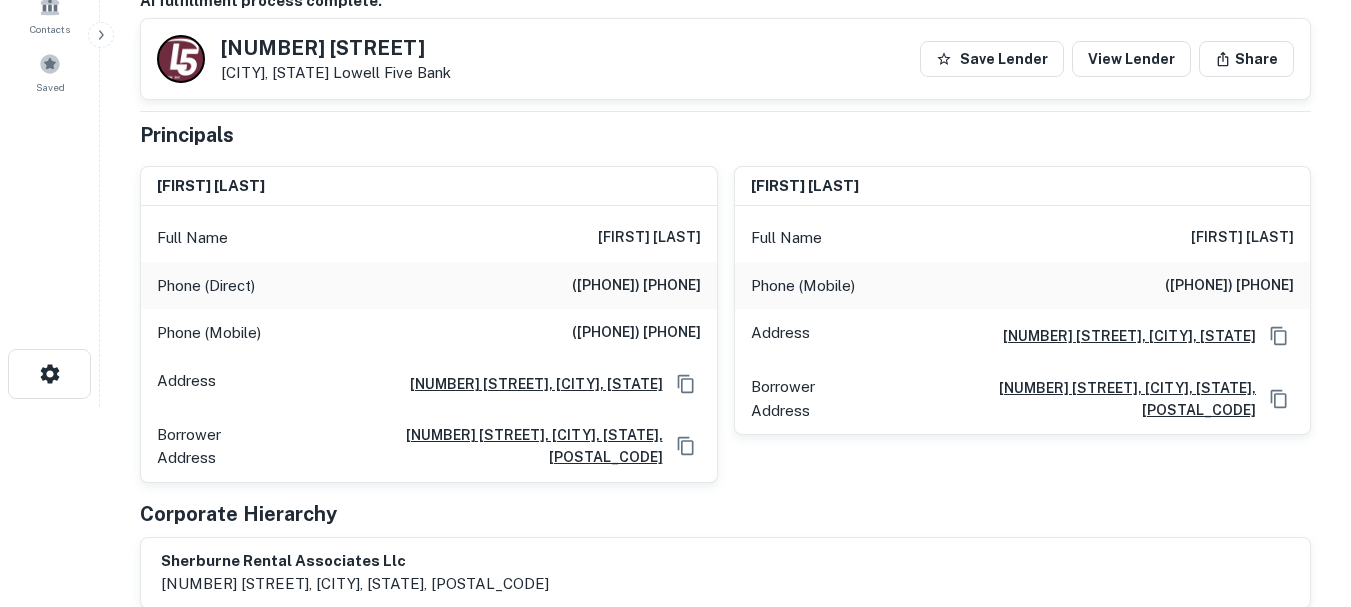click on "dennis m. page" at bounding box center (649, 238) 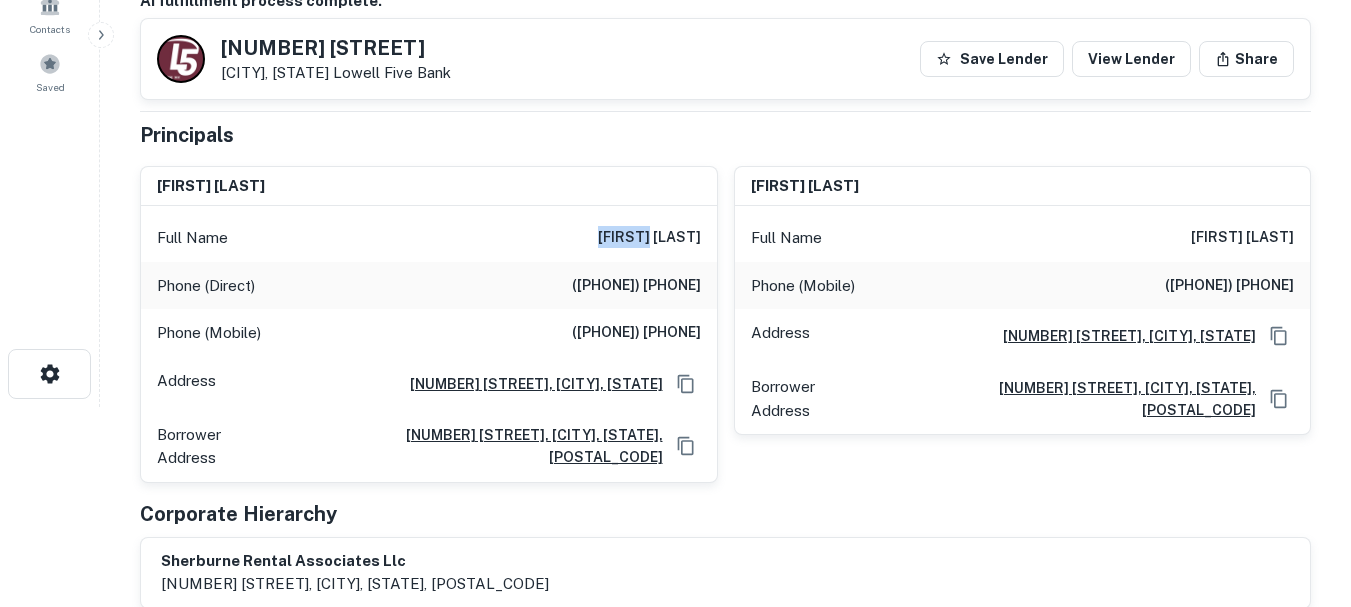 click on "dennis m. page" at bounding box center (649, 238) 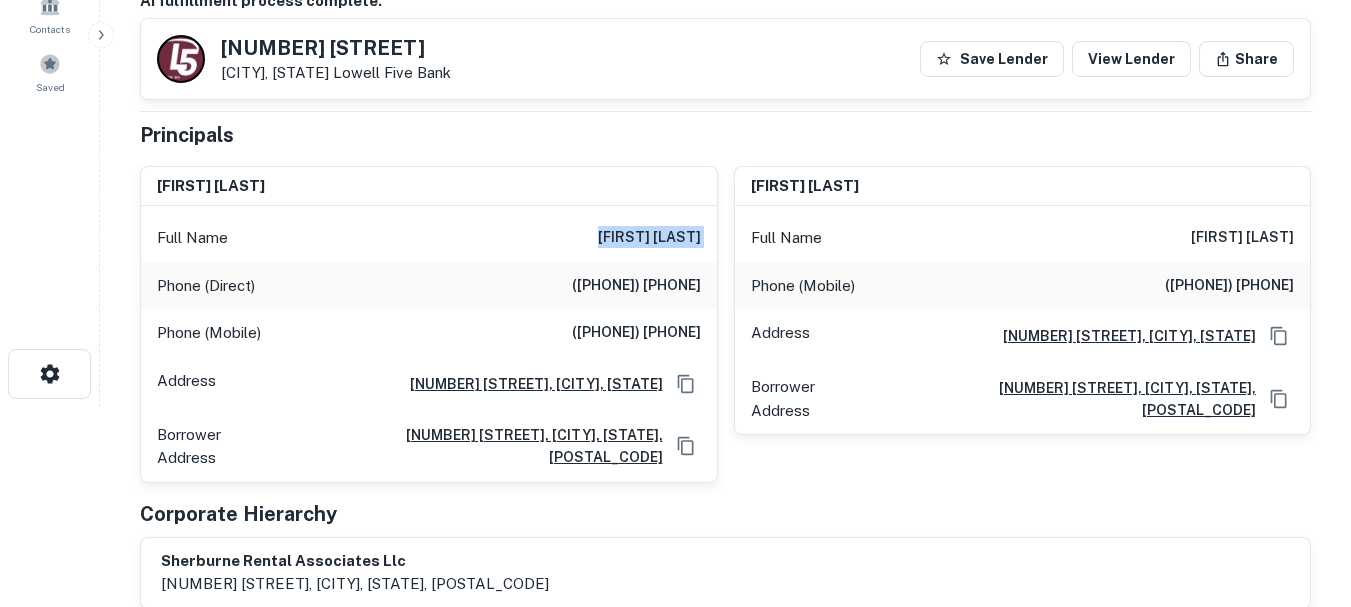 click on "dennis m. page" at bounding box center [649, 238] 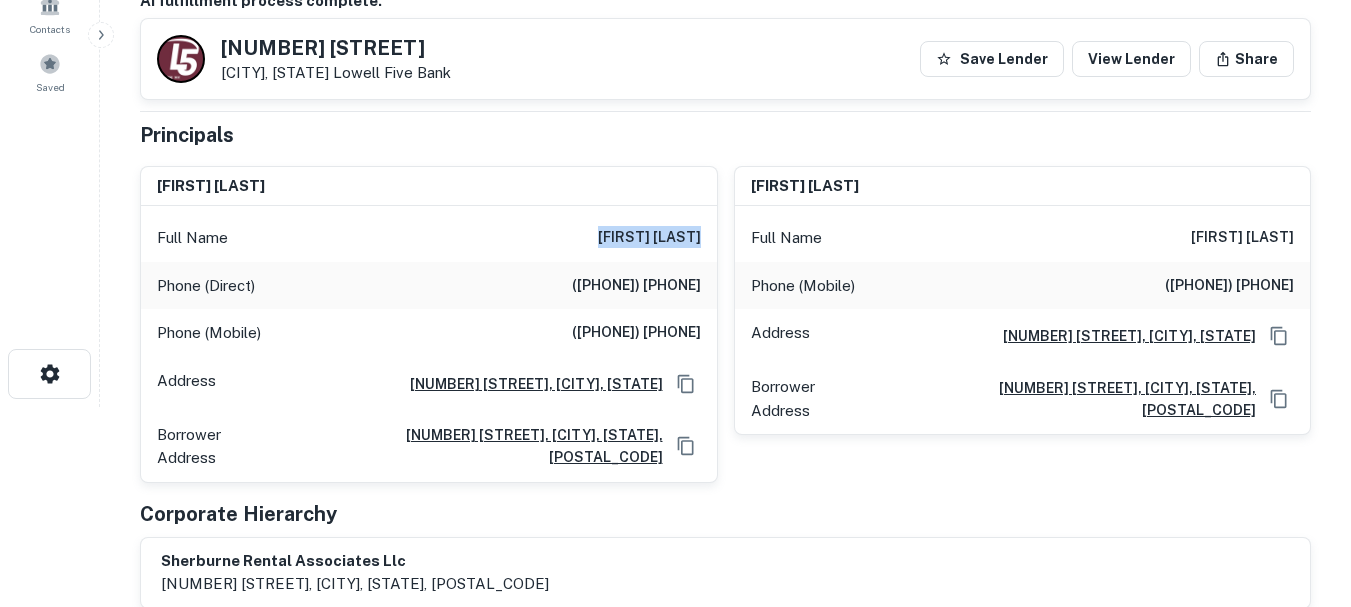 drag, startPoint x: 703, startPoint y: 234, endPoint x: 514, endPoint y: 230, distance: 189.04233 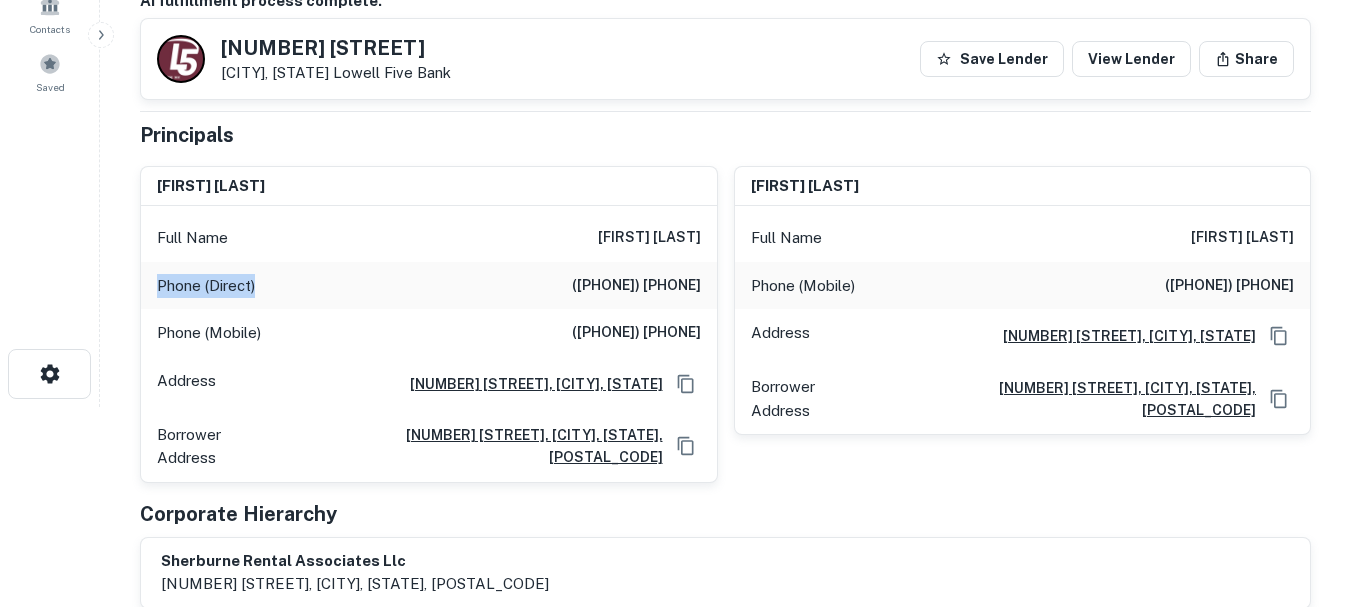 drag, startPoint x: 295, startPoint y: 281, endPoint x: 141, endPoint y: 272, distance: 154.26276 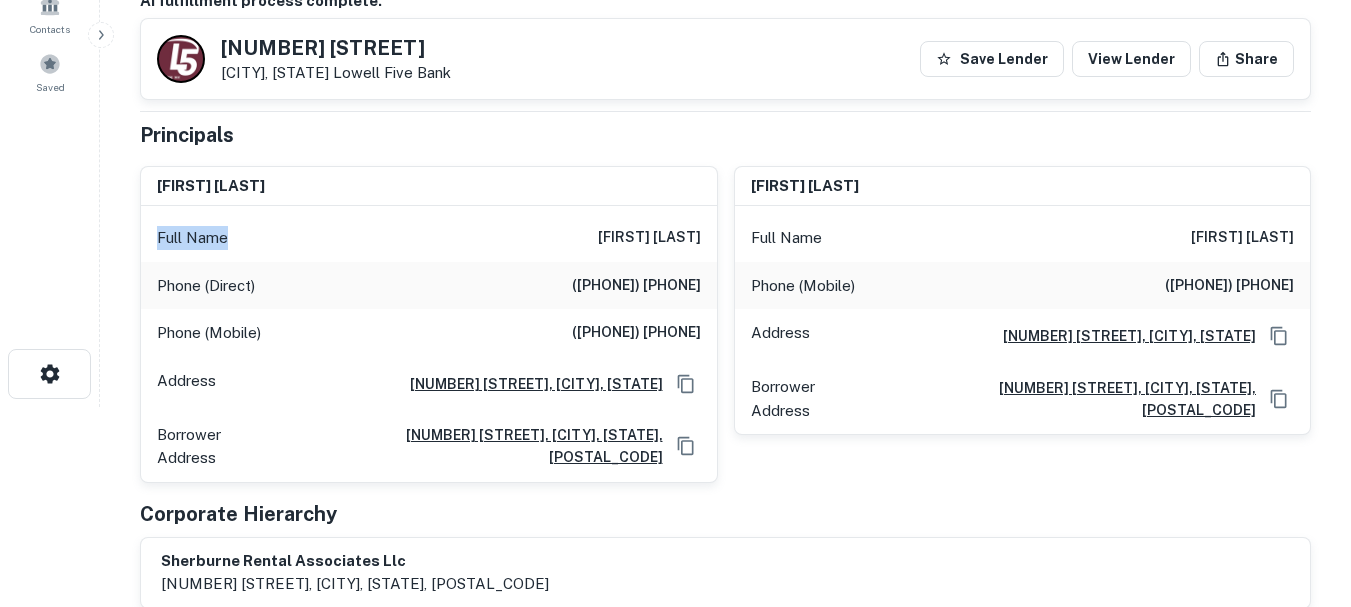 drag, startPoint x: 145, startPoint y: 228, endPoint x: 295, endPoint y: 256, distance: 152.59096 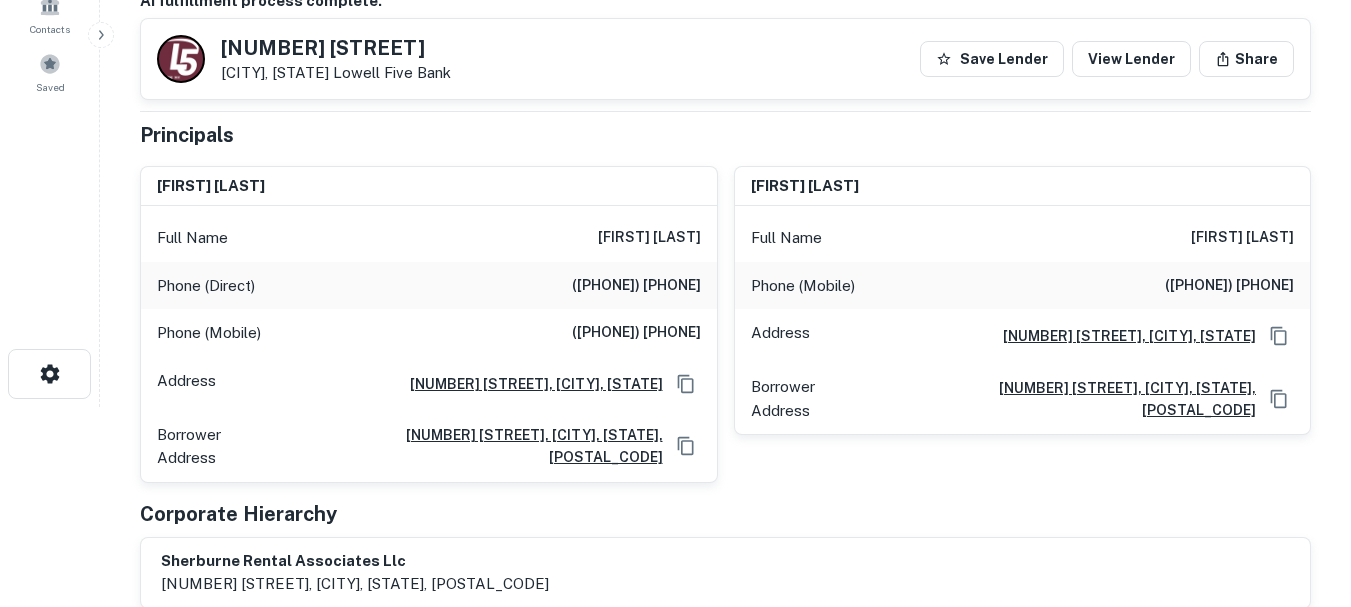click on "Phone (Direct) (207) 692-5985" at bounding box center (429, 286) 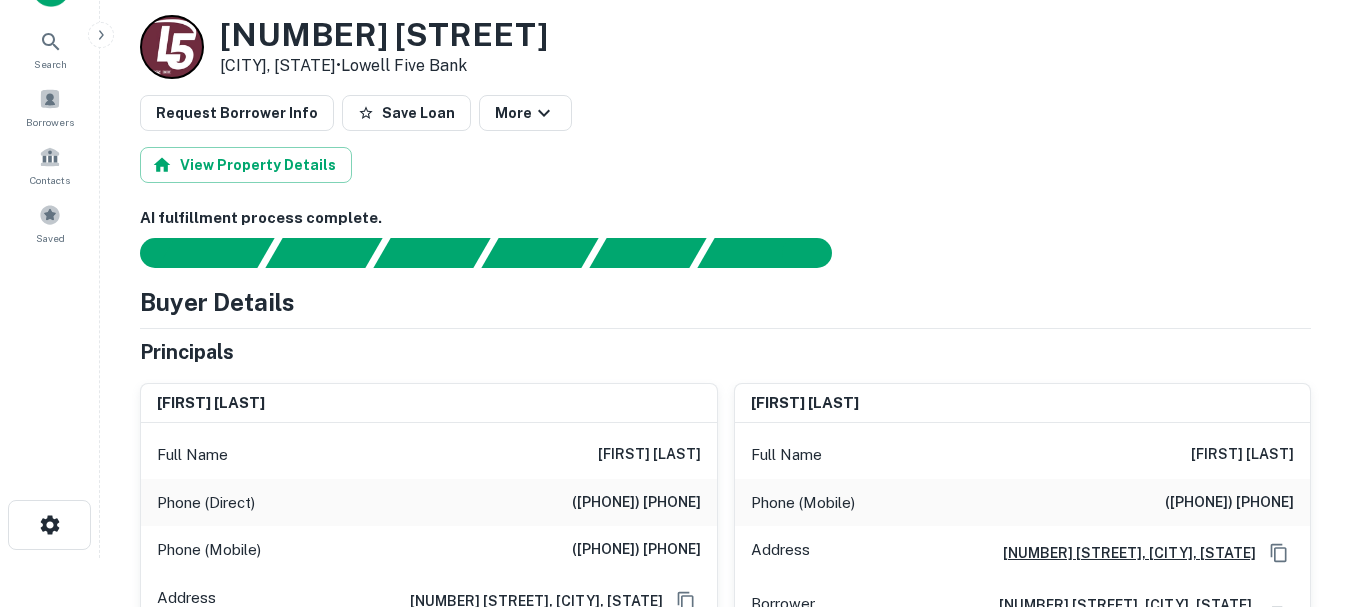 scroll, scrollTop: 0, scrollLeft: 0, axis: both 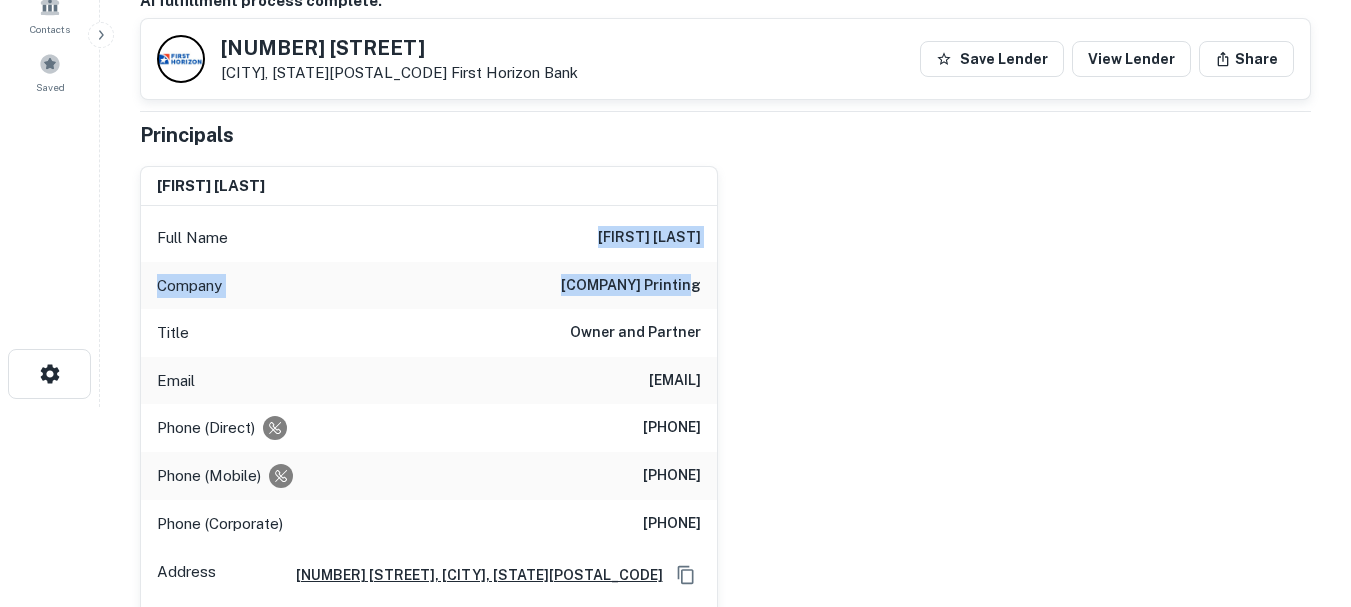 drag, startPoint x: 603, startPoint y: 245, endPoint x: 698, endPoint y: 320, distance: 121.037186 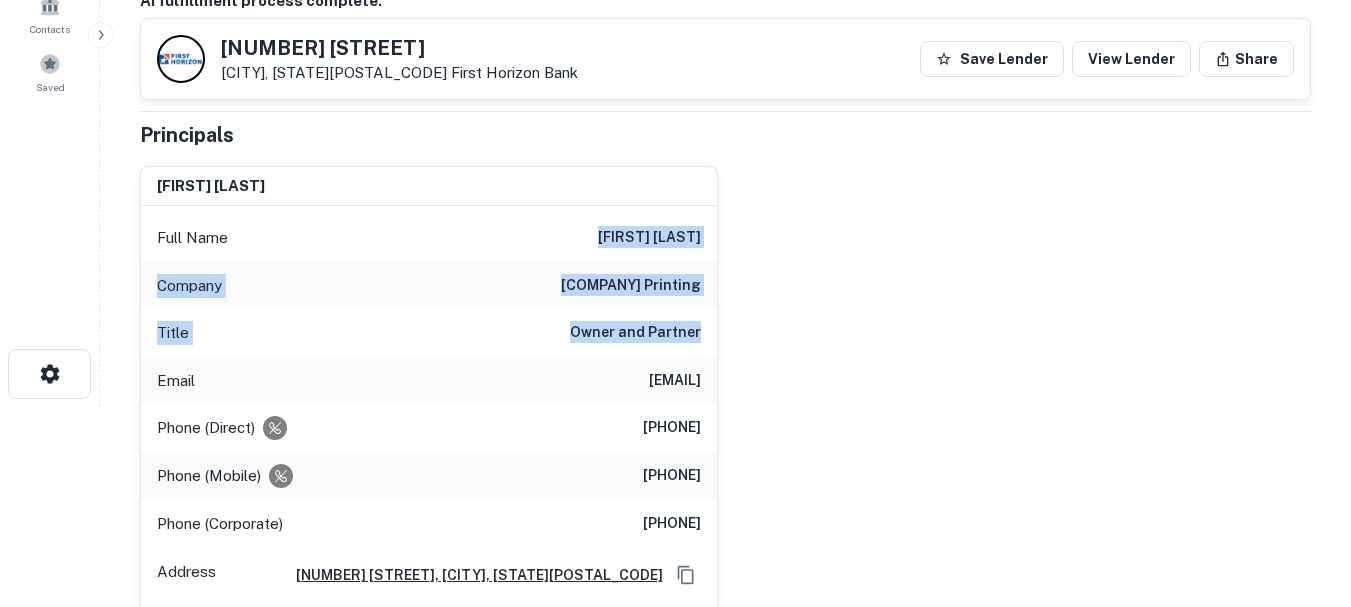 click on "Title Owner and Partner" at bounding box center (429, 333) 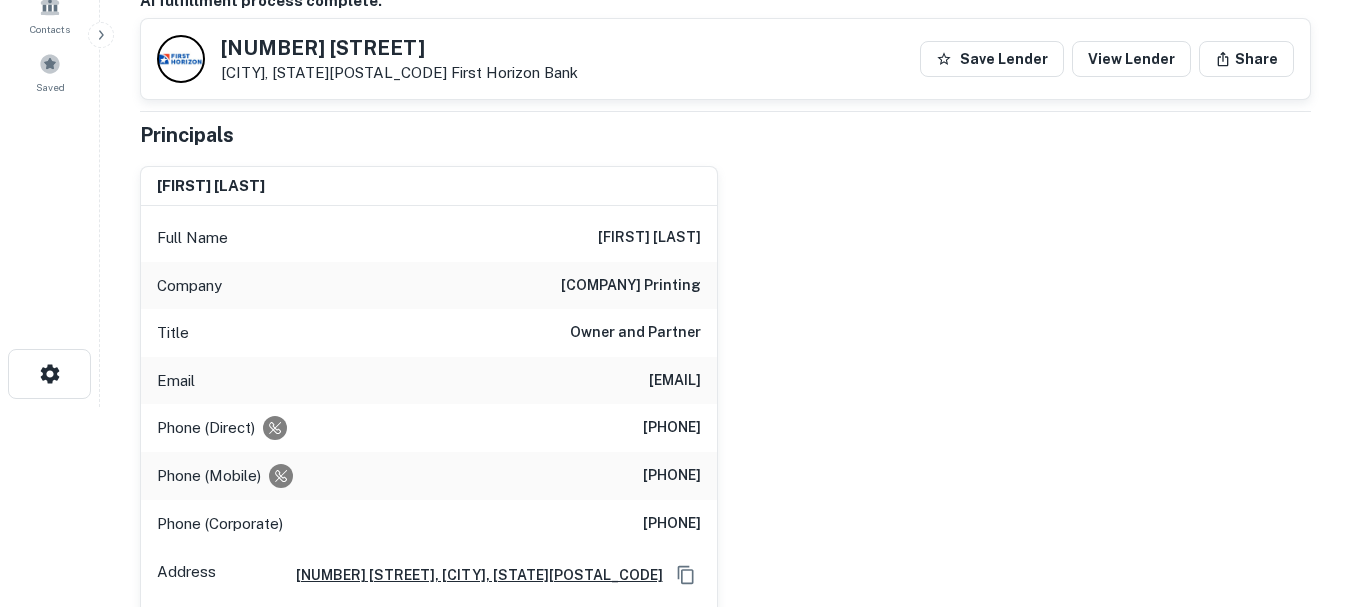 drag, startPoint x: 613, startPoint y: 229, endPoint x: 684, endPoint y: 479, distance: 259.8865 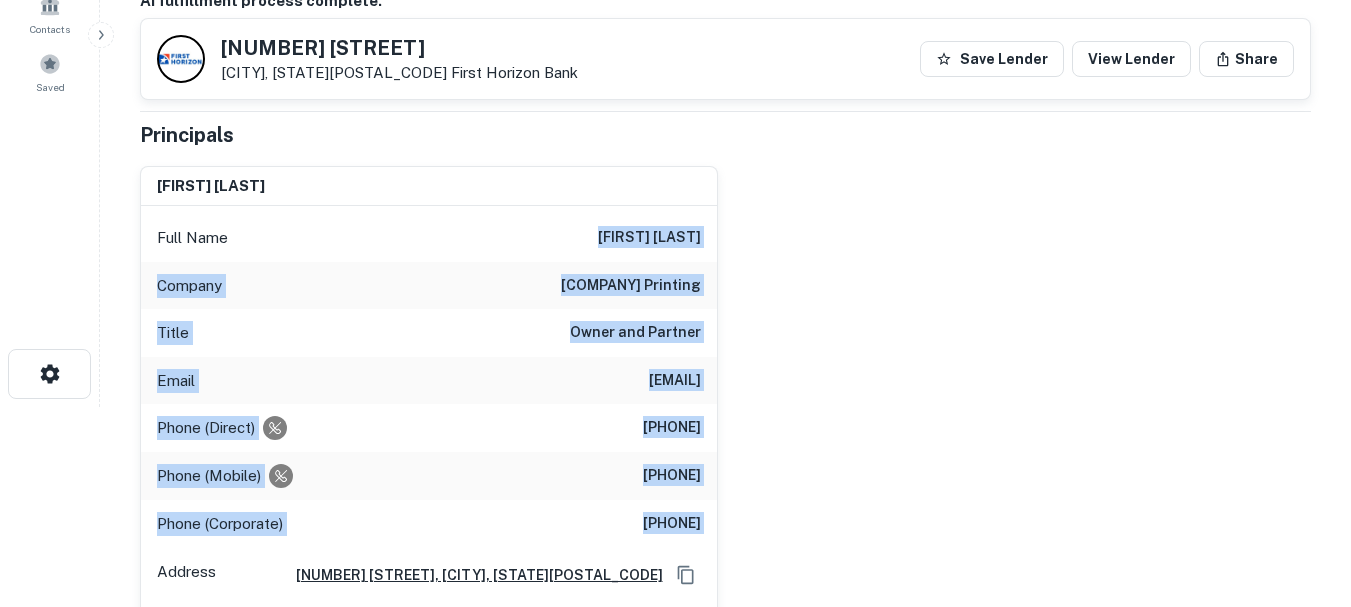 drag, startPoint x: 627, startPoint y: 313, endPoint x: 761, endPoint y: 545, distance: 267.9179 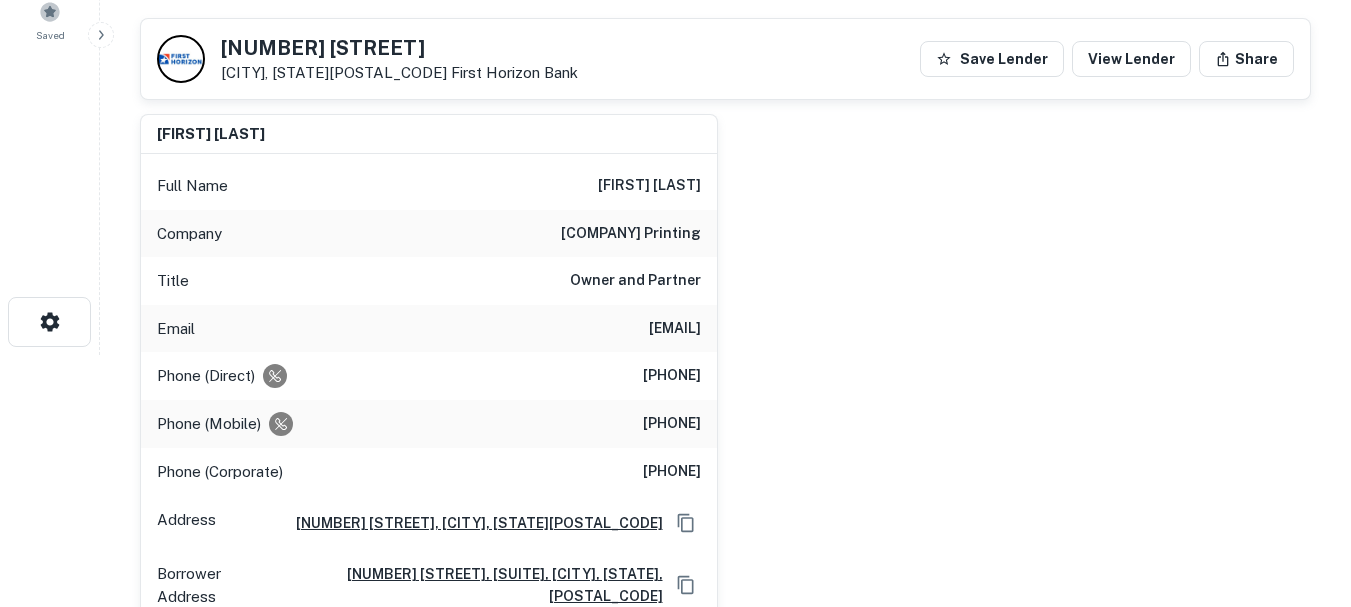 scroll, scrollTop: 300, scrollLeft: 0, axis: vertical 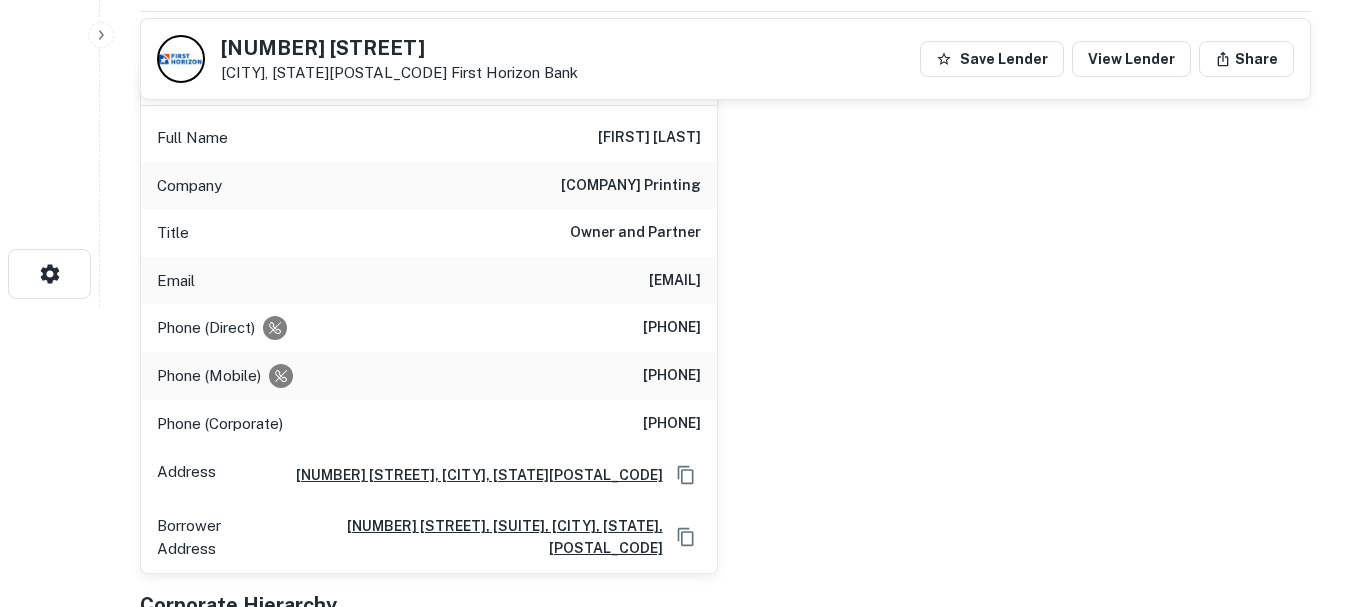 drag, startPoint x: 585, startPoint y: 112, endPoint x: 751, endPoint y: 442, distance: 369.3995 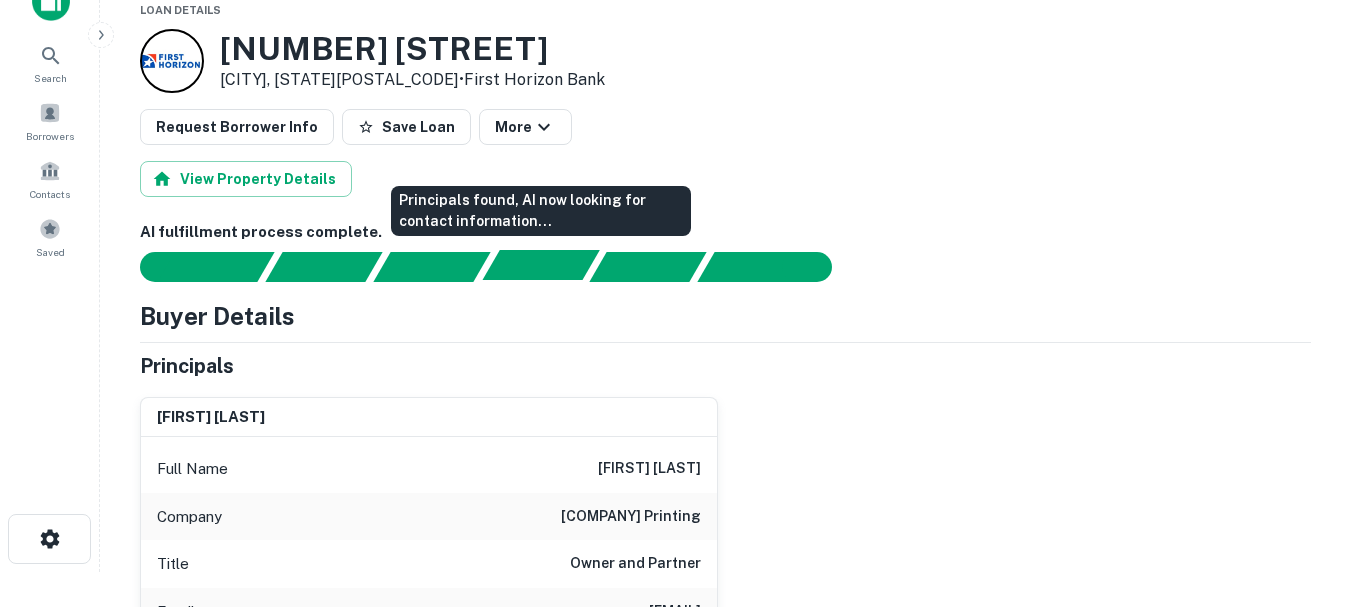 scroll, scrollTop: 0, scrollLeft: 0, axis: both 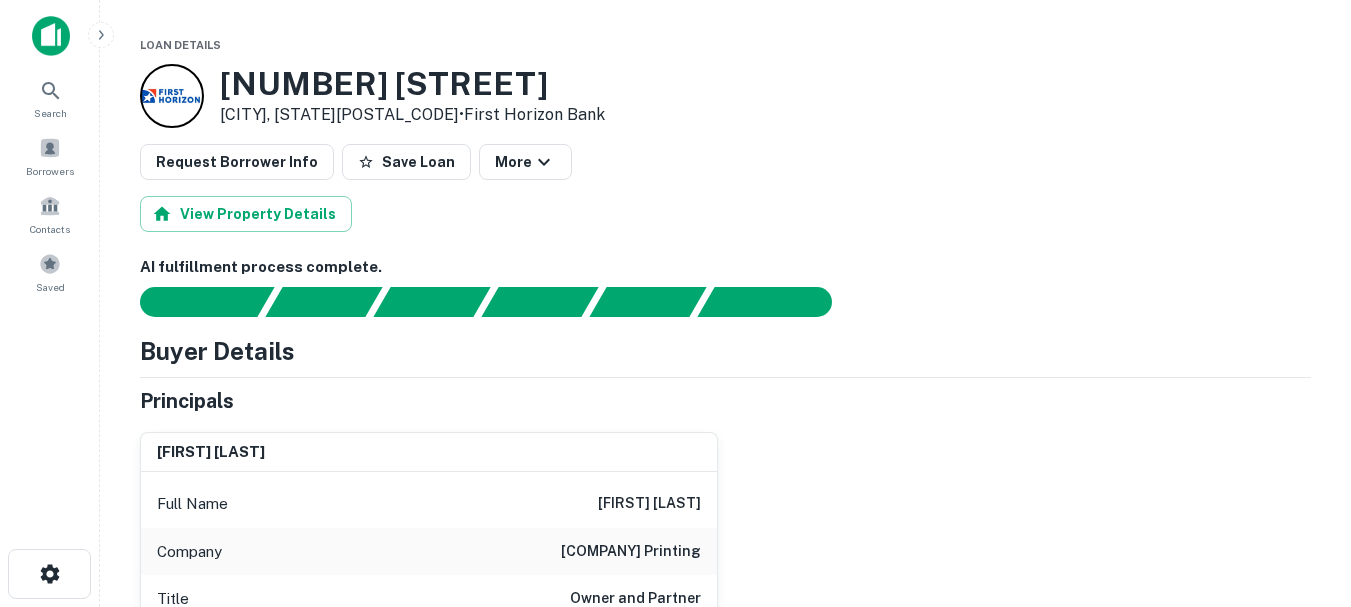 drag, startPoint x: 575, startPoint y: 207, endPoint x: 684, endPoint y: 181, distance: 112.05802 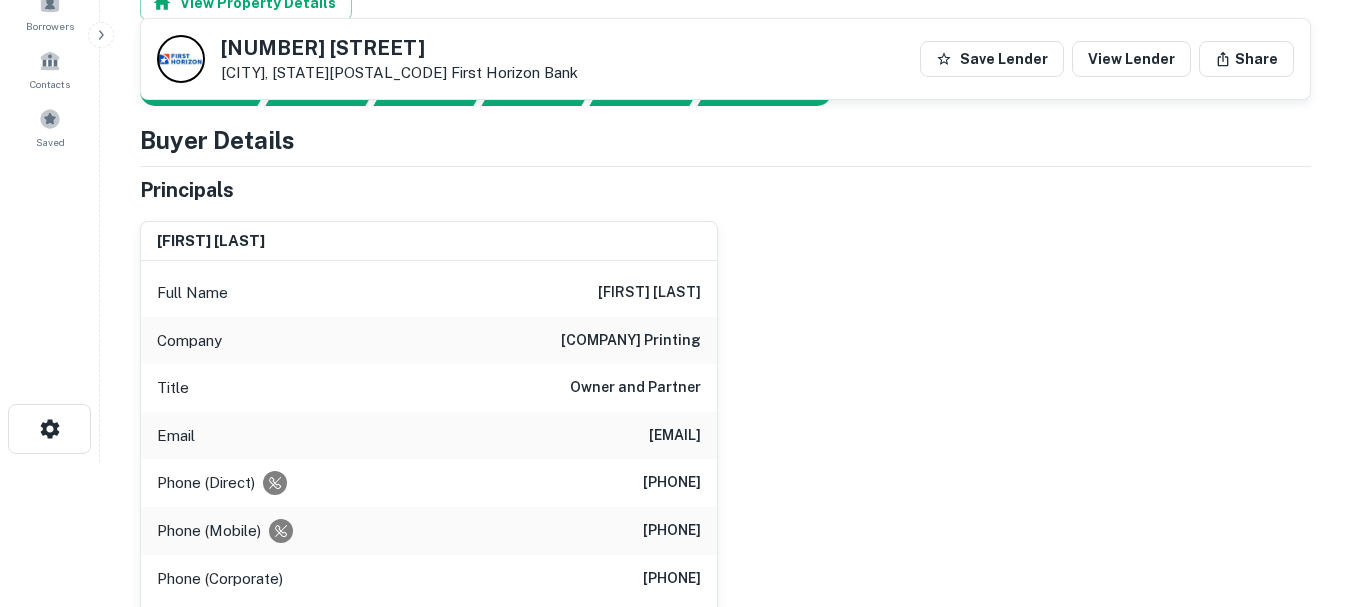 scroll, scrollTop: 0, scrollLeft: 0, axis: both 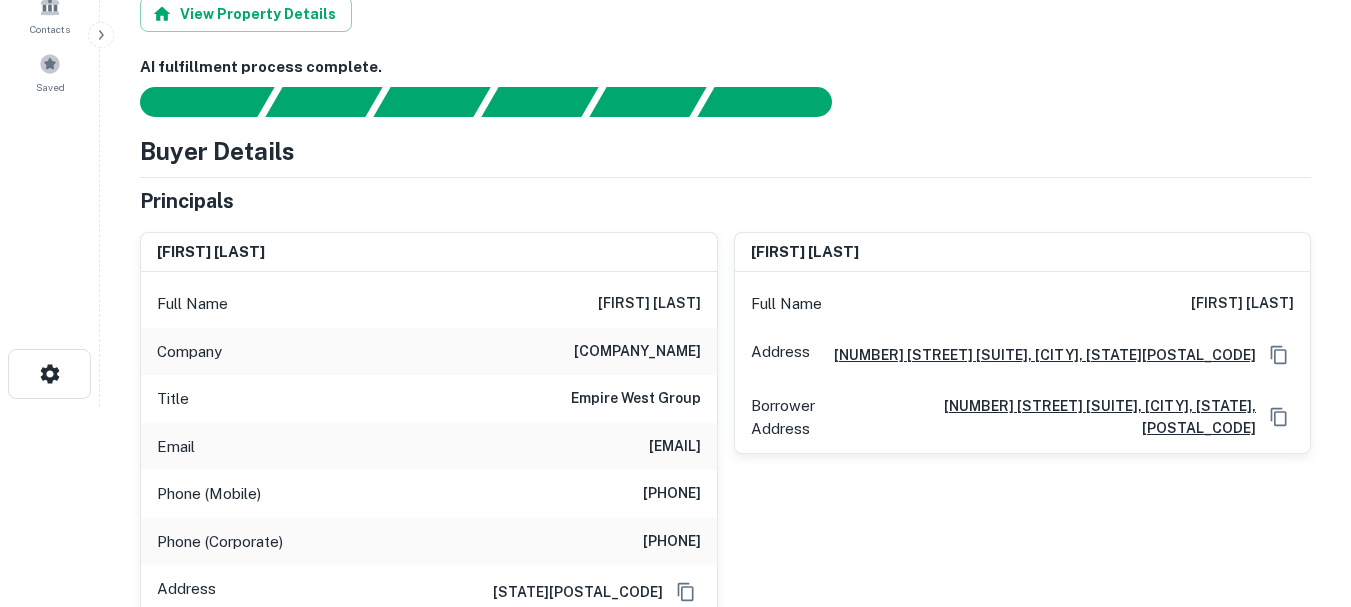 click on "Empire West Group" at bounding box center [636, 399] 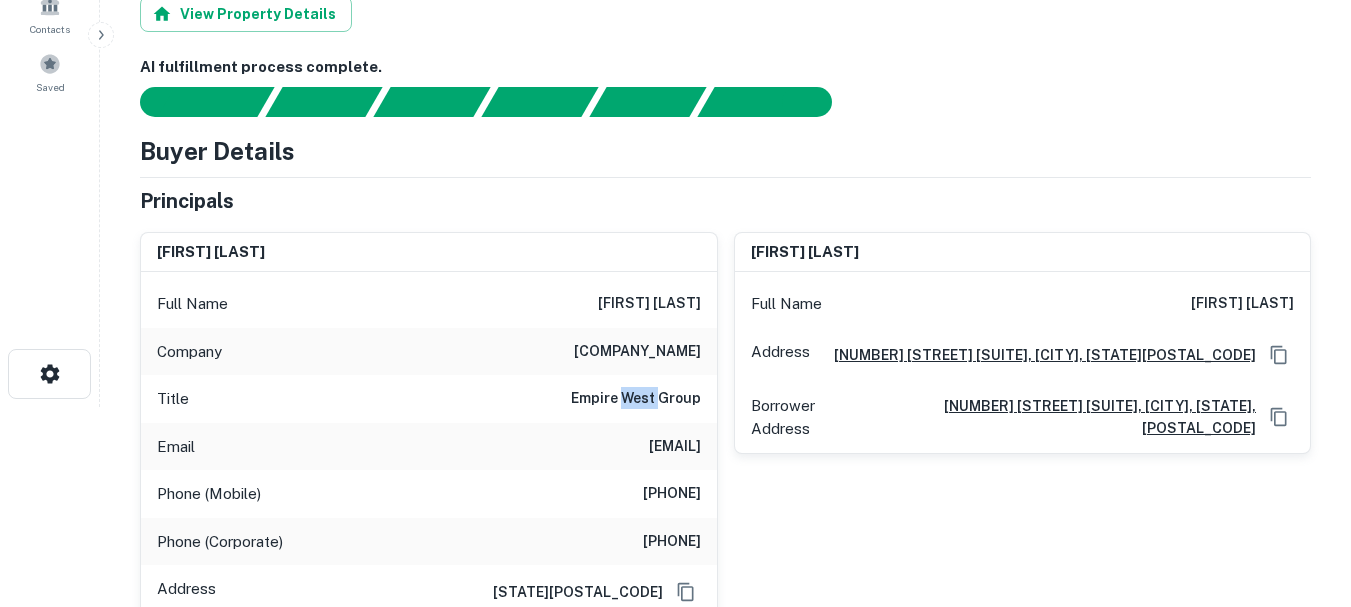 click on "Empire West Group" at bounding box center [636, 399] 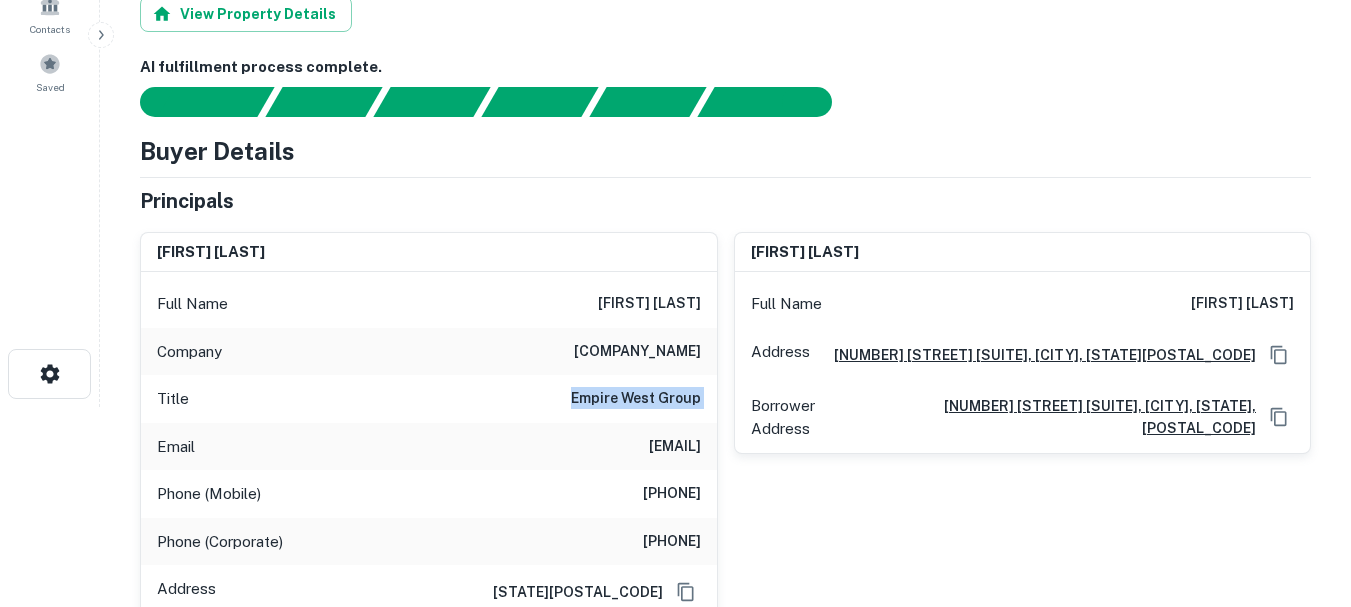 click on "Empire West Group" at bounding box center (636, 399) 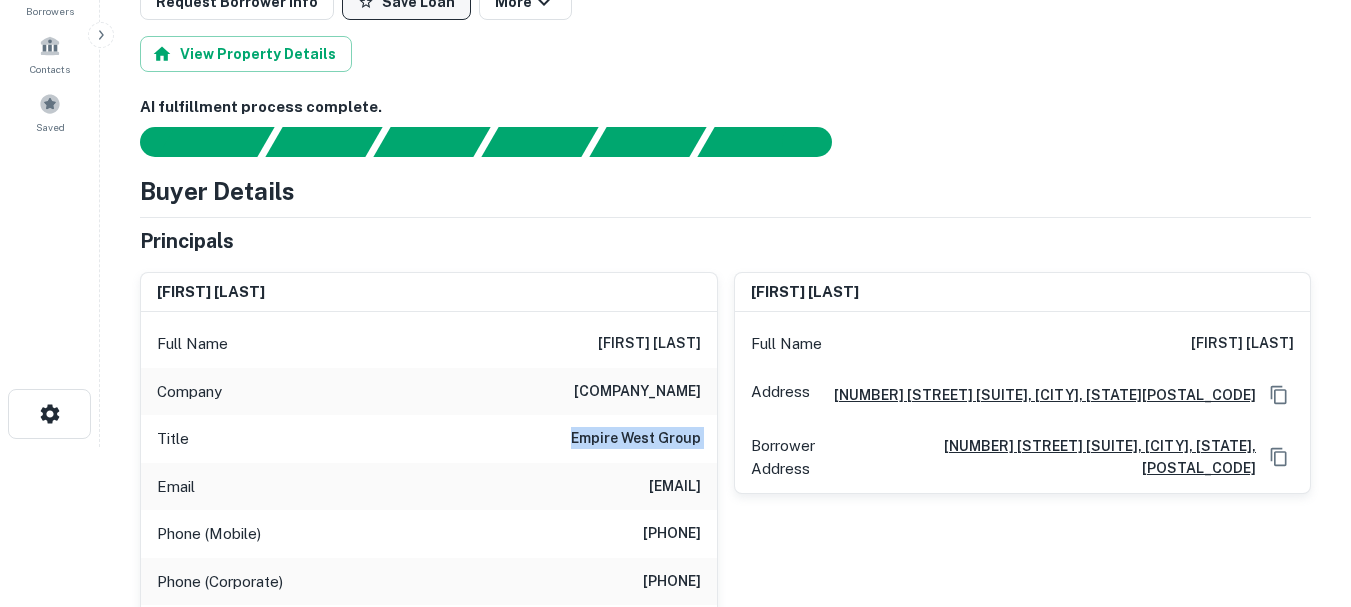 scroll, scrollTop: 0, scrollLeft: 0, axis: both 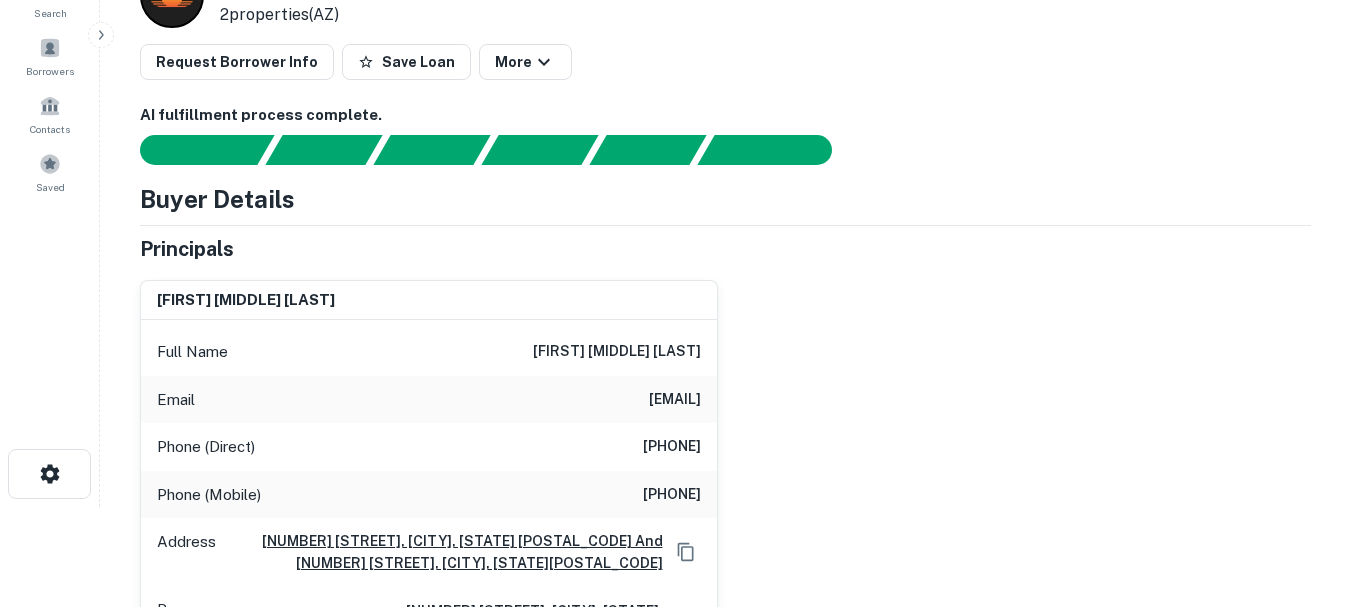 drag, startPoint x: 820, startPoint y: 396, endPoint x: 815, endPoint y: 433, distance: 37.336308 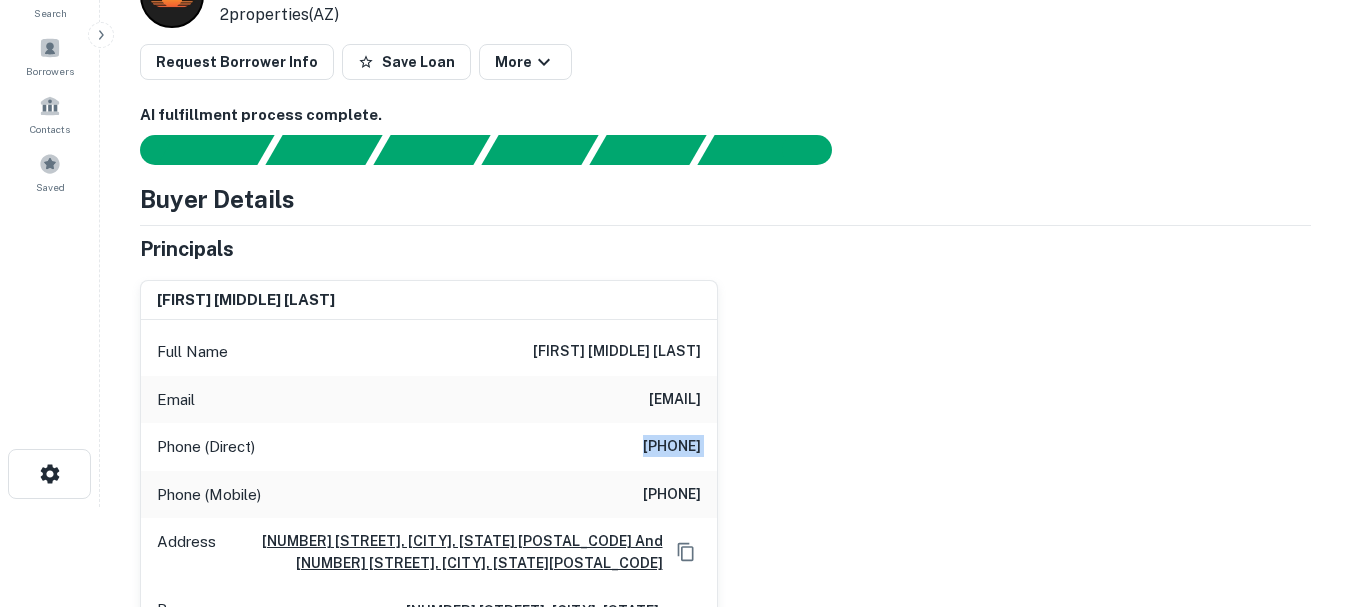 click on "Phone (Direct) [PHONE]" at bounding box center (429, 447) 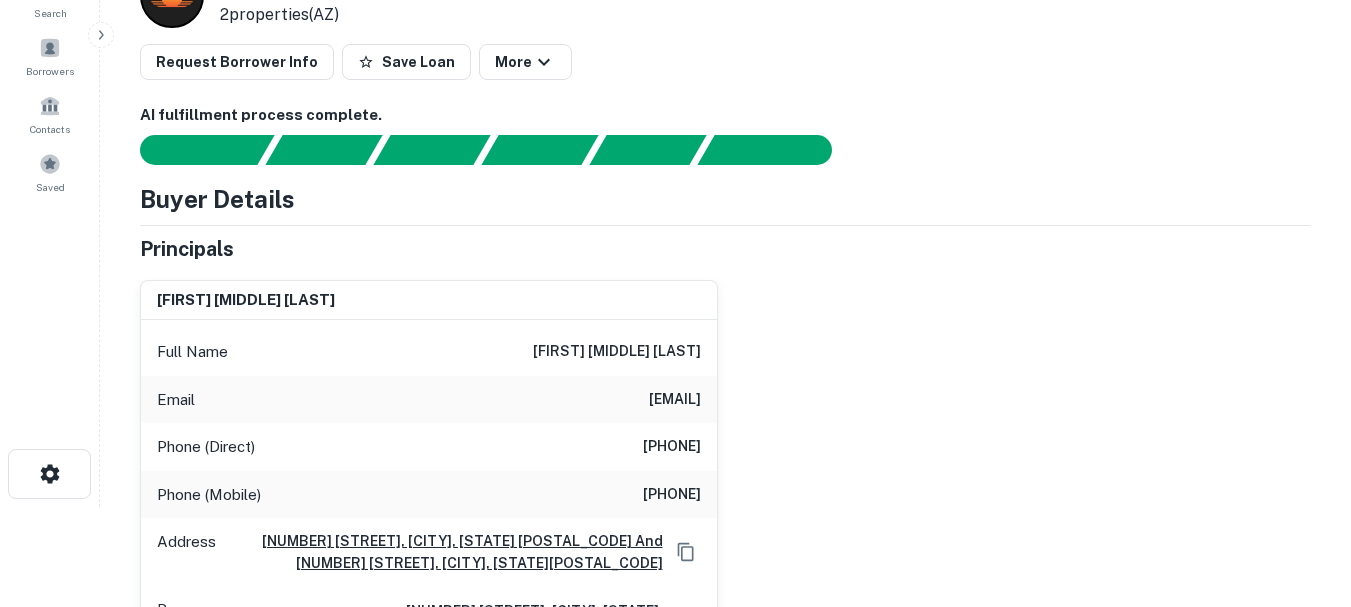 click on "[EMAIL]" at bounding box center [675, 400] 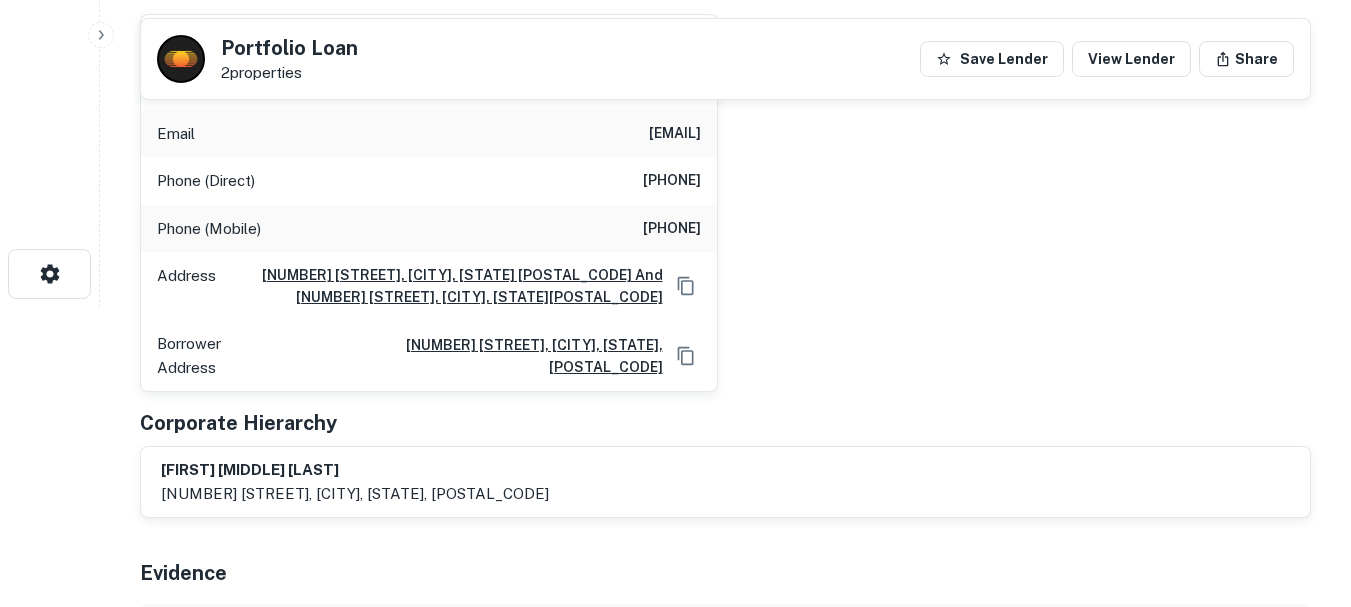scroll, scrollTop: 200, scrollLeft: 0, axis: vertical 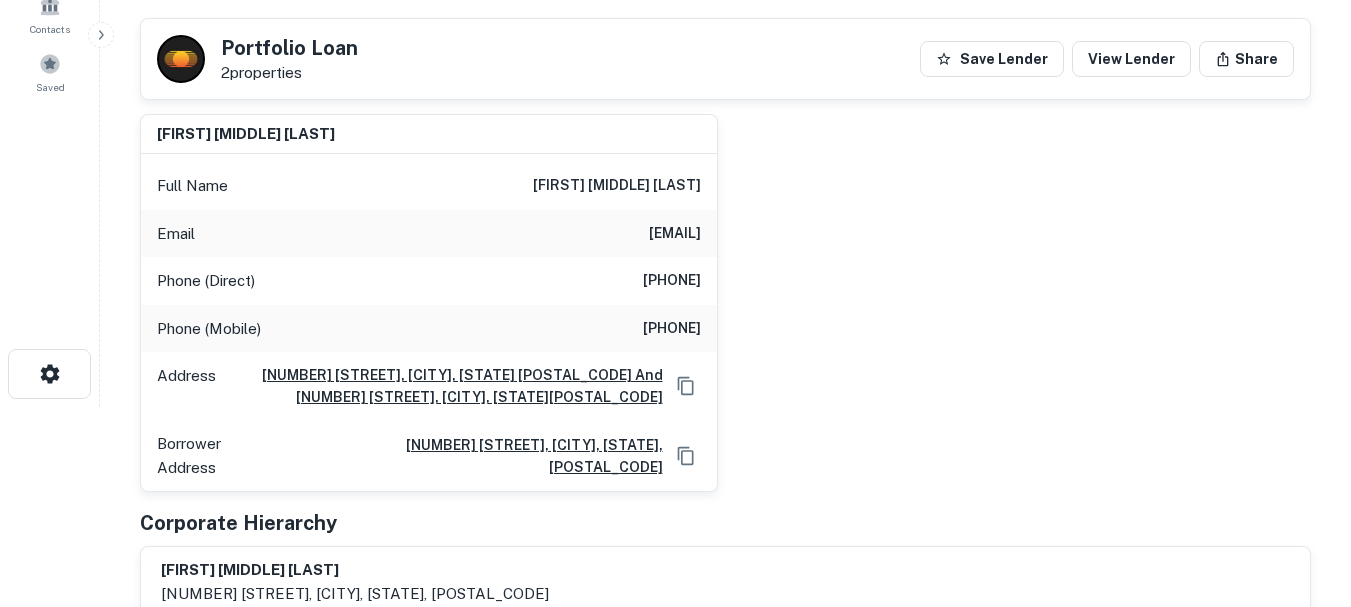 drag, startPoint x: 770, startPoint y: 235, endPoint x: 794, endPoint y: 235, distance: 24 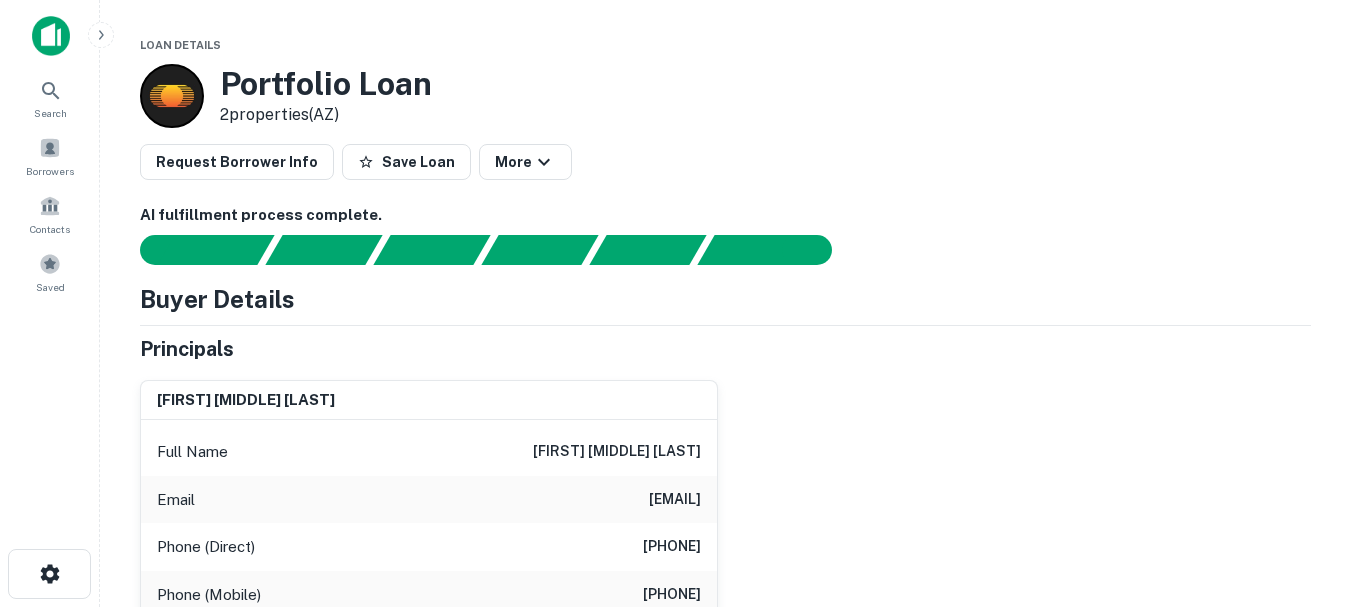 click on "Portfolio Loan" at bounding box center (326, 84) 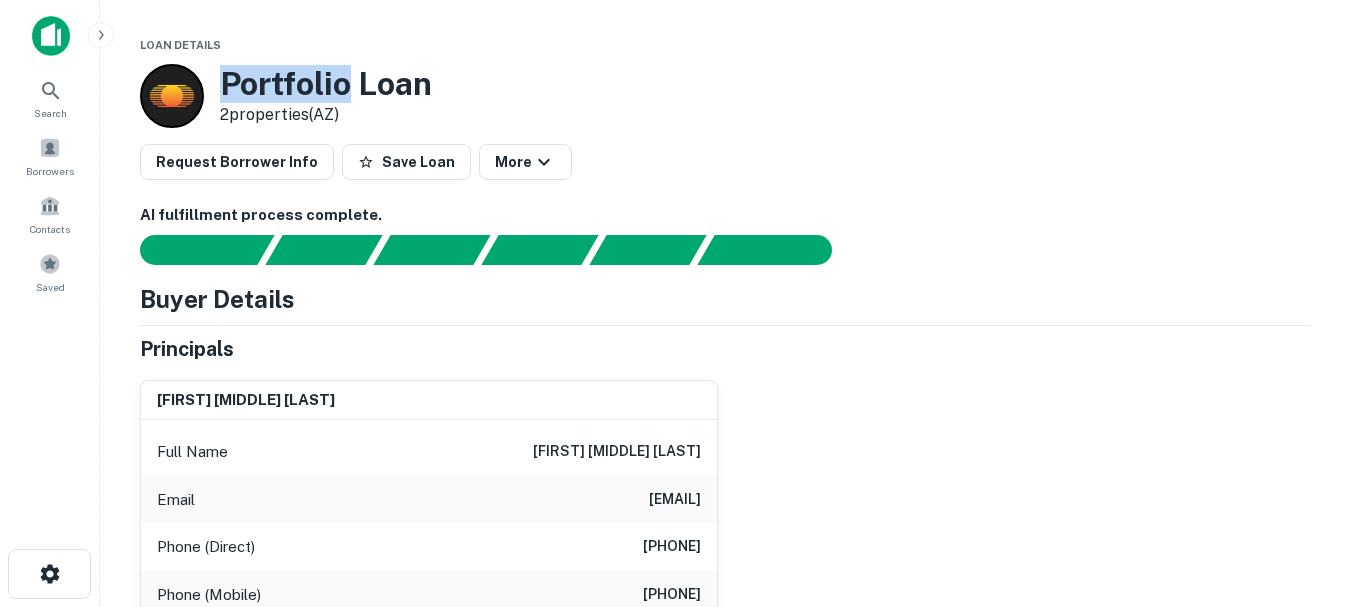 click on "Portfolio Loan" at bounding box center [326, 84] 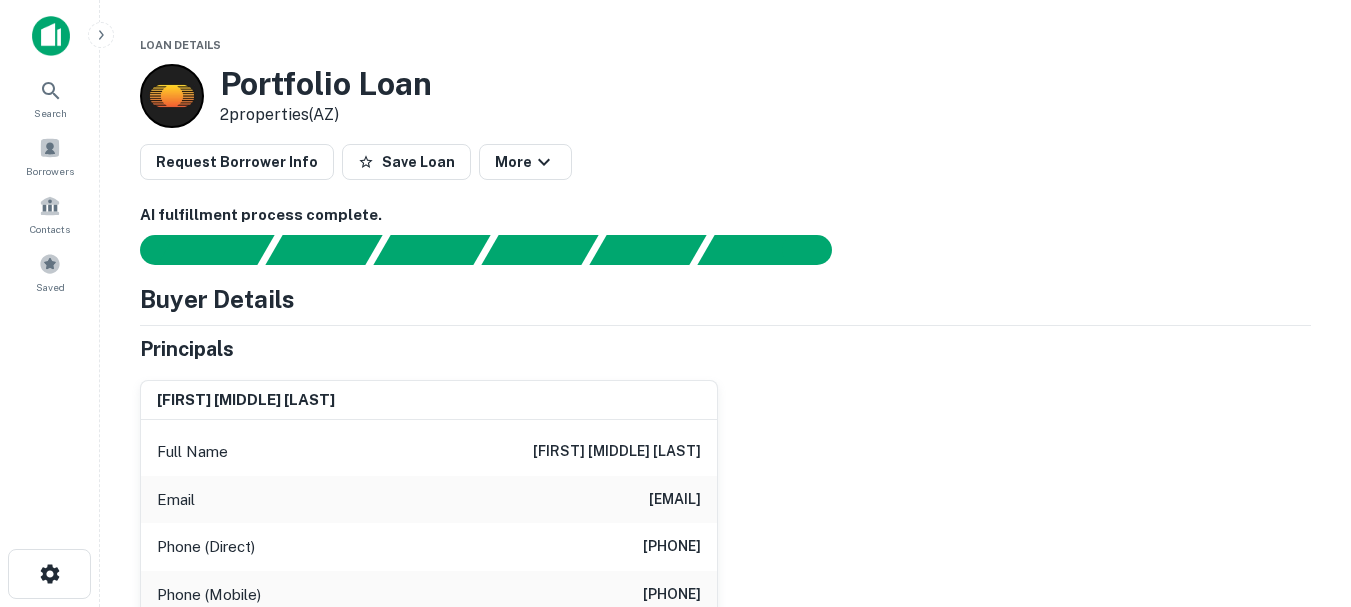 click on "Portfolio Loan" at bounding box center (326, 84) 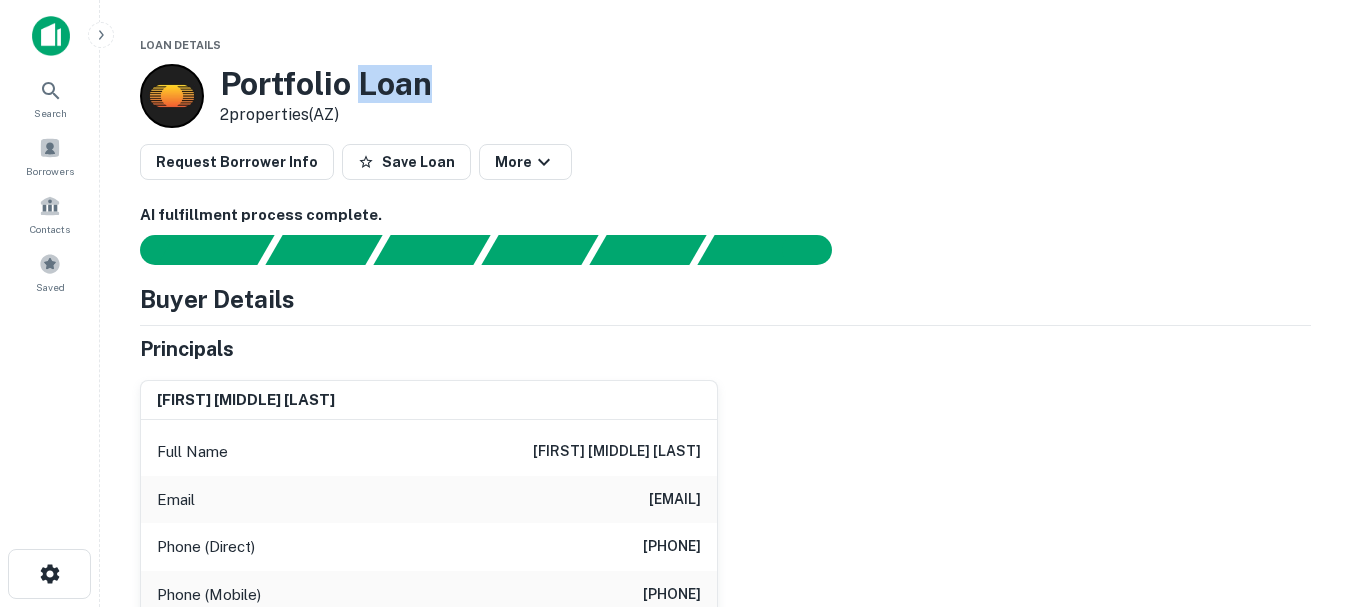 click on "Portfolio Loan" at bounding box center (326, 84) 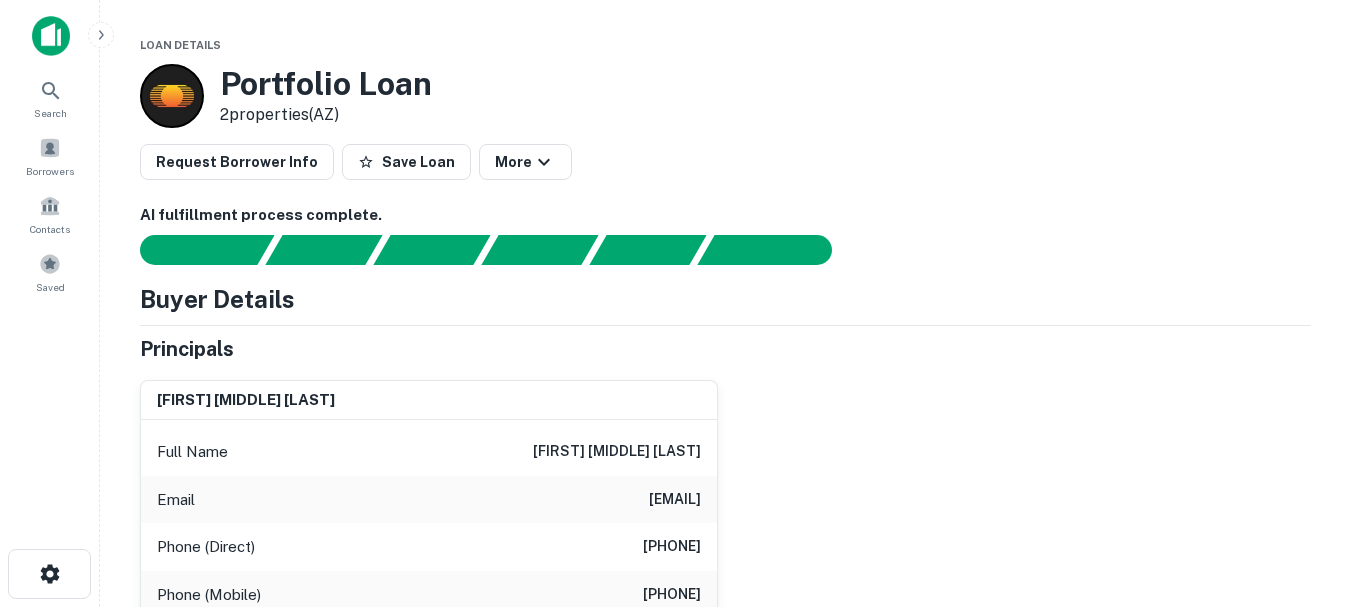 click on "Portfolio Loan" at bounding box center [326, 84] 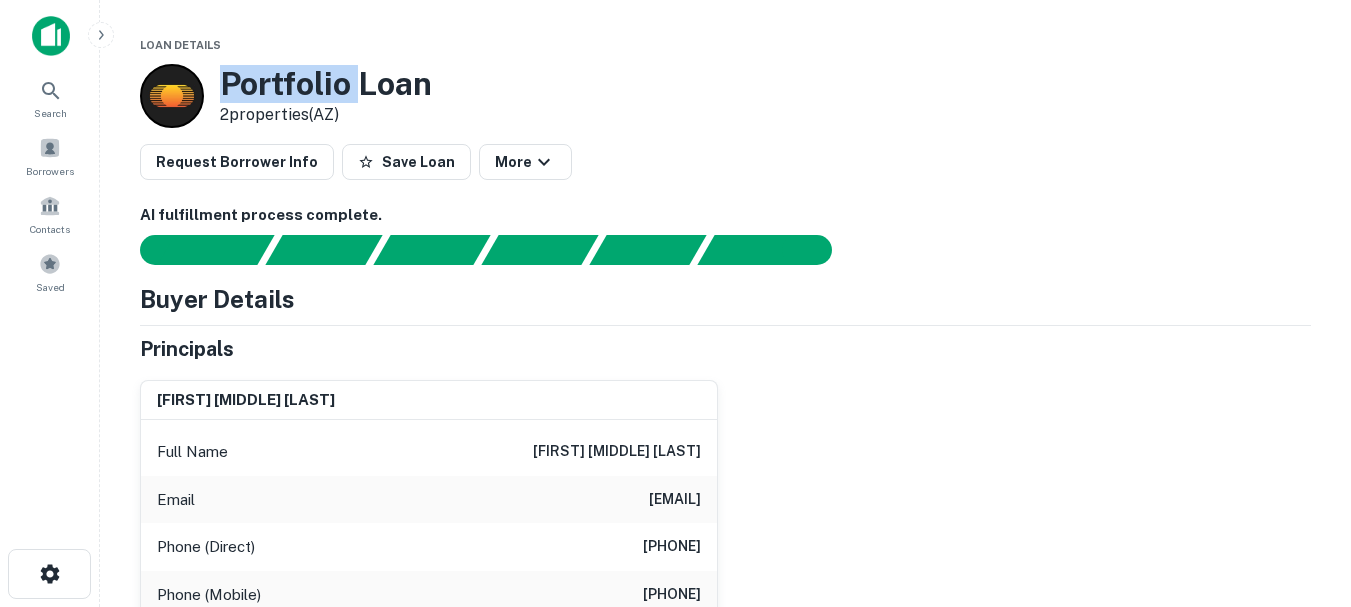 click on "Portfolio Loan" at bounding box center [326, 84] 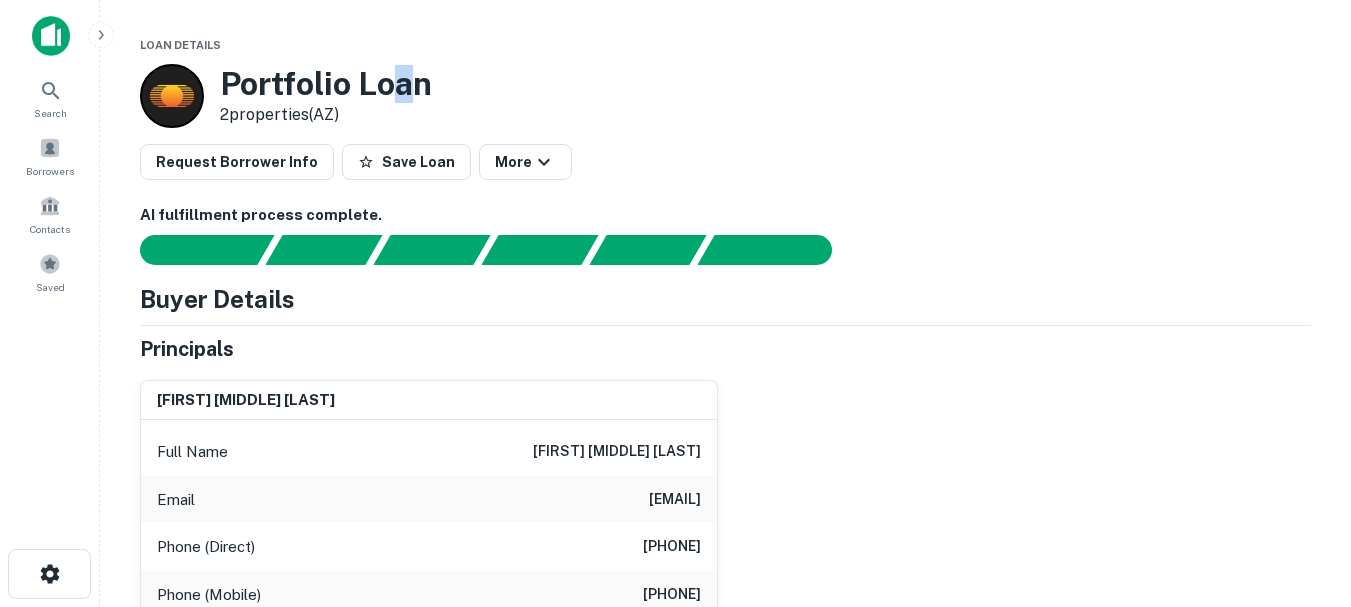 drag, startPoint x: 404, startPoint y: 89, endPoint x: 427, endPoint y: 83, distance: 23.769728 